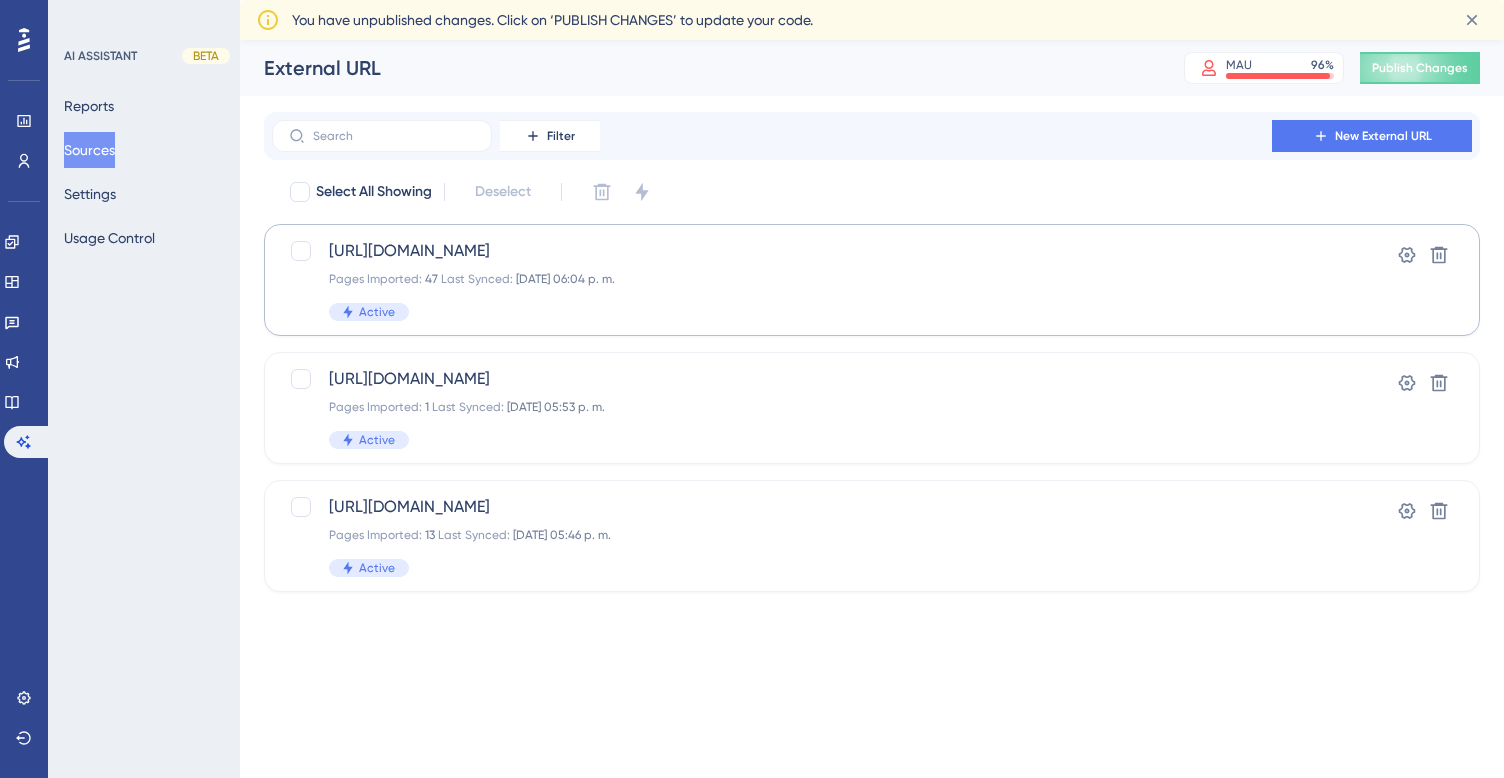 scroll, scrollTop: 0, scrollLeft: 0, axis: both 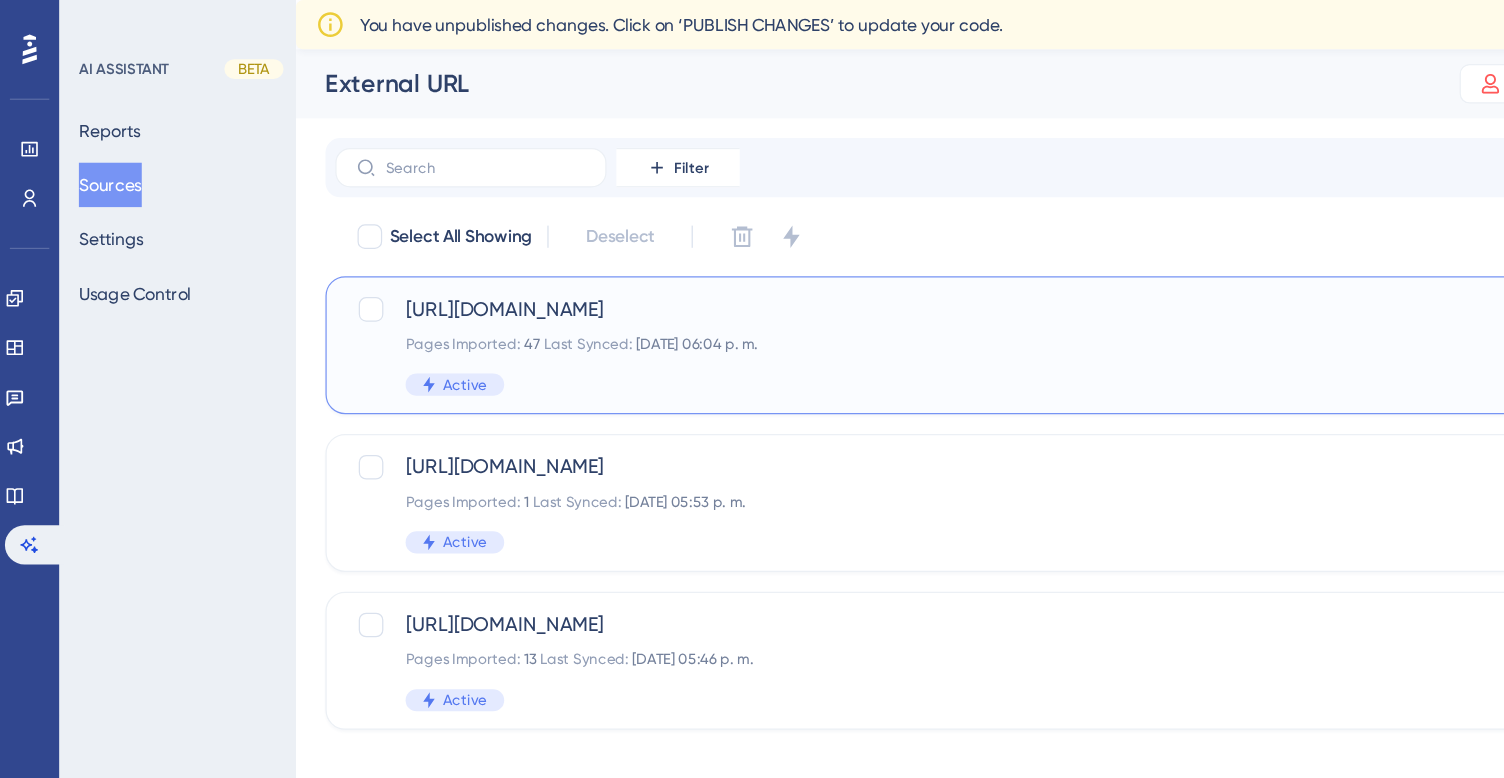 click on "[DATE] 06:04 p. m." at bounding box center [565, 279] 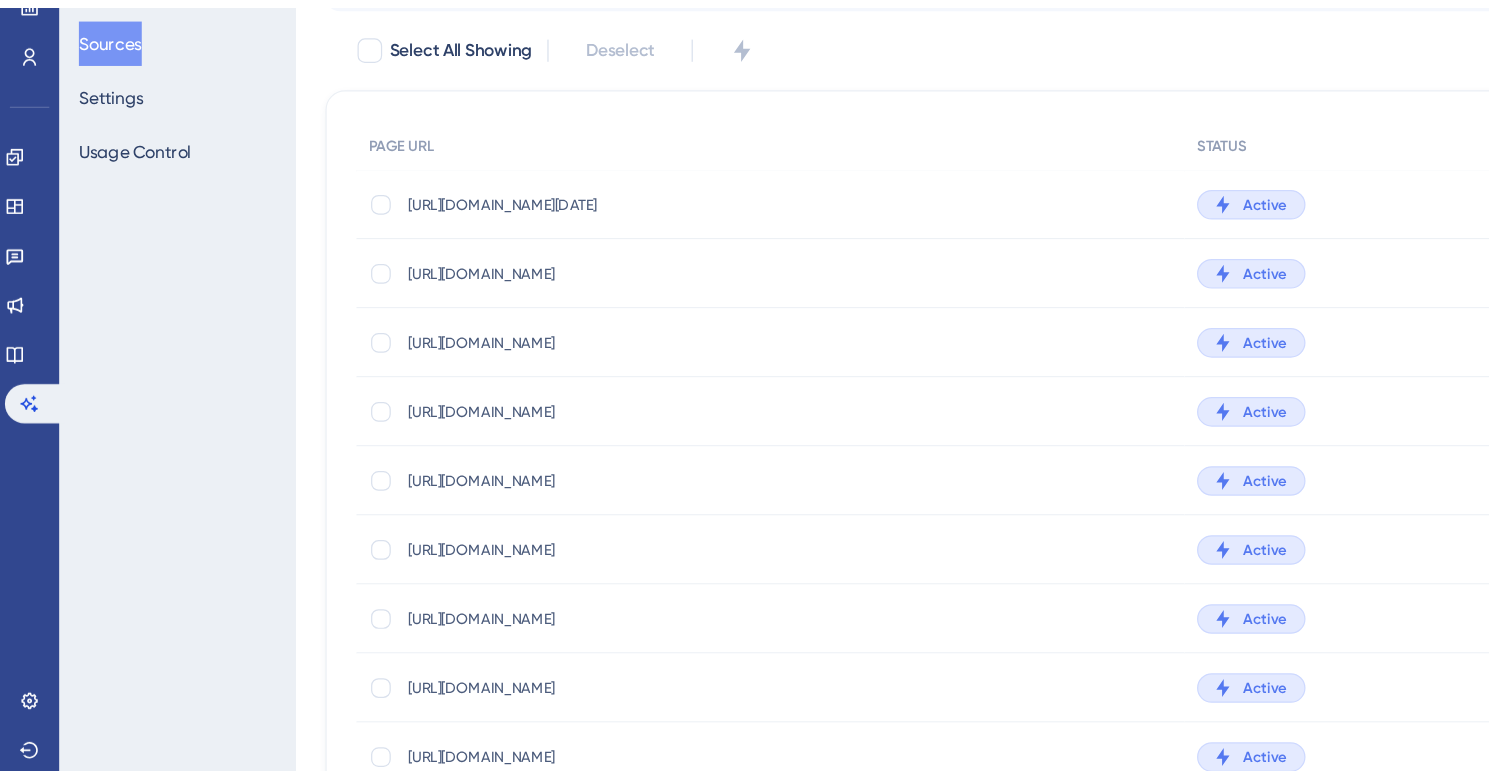 scroll, scrollTop: 184, scrollLeft: 0, axis: vertical 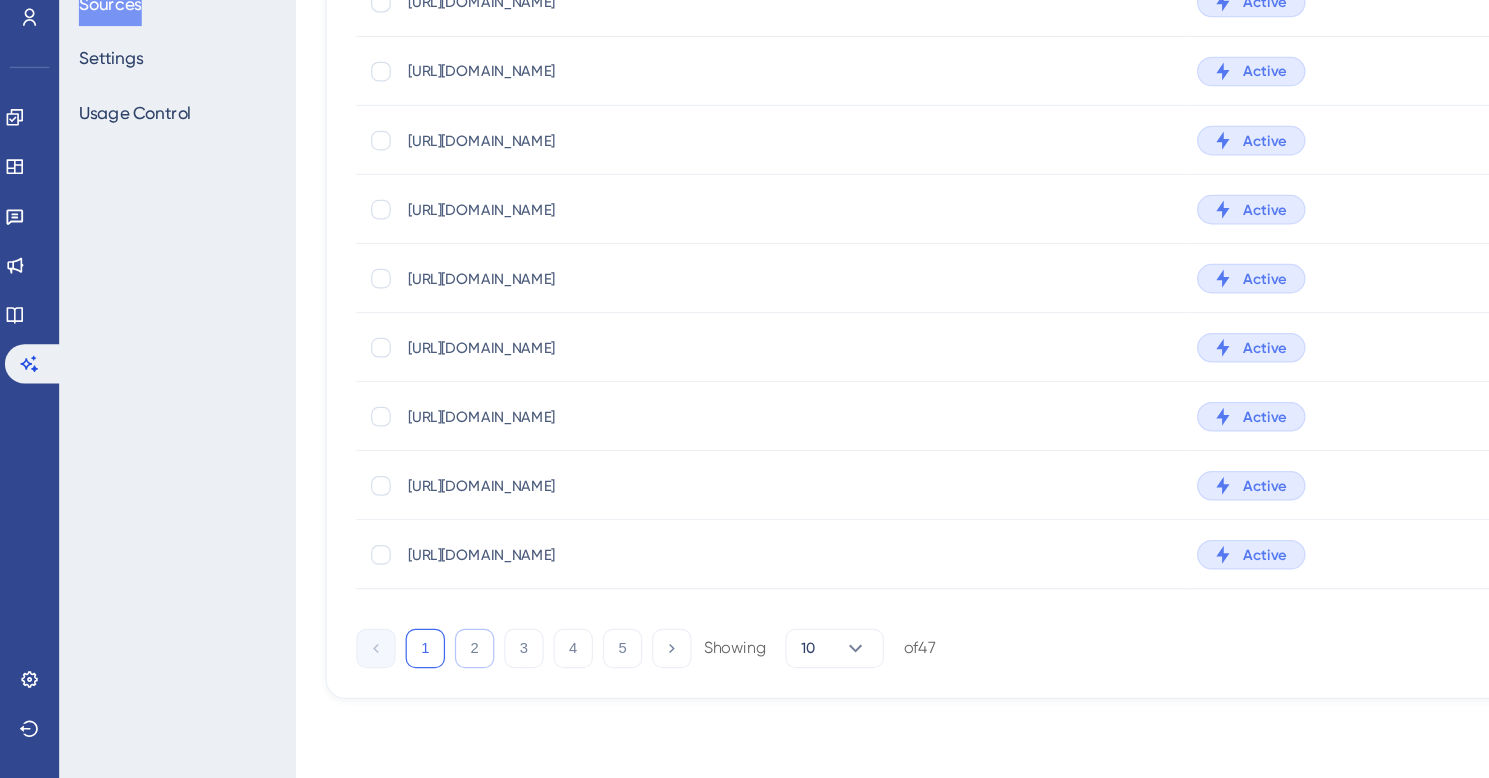 click on "2" at bounding box center (385, 673) 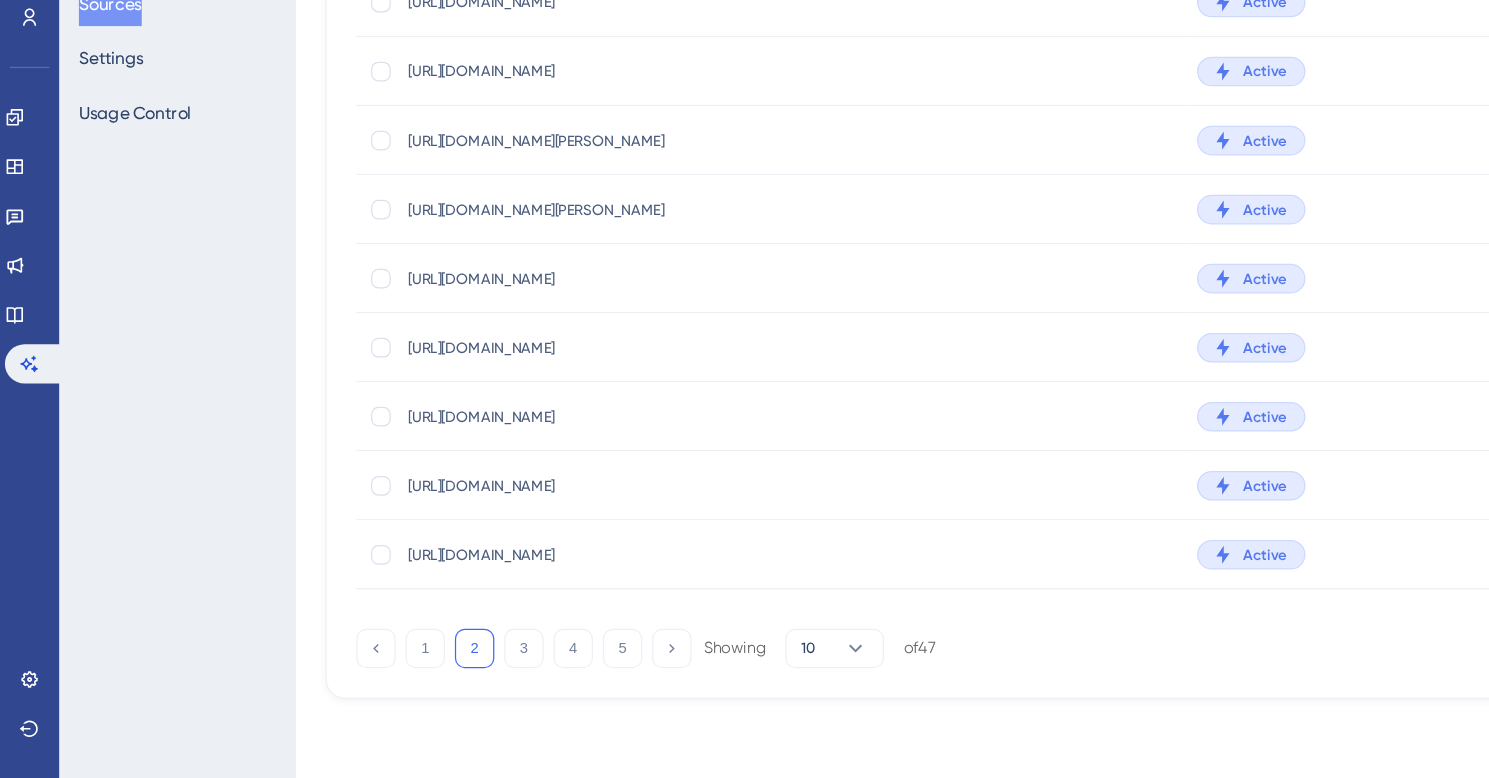 click on "1 2 3 4 5 Showing 10 of  47" at bounding box center (524, 673) 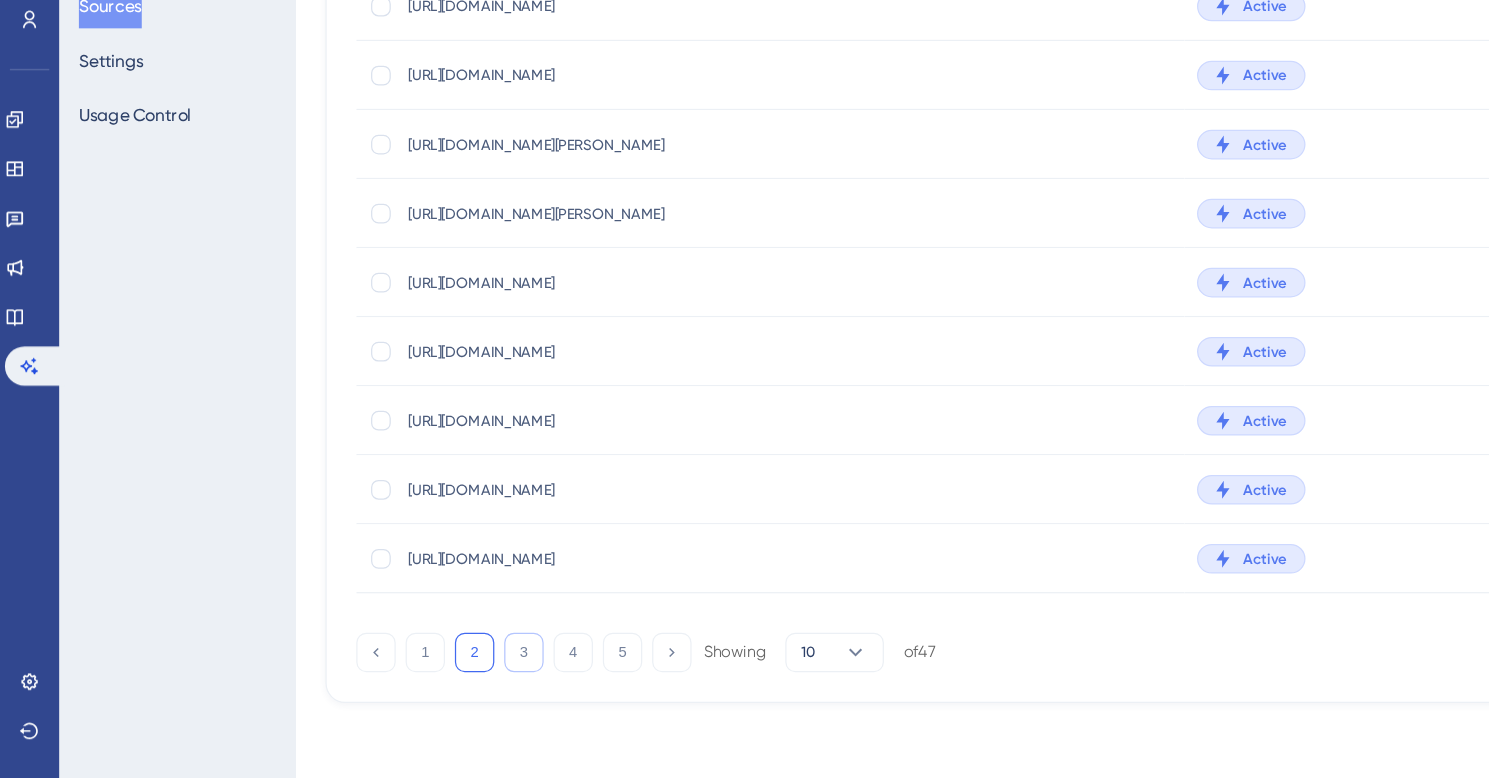 drag, startPoint x: 444, startPoint y: 670, endPoint x: 434, endPoint y: 671, distance: 10.049875 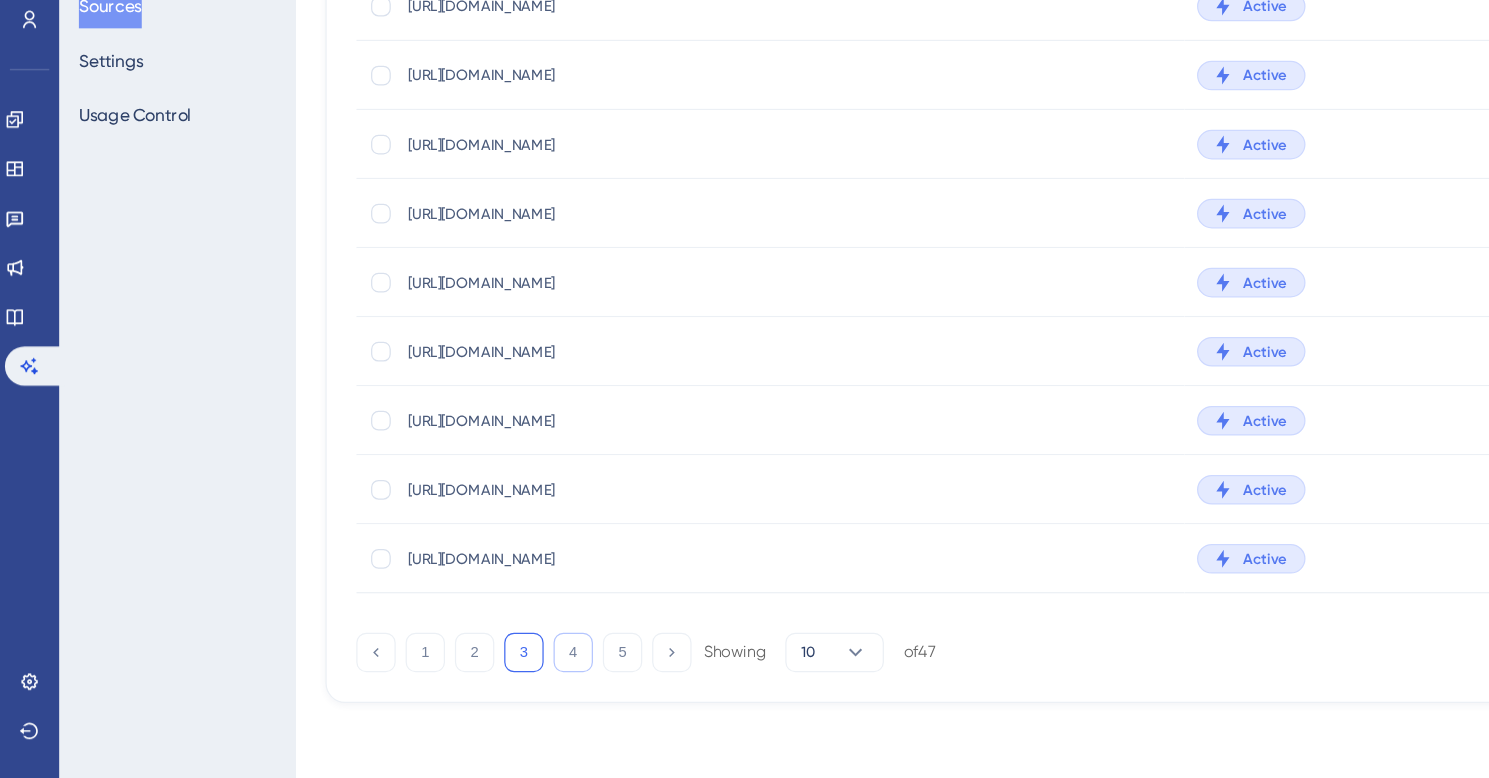 click on "4" at bounding box center [465, 674] 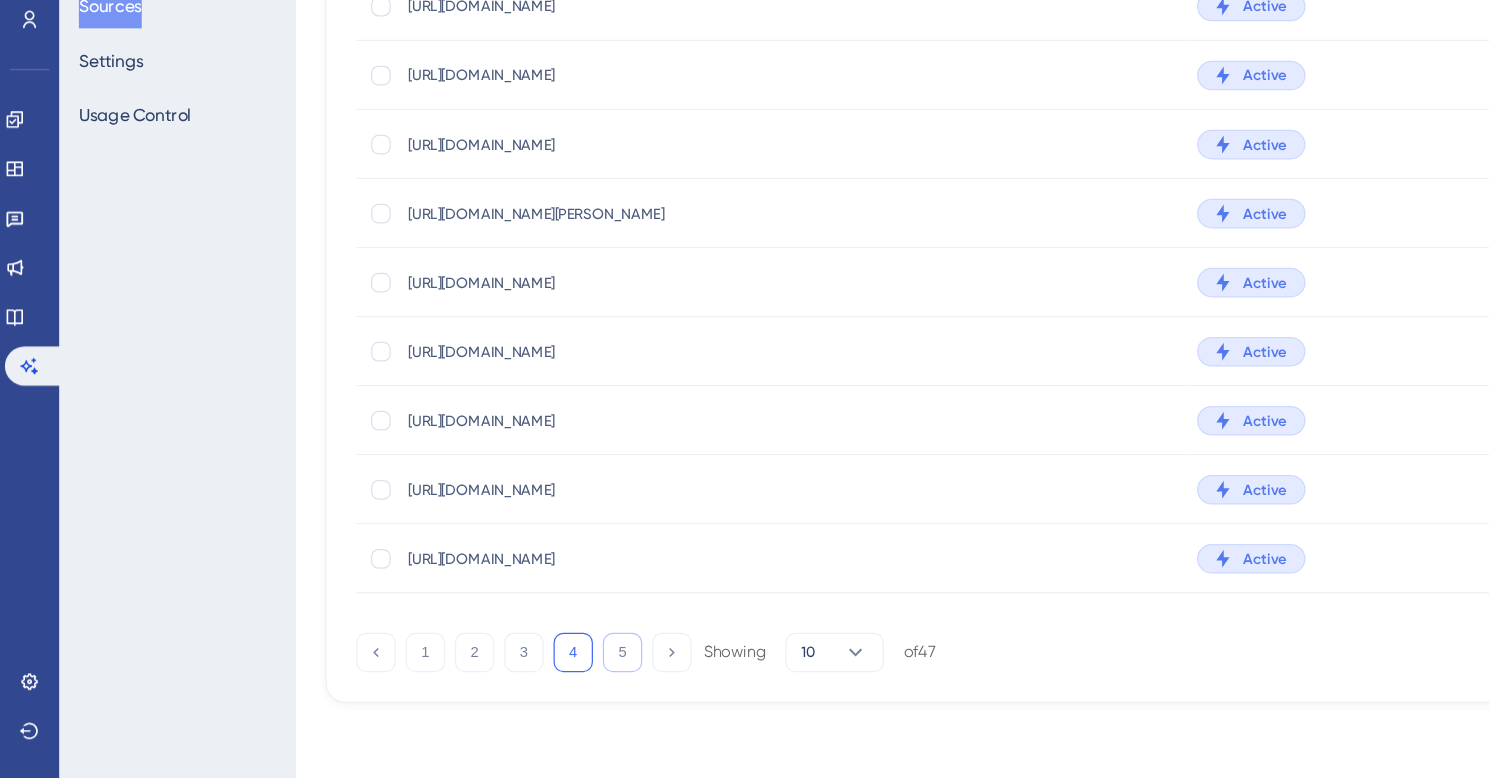 click on "5" at bounding box center (505, 674) 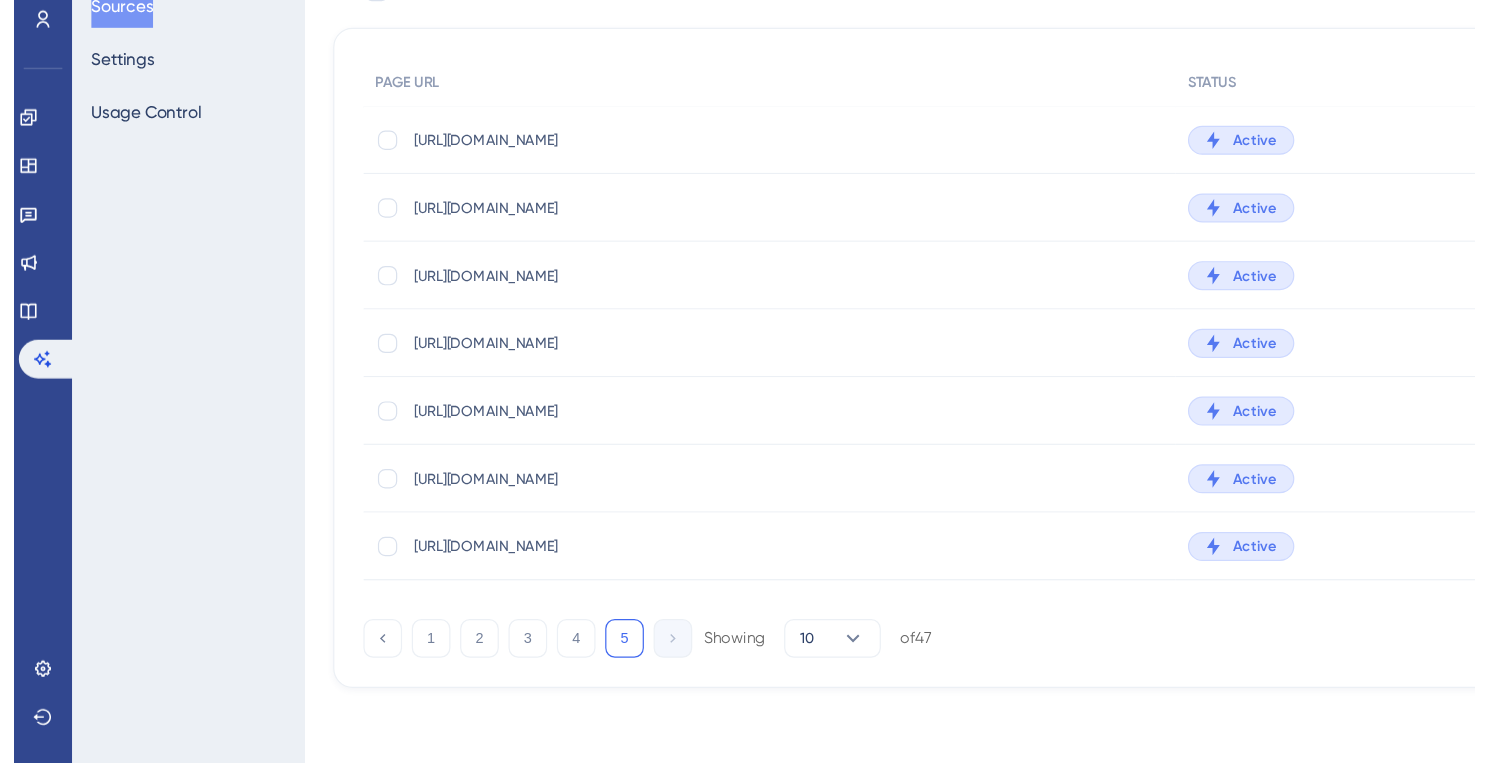 scroll, scrollTop: 16, scrollLeft: 0, axis: vertical 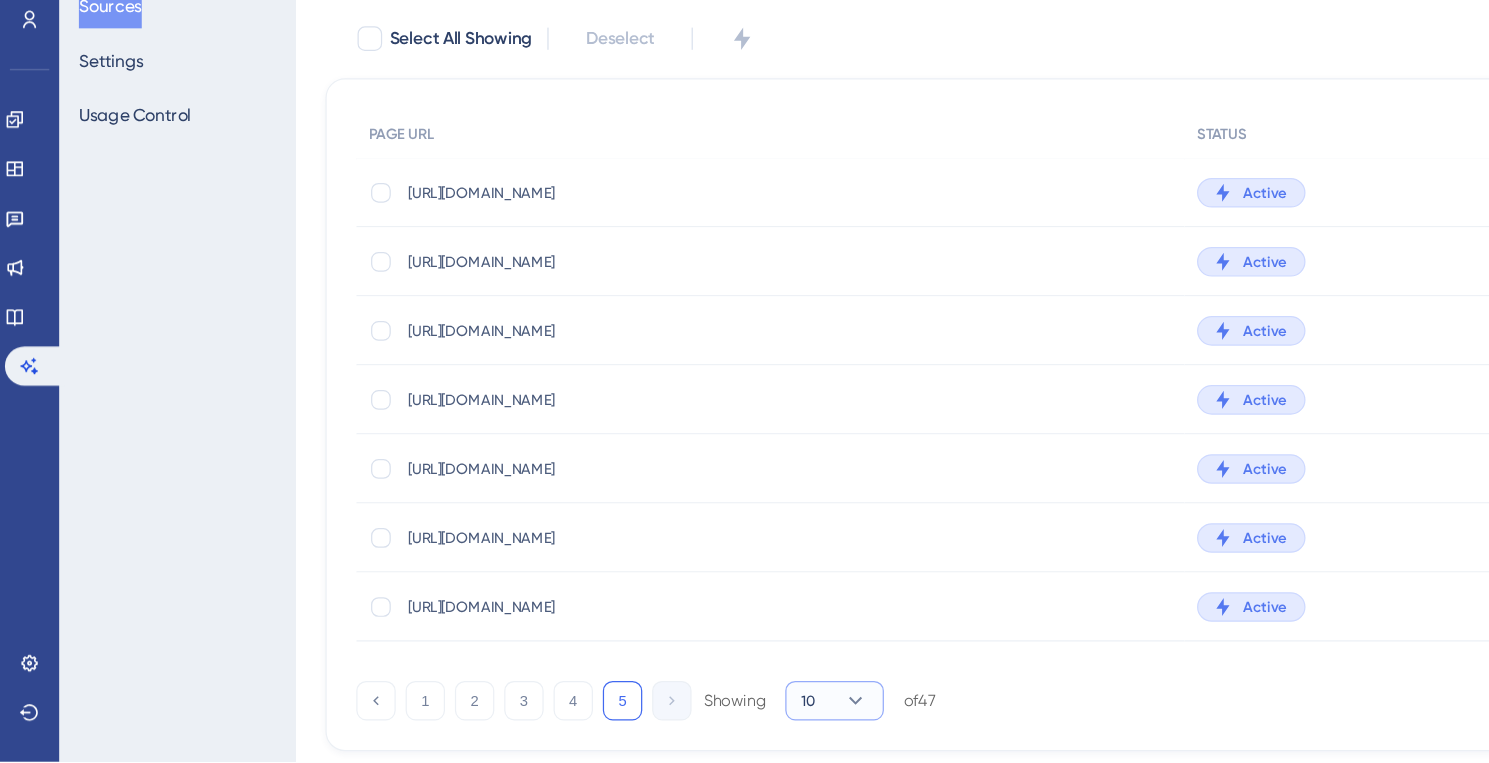 click 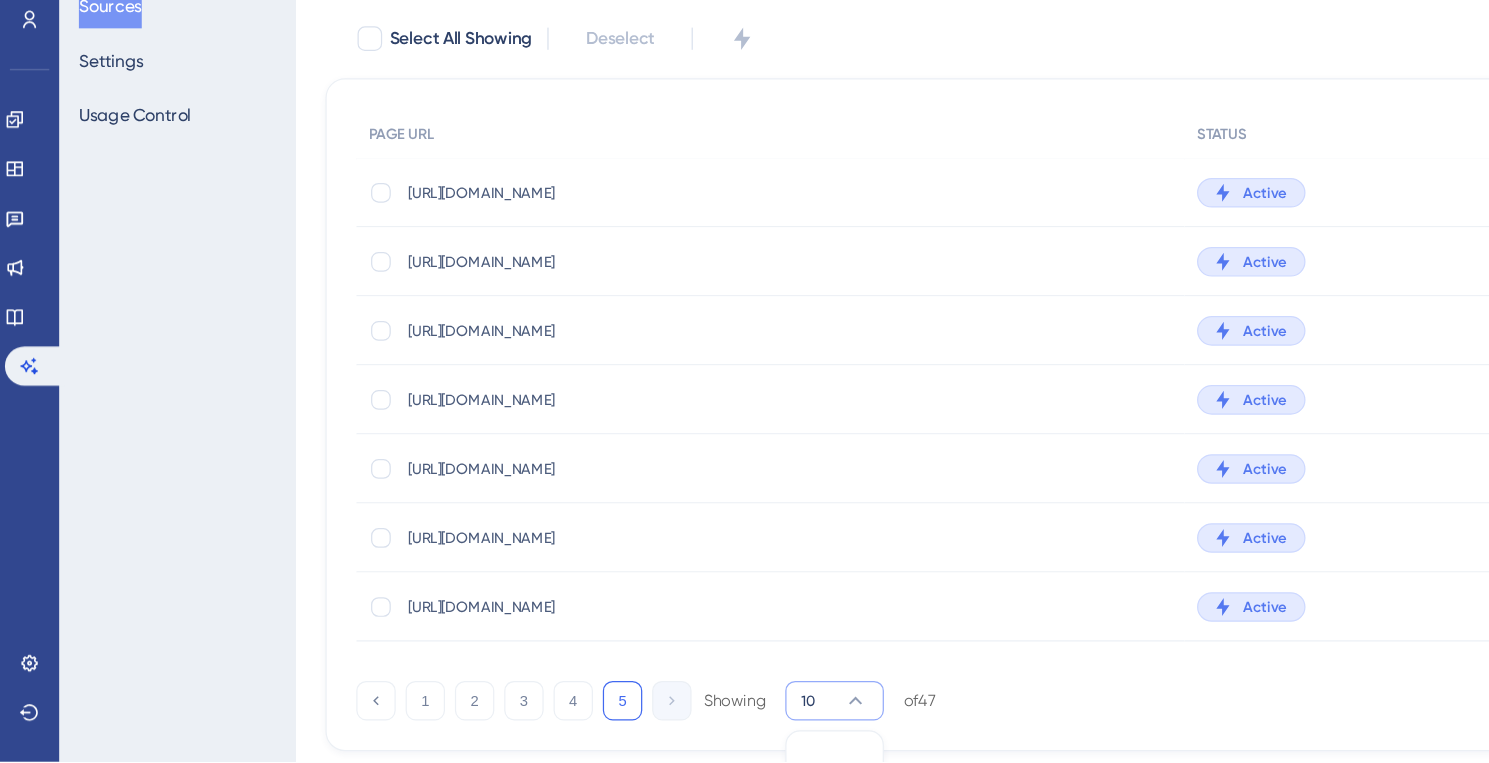 scroll, scrollTop: 136, scrollLeft: 0, axis: vertical 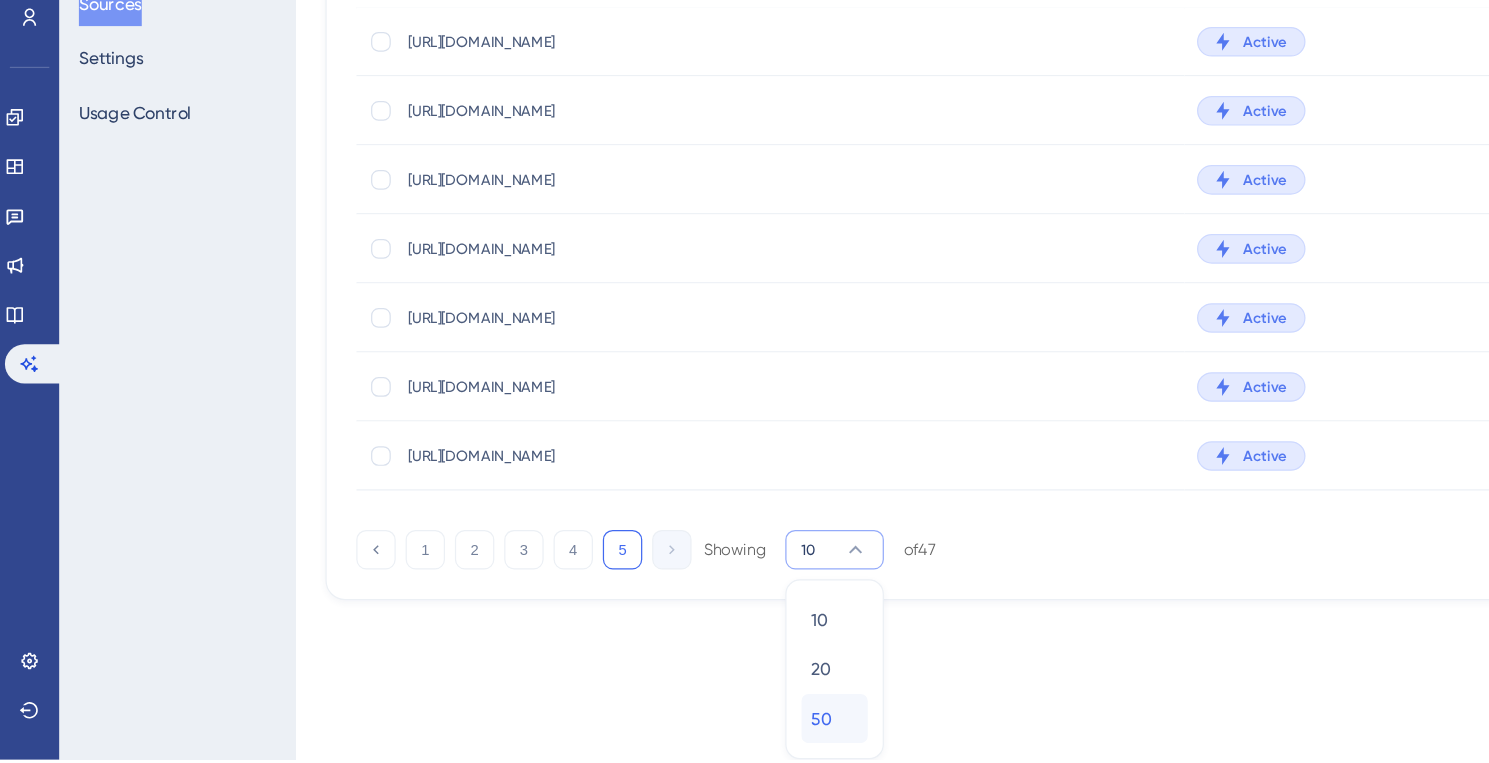 click on "50 50" at bounding box center (677, 730) 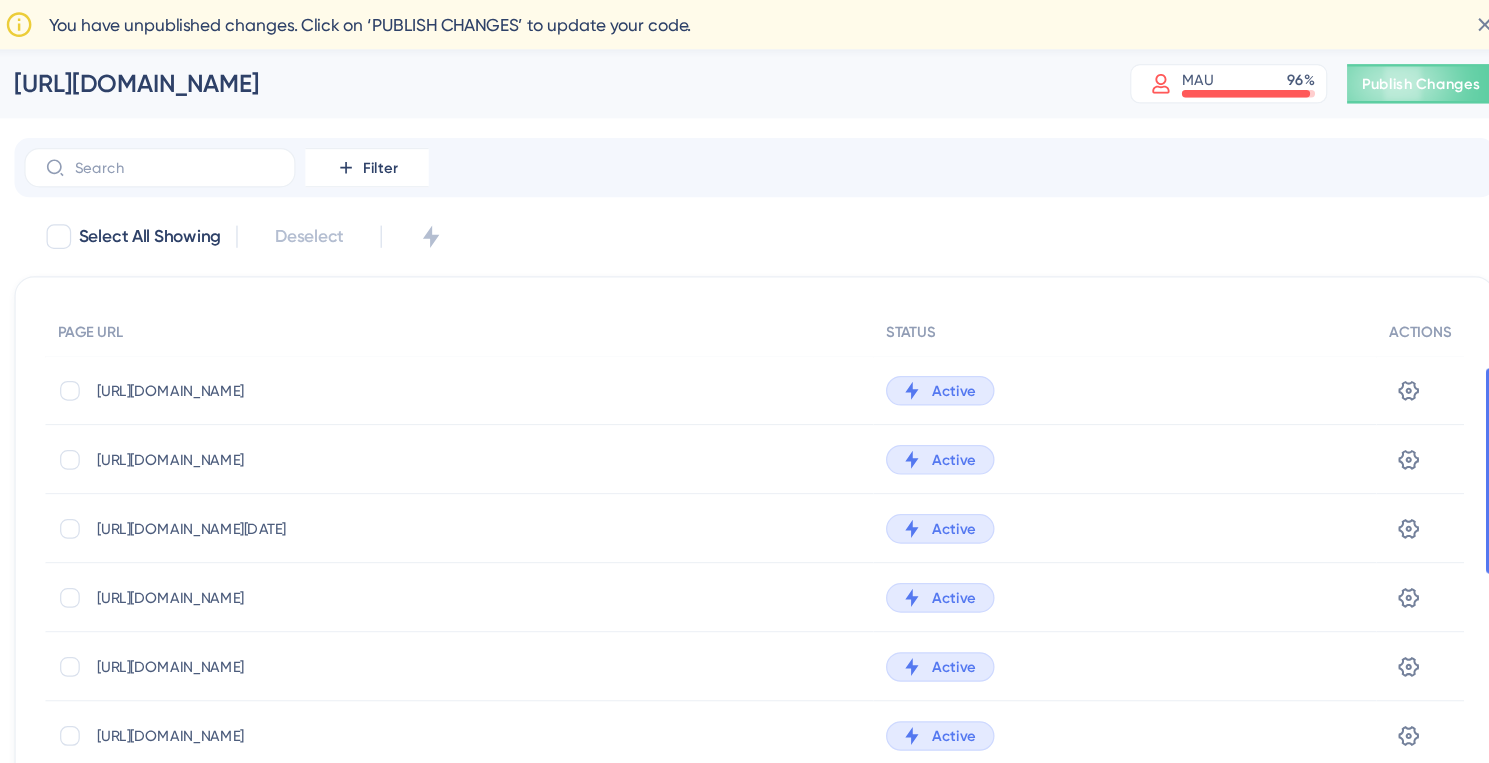 scroll, scrollTop: 0, scrollLeft: 15, axis: horizontal 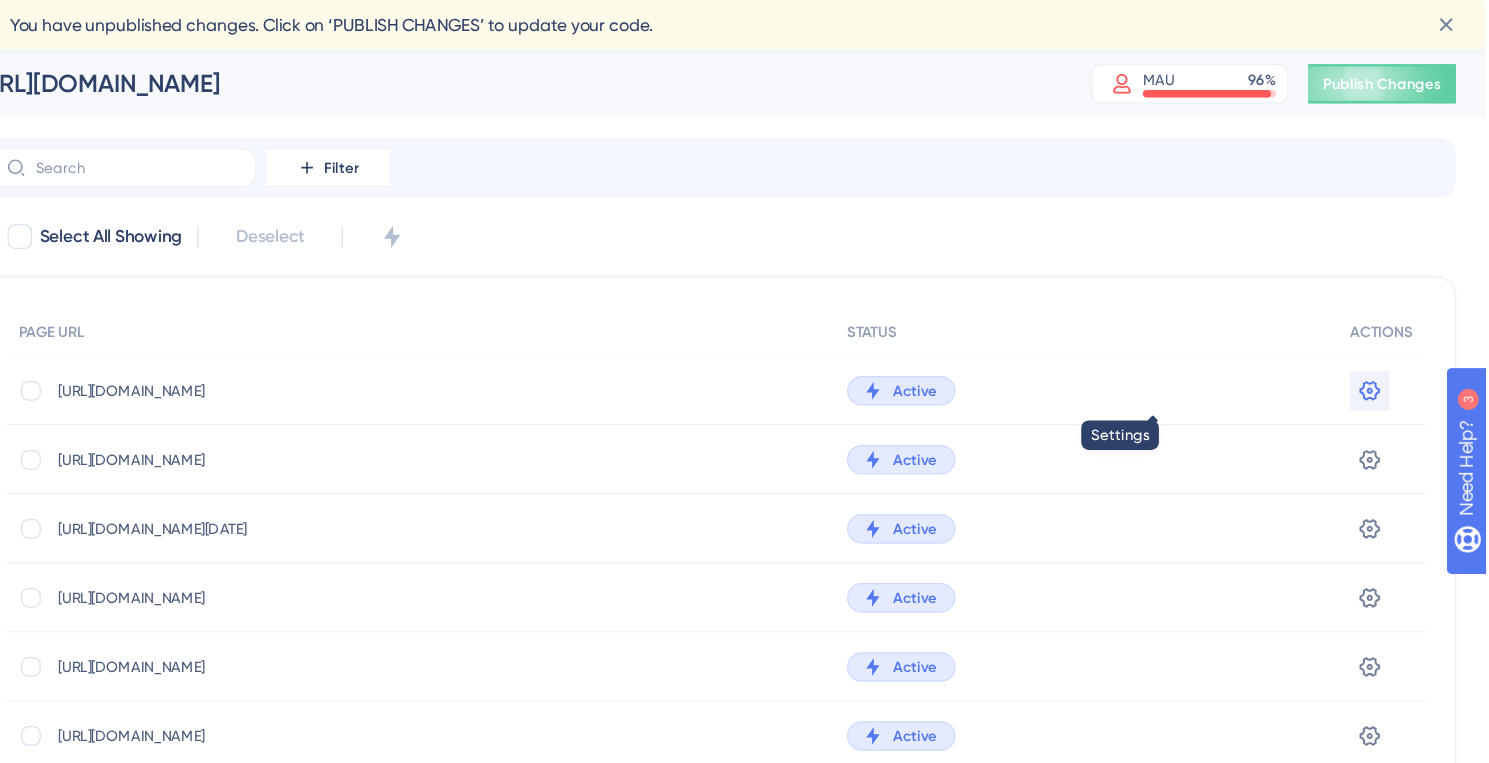 click 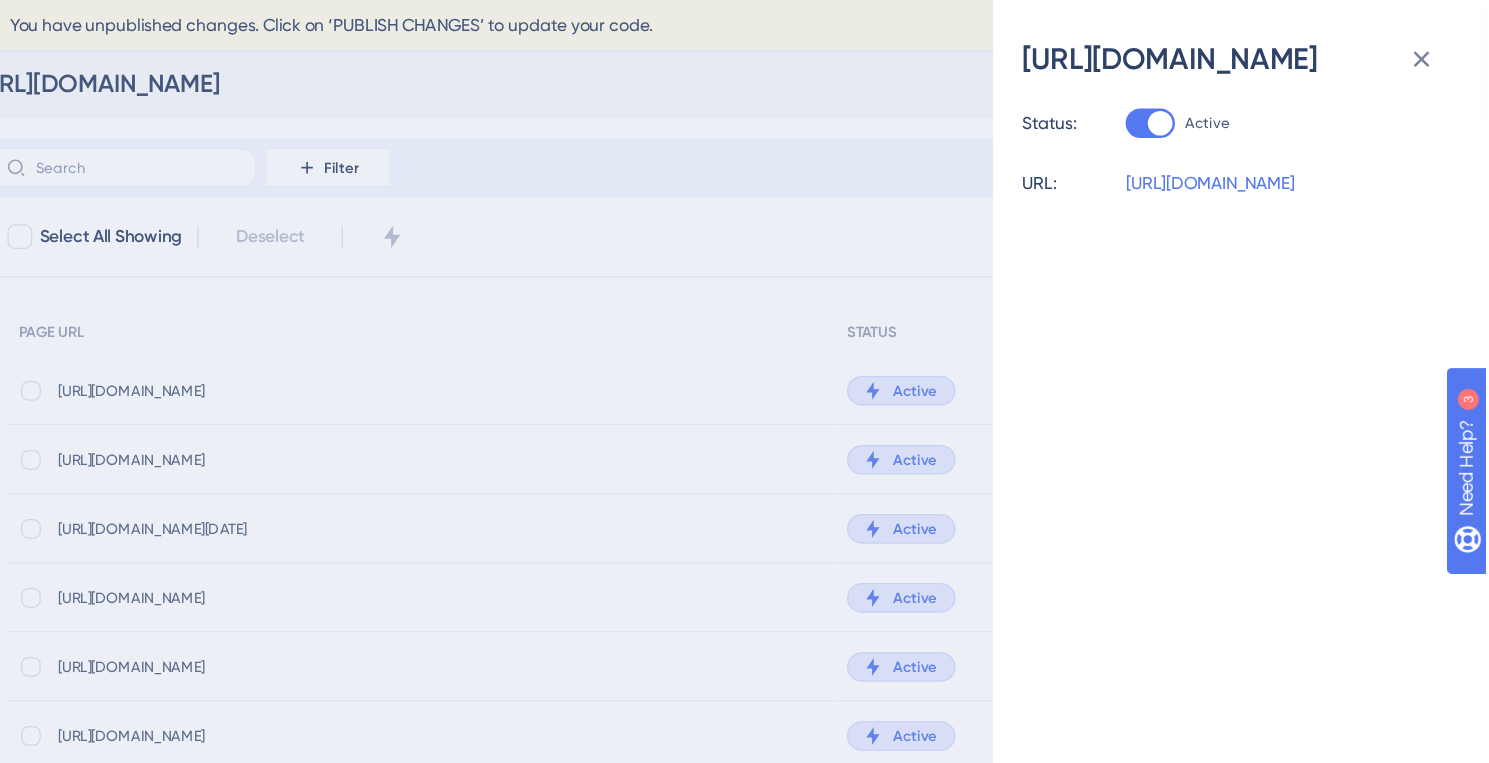 click on "[URL][DOMAIN_NAME] Status: Active URL: [URL][DOMAIN_NAME] Save Cancel" at bounding box center [744, 381] 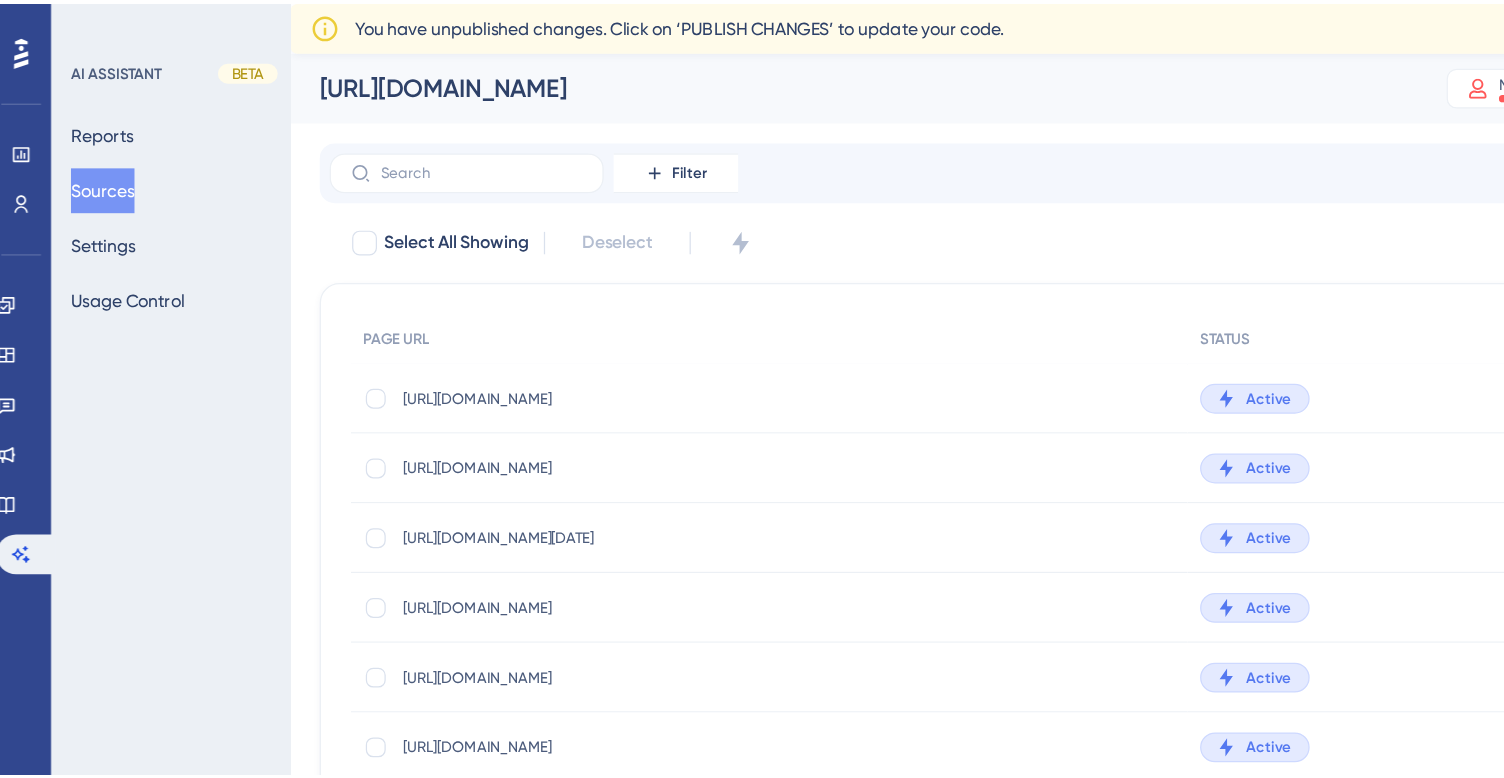 scroll, scrollTop: 0, scrollLeft: 0, axis: both 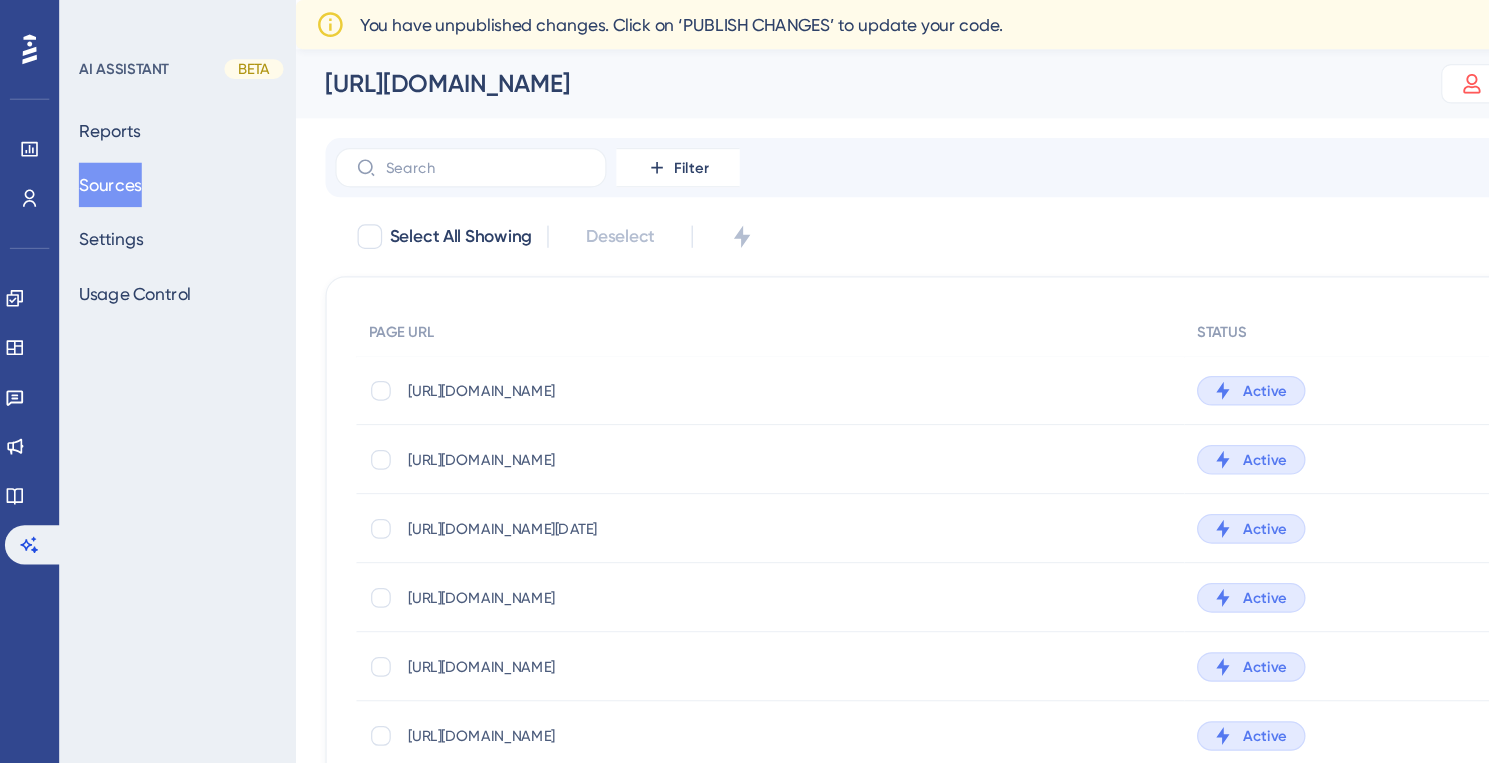 click on "Sources" at bounding box center [89, 150] 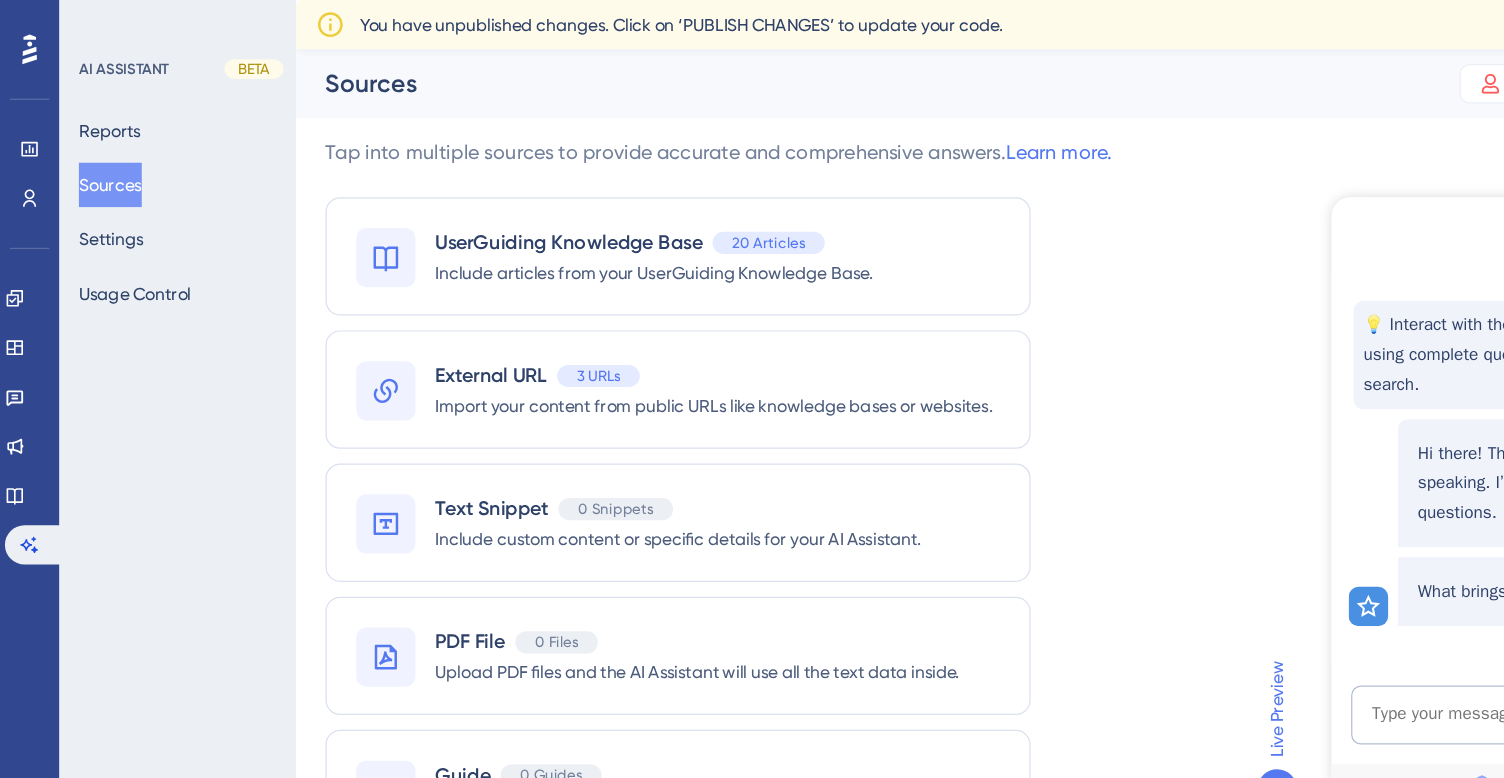 scroll, scrollTop: 0, scrollLeft: 0, axis: both 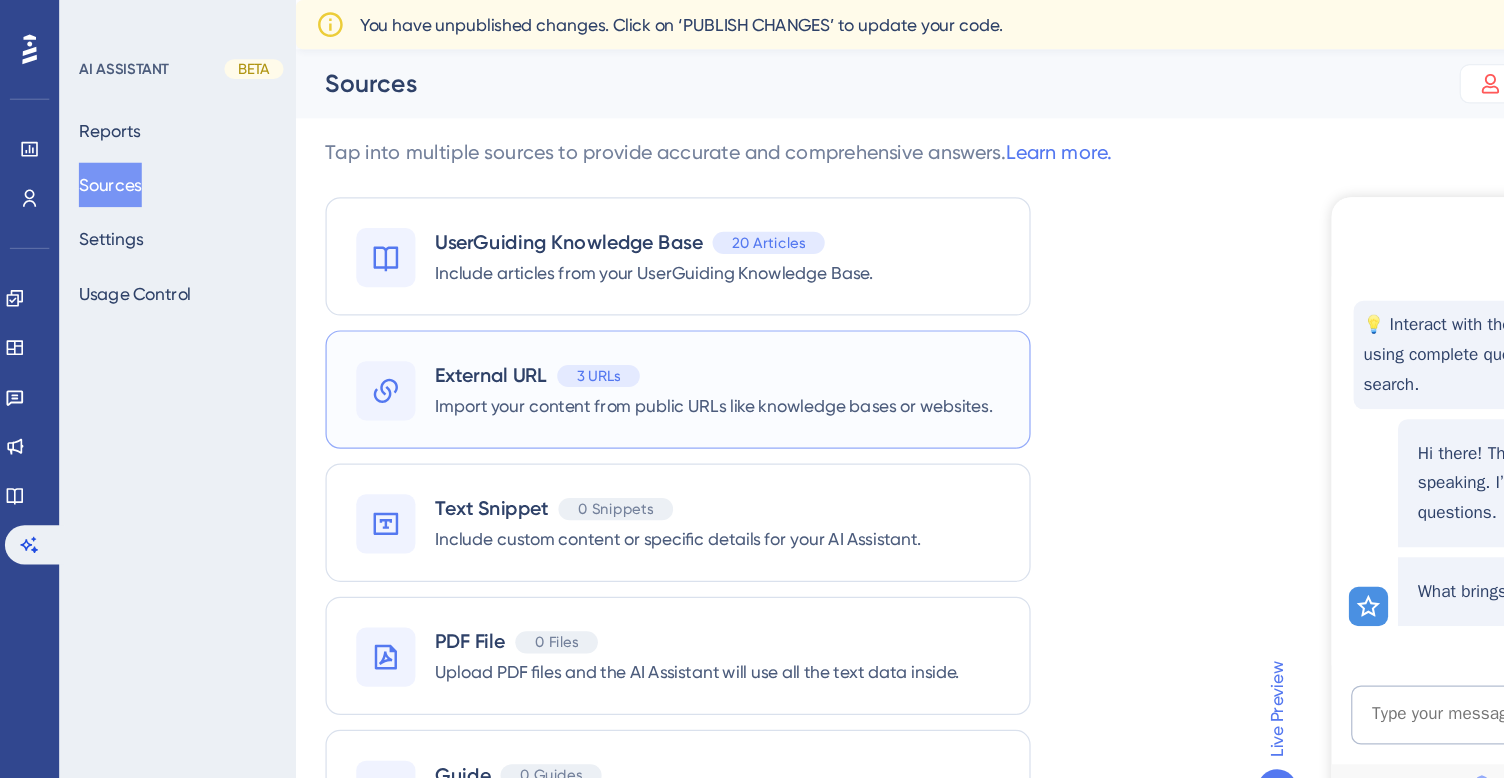 click on "3 URLs" at bounding box center (485, 305) 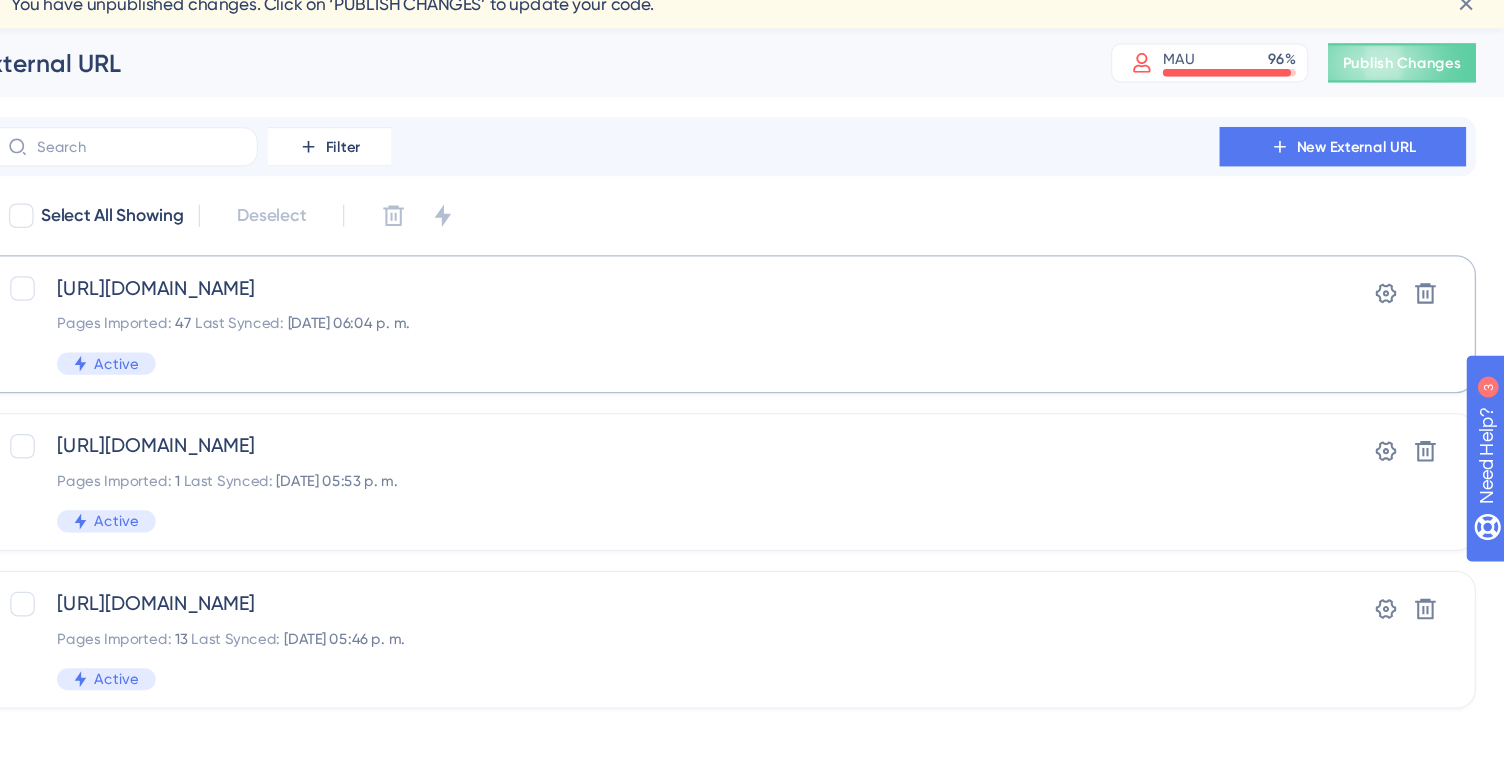 scroll, scrollTop: 0, scrollLeft: 0, axis: both 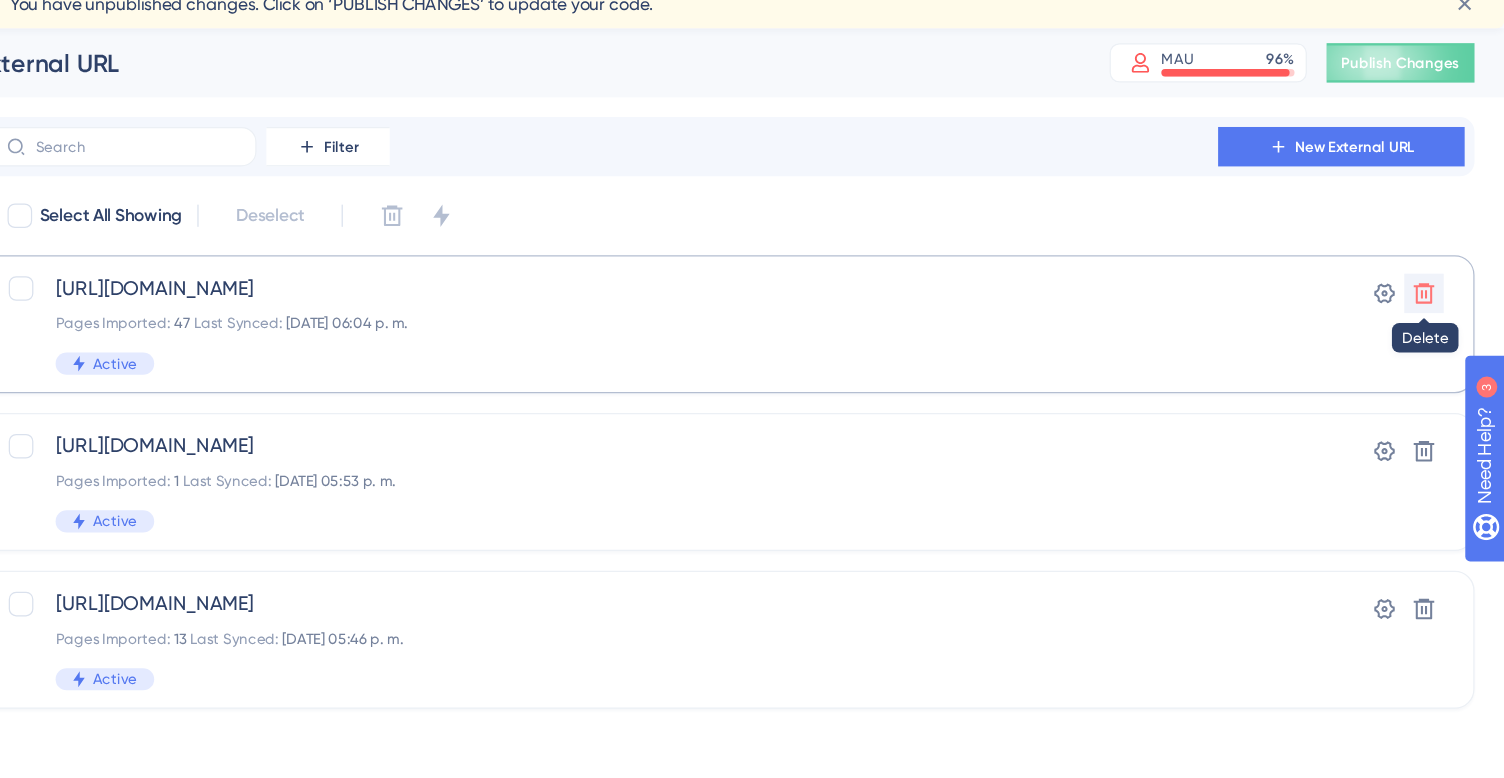 click 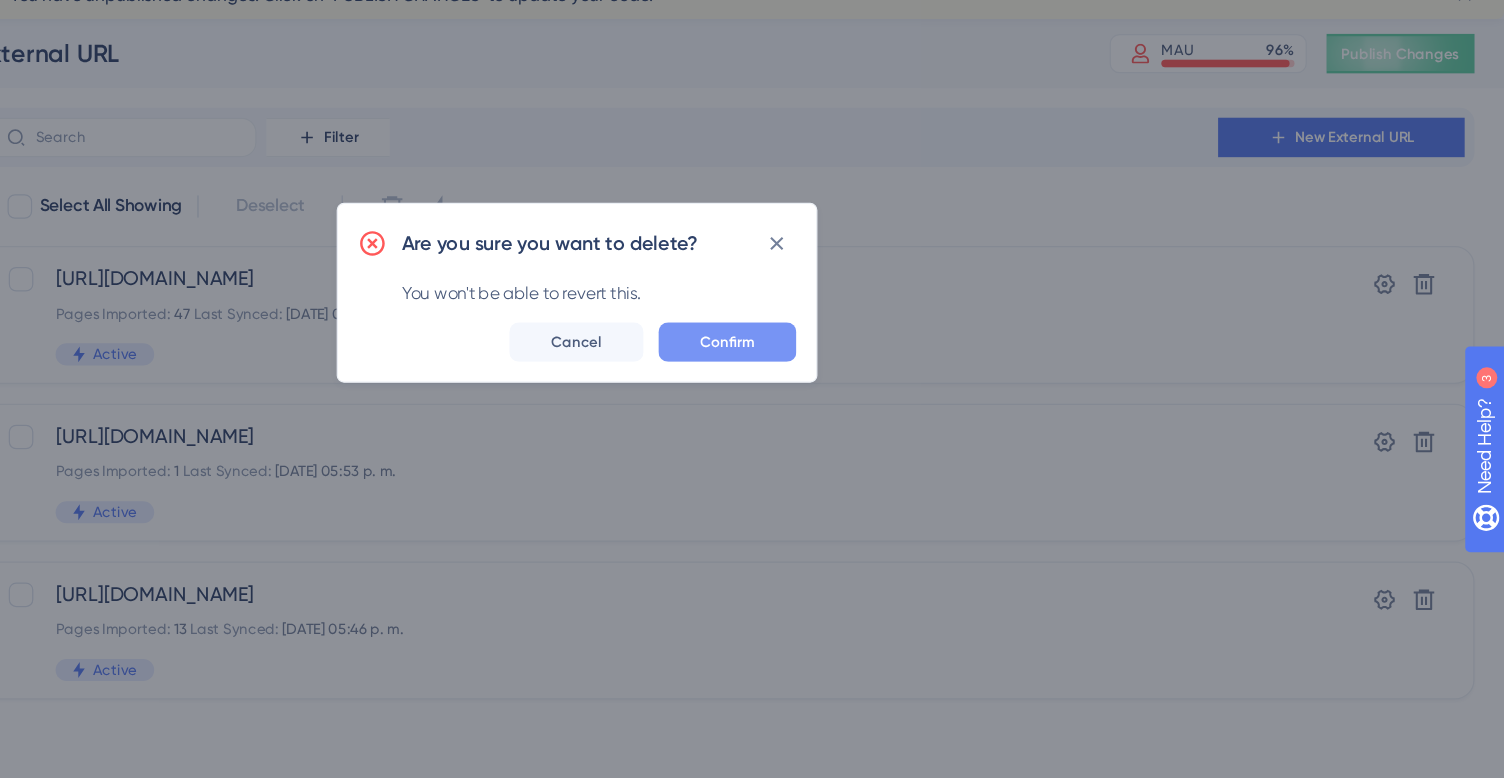 click on "Confirm" at bounding box center [874, 302] 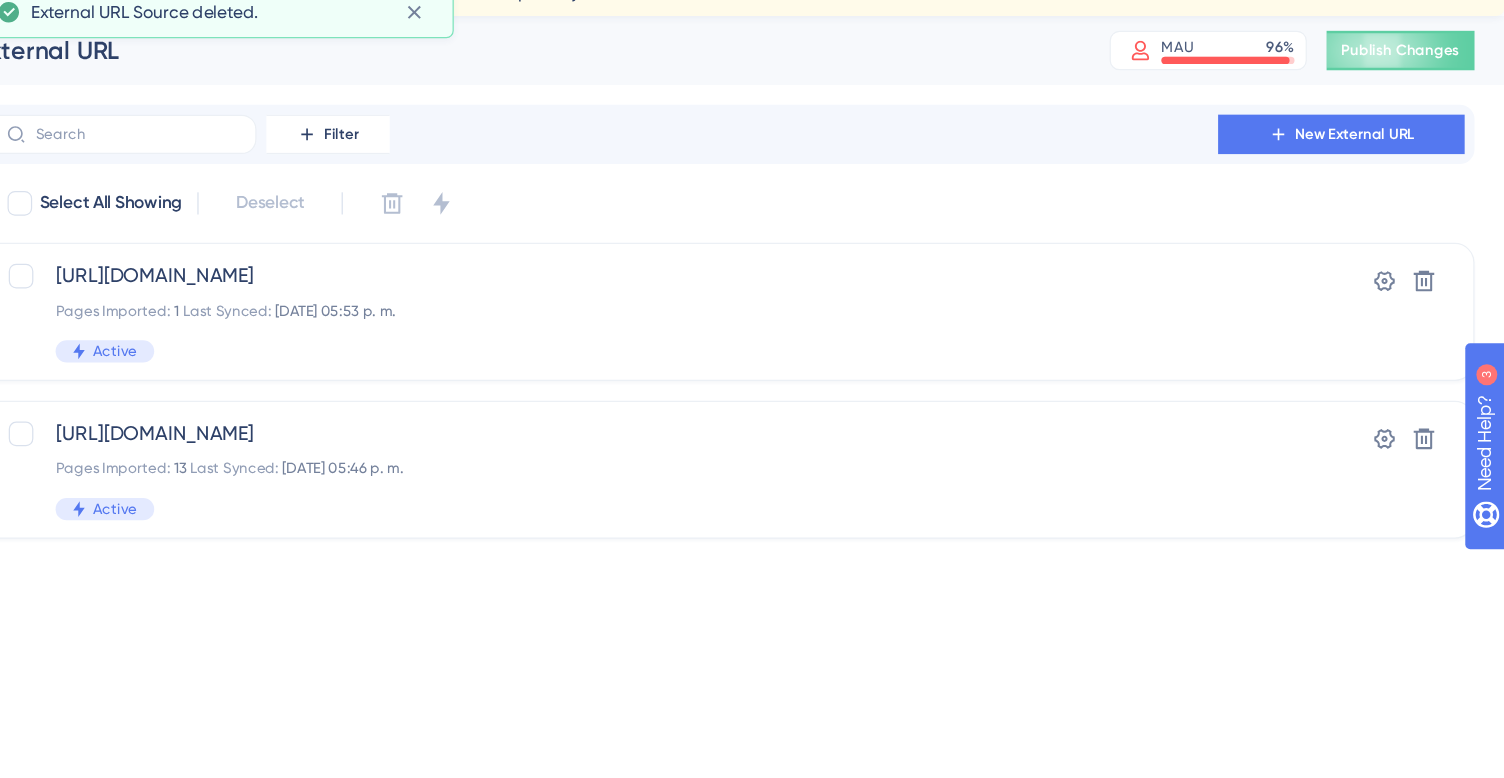 scroll, scrollTop: 0, scrollLeft: 0, axis: both 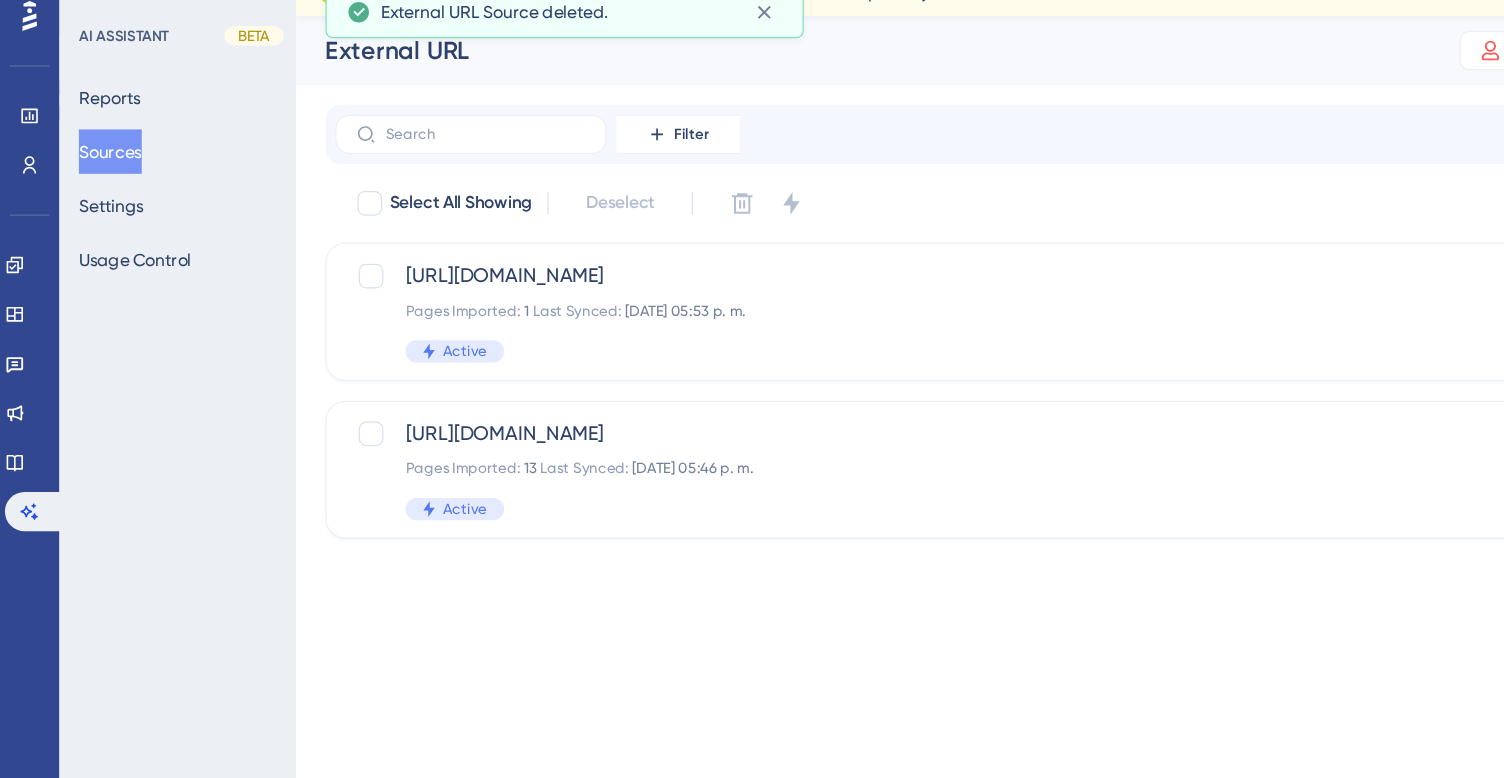 click on "Sources" at bounding box center (89, 150) 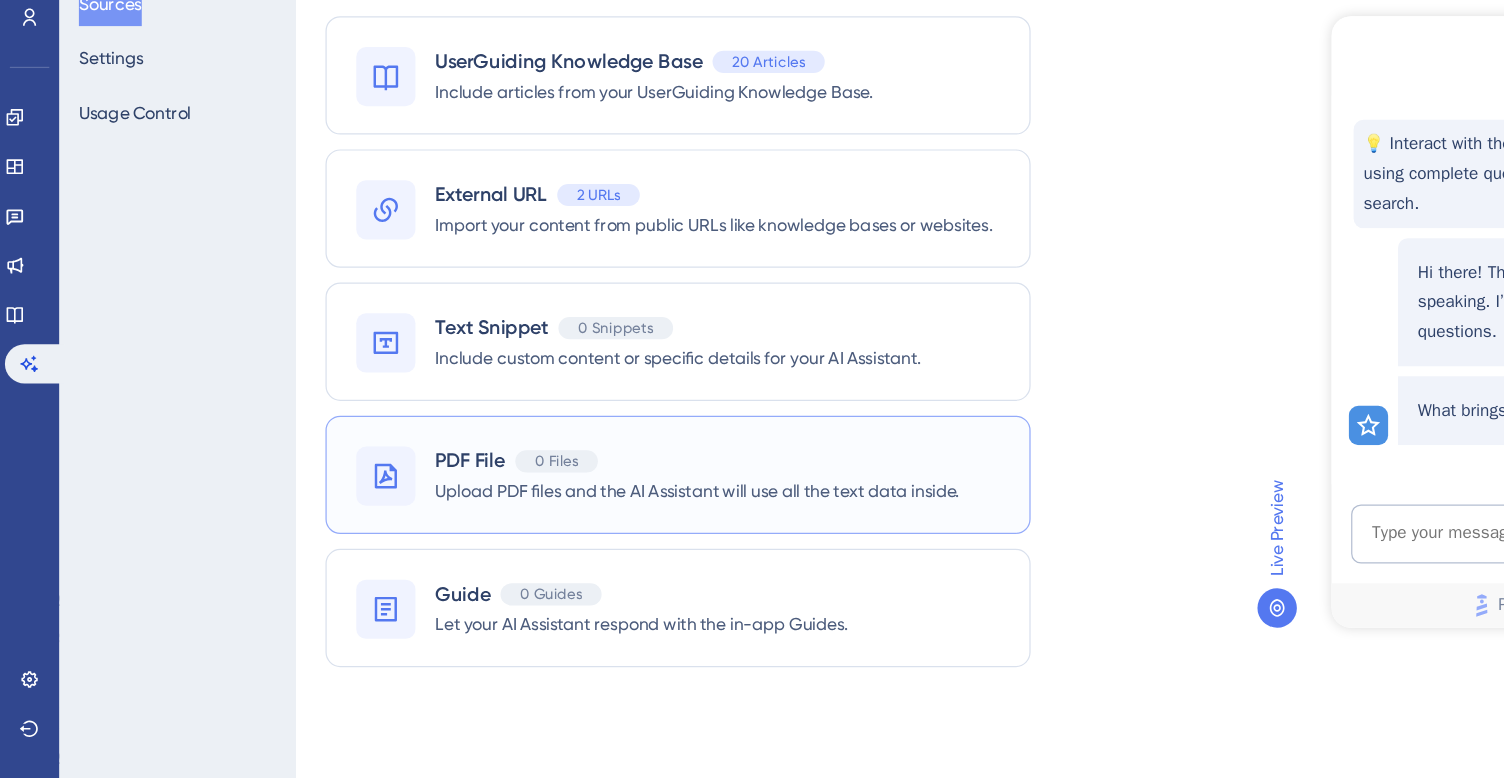 scroll, scrollTop: 0, scrollLeft: 0, axis: both 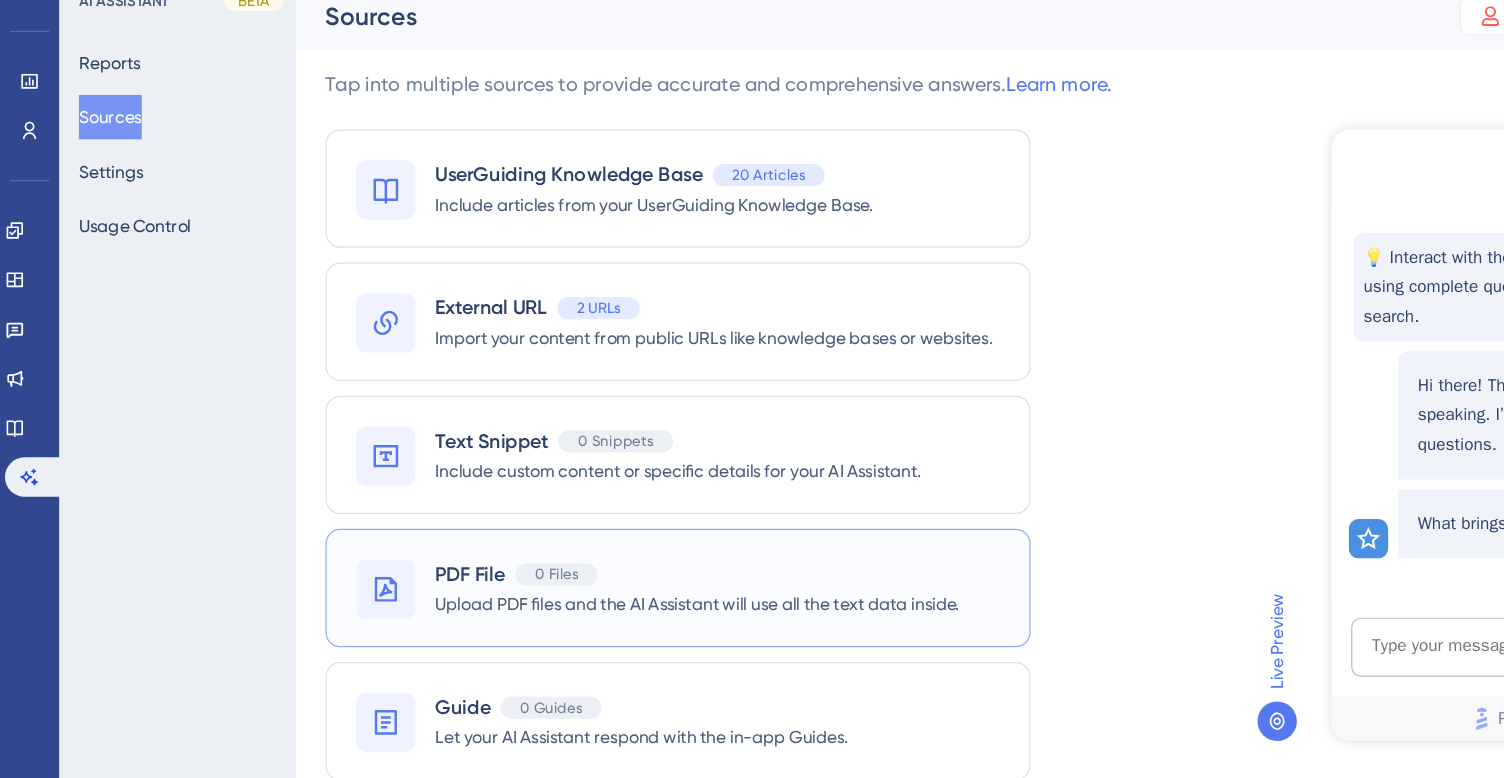 click on "Upload PDF files and the AI Assistant will use all the text data inside." at bounding box center [565, 545] 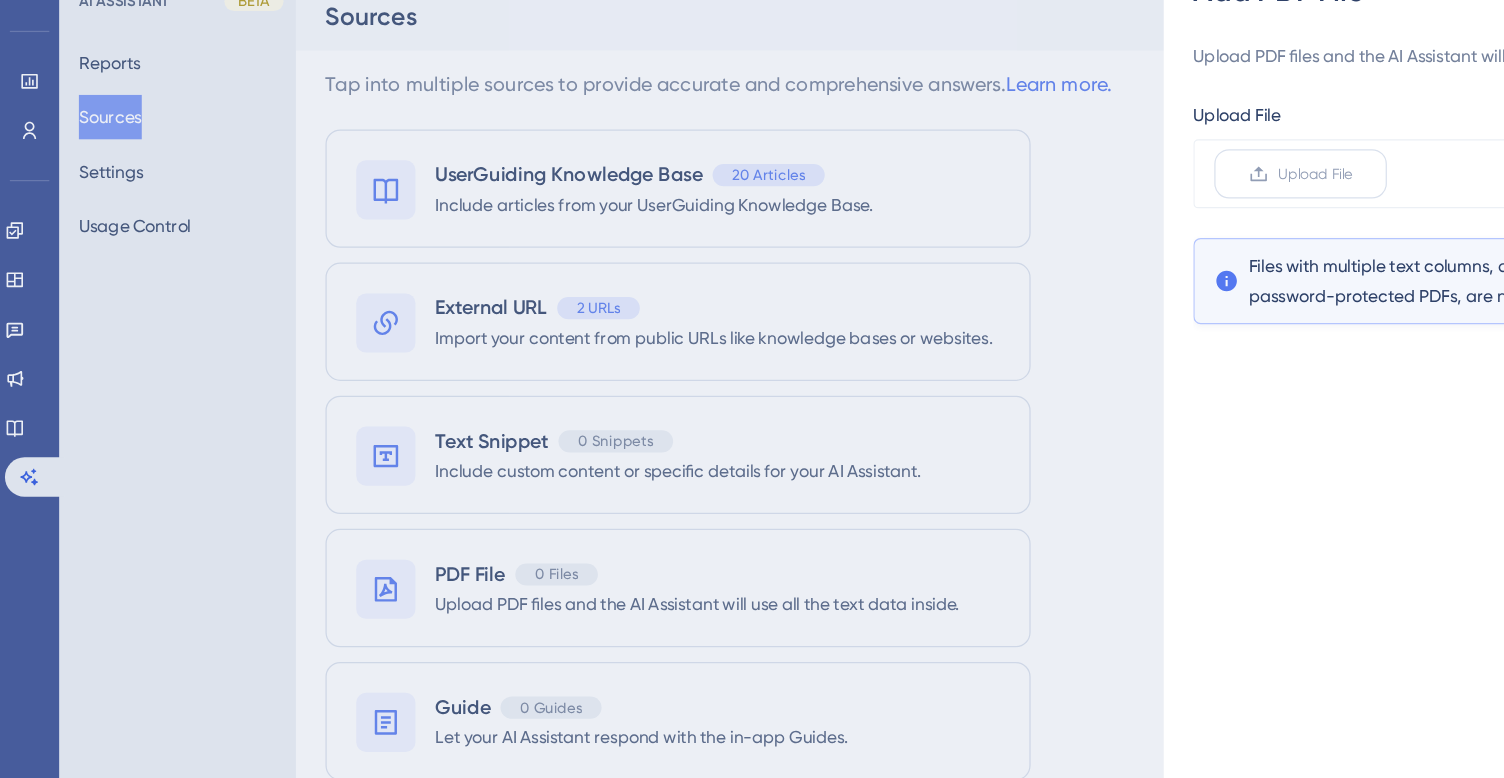 click on "Upload File" at bounding box center [1067, 196] 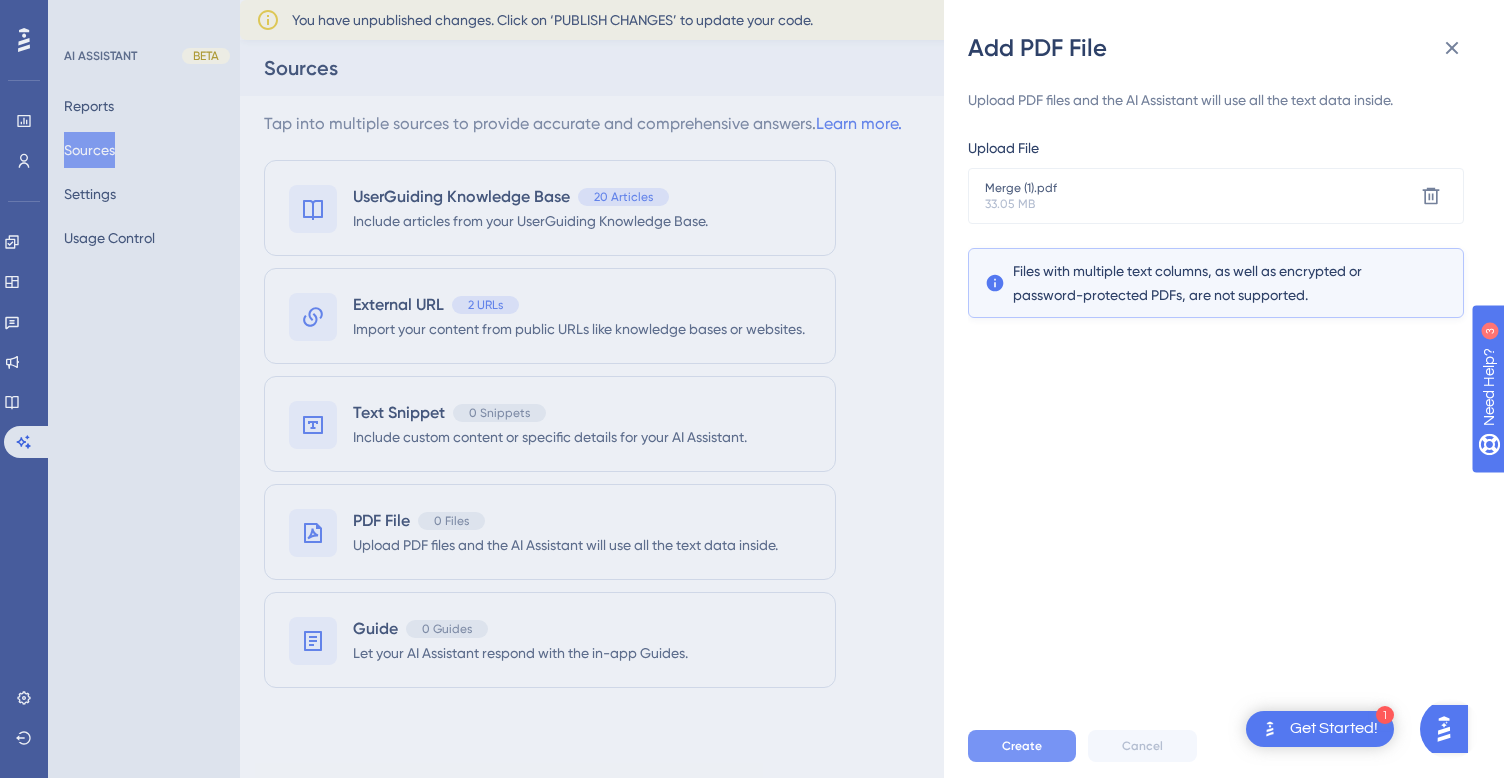 click on "Create" at bounding box center [1022, 746] 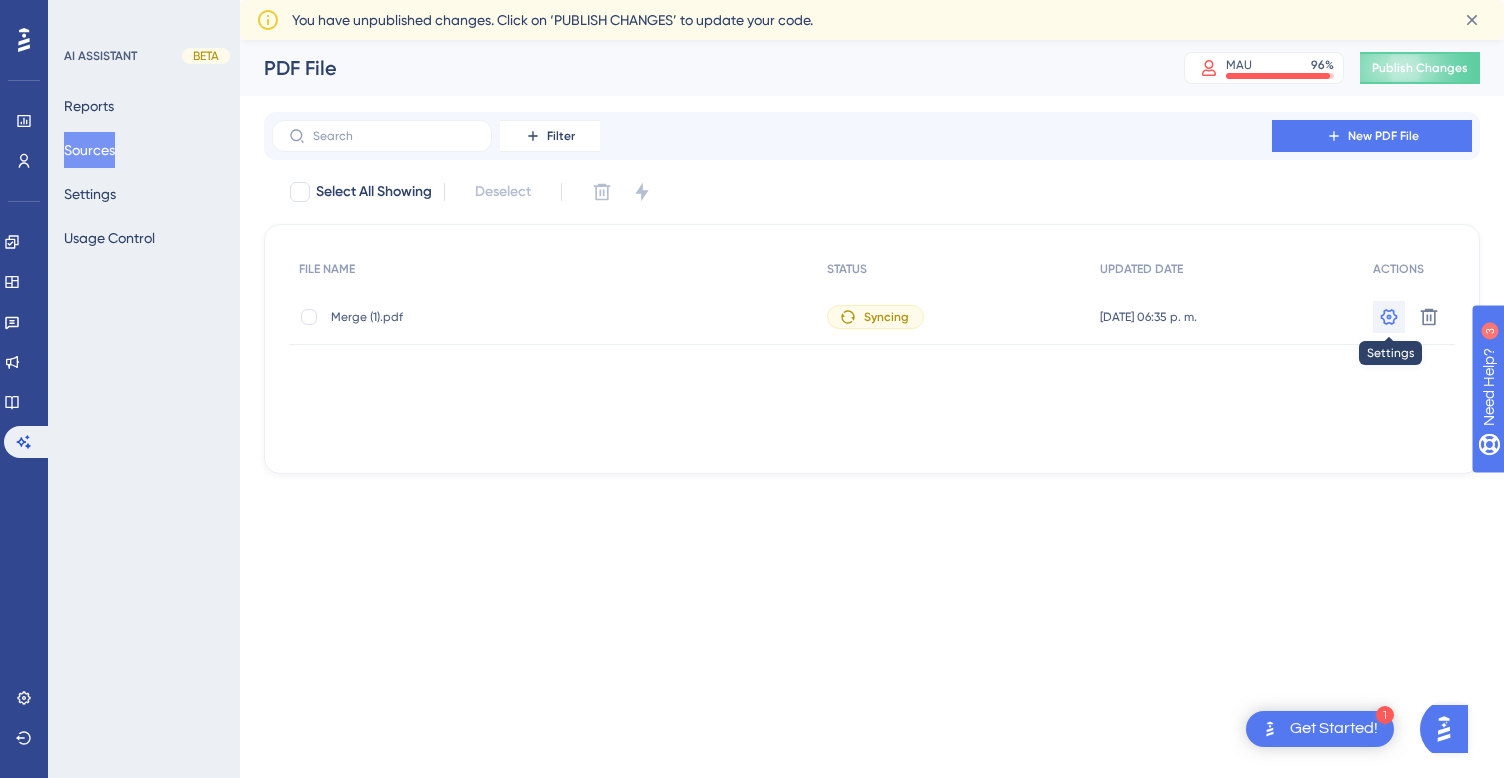click 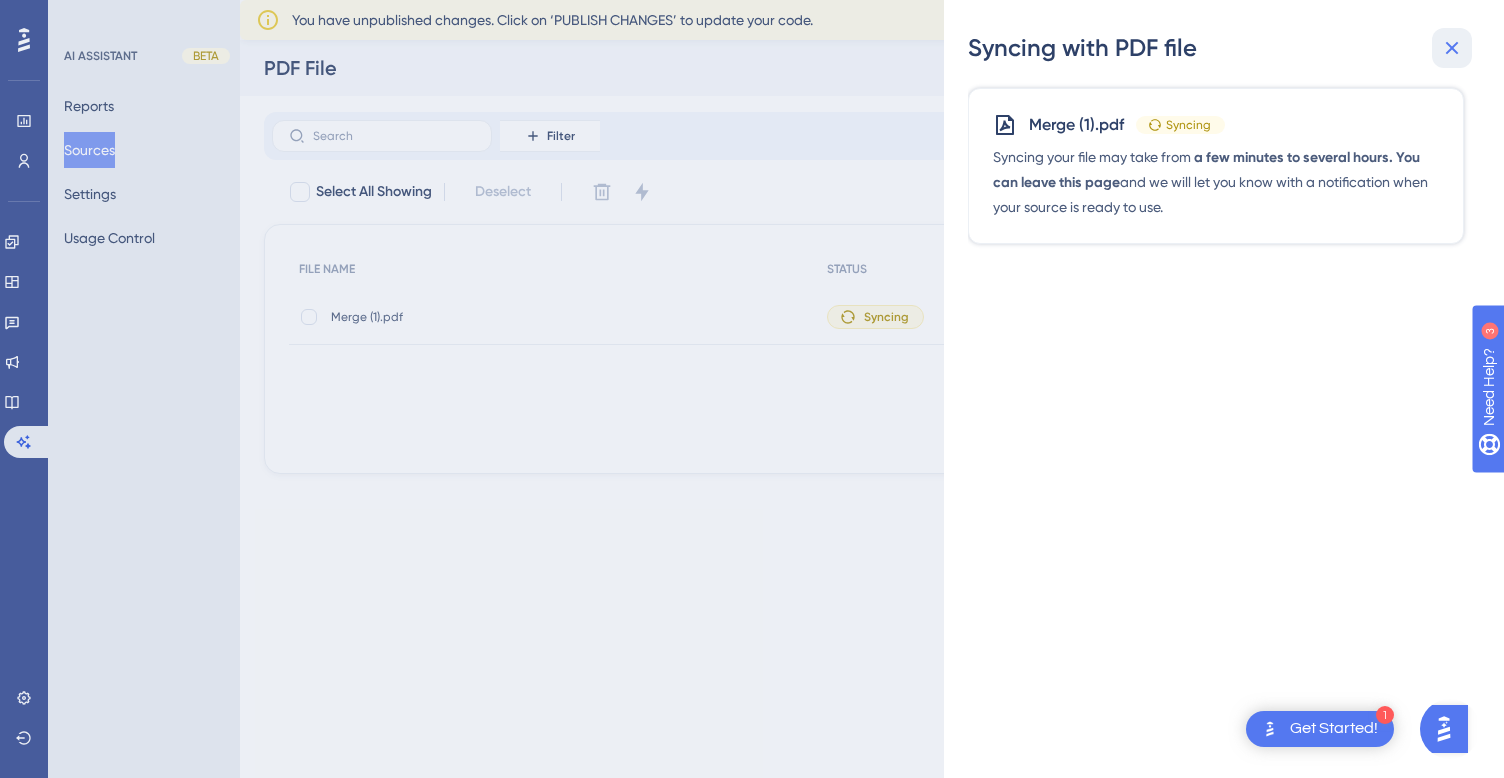 click 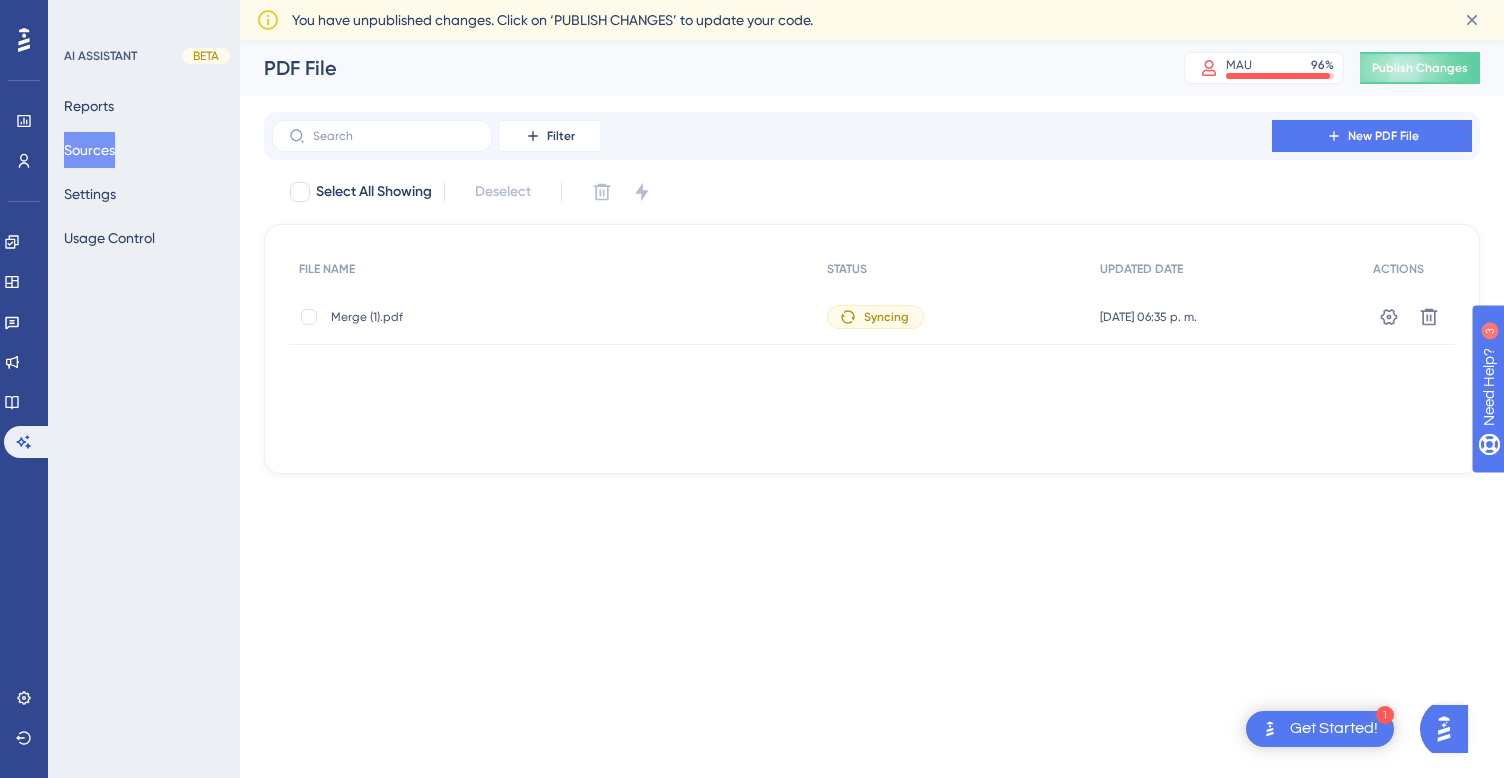 click on "FILE NAME STATUS UPDATED DATE ACTIONS Merge (1).pdf Merge (1).pdf Syncing [DATE] 06:35 p. m. [DATE] 06:35 p. m. Settings Delete" at bounding box center (872, 349) 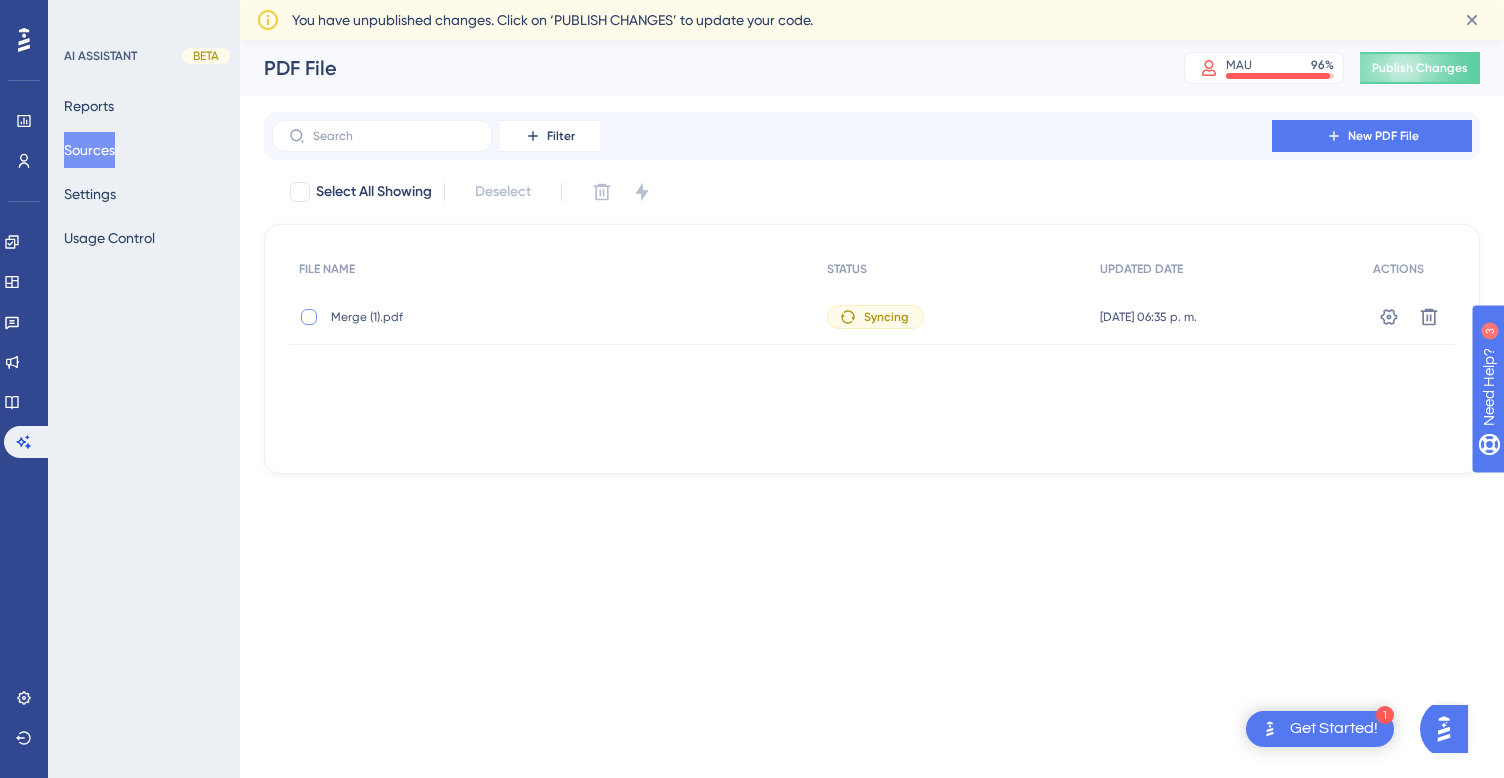 click at bounding box center [309, 317] 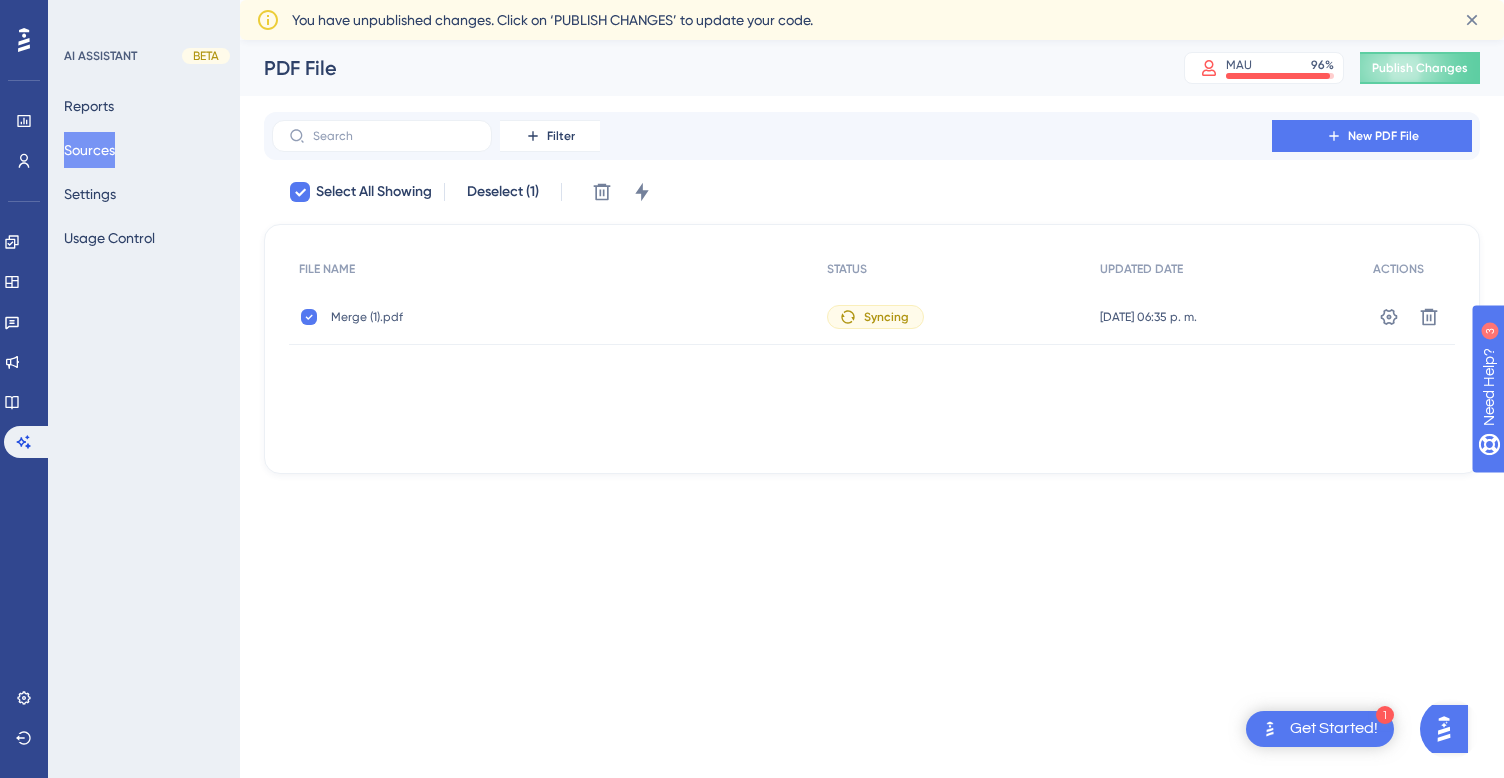 click on "FILE NAME STATUS UPDATED DATE ACTIONS Merge (1).pdf Merge (1).pdf Syncing [DATE] 06:35 p. m. [DATE] 06:35 p. m. Settings Delete" at bounding box center (872, 349) 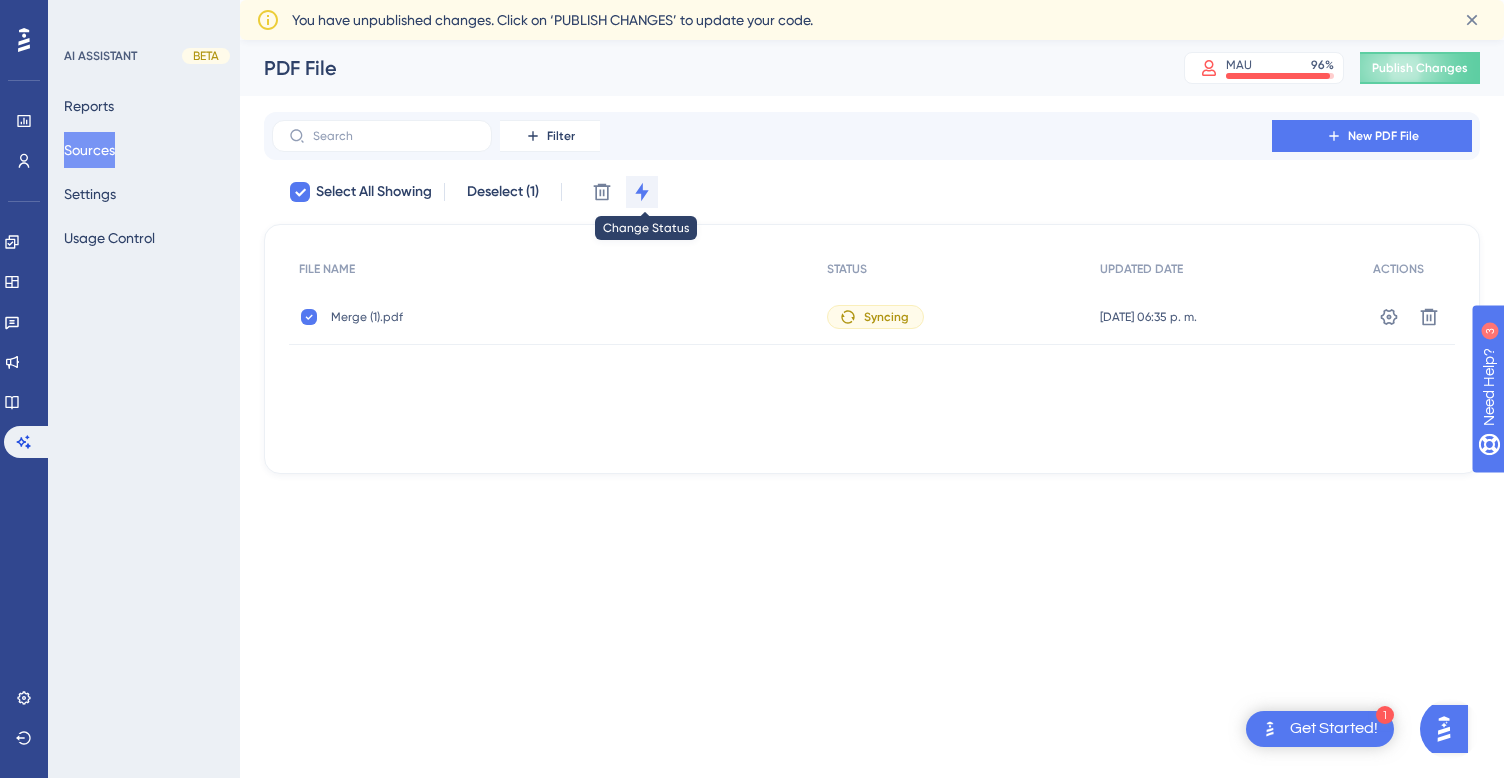 click 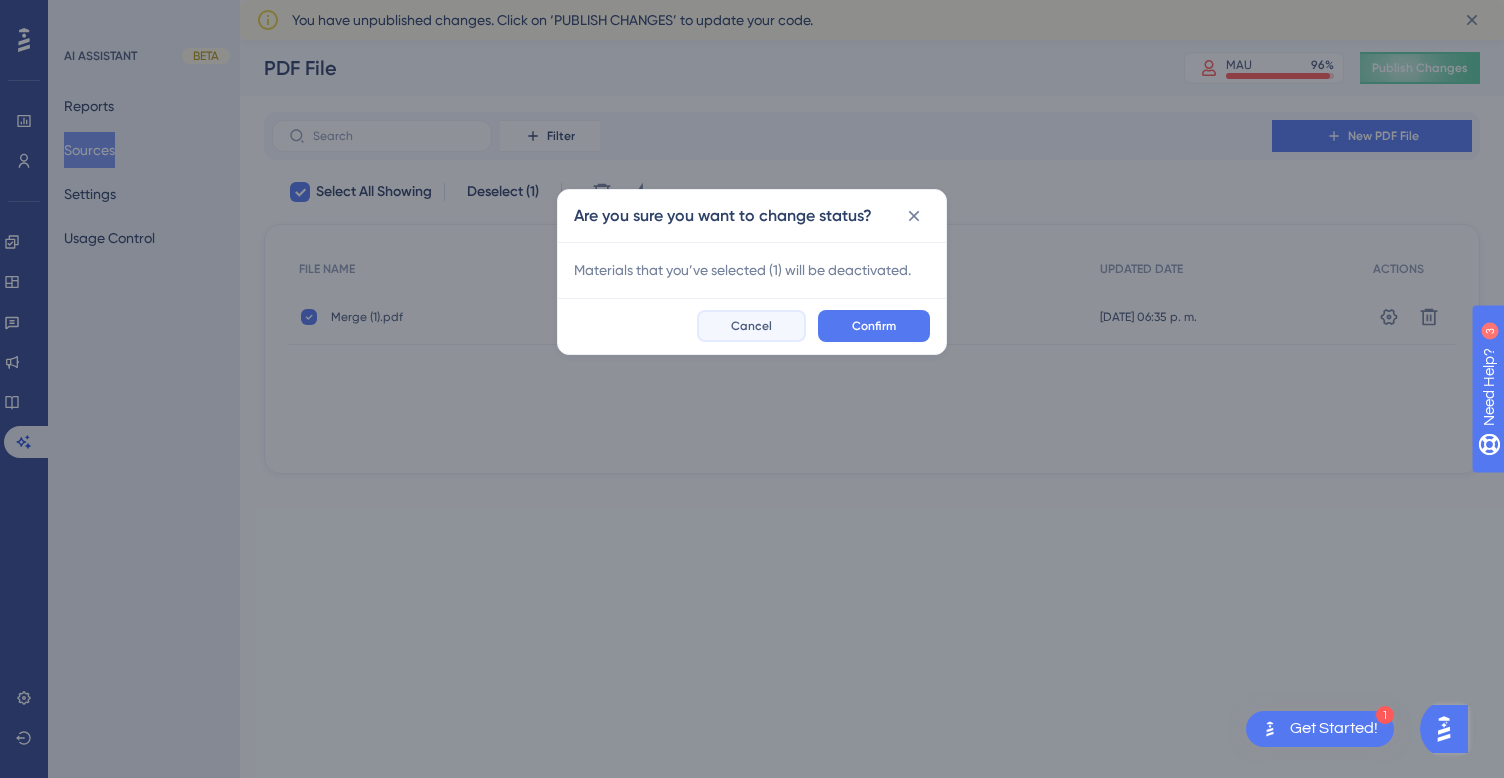 click on "Cancel" at bounding box center [751, 326] 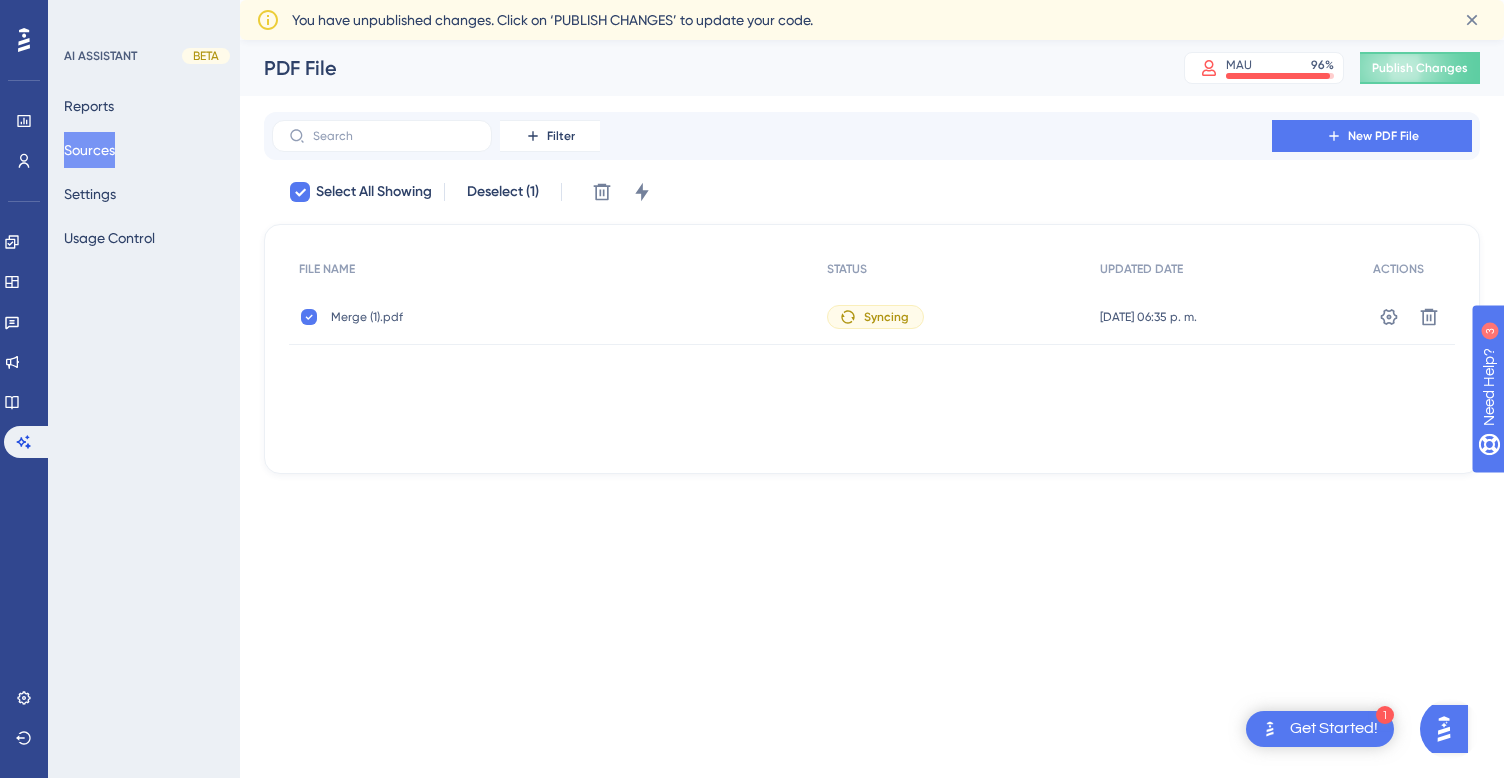 click on "Sources" at bounding box center [89, 150] 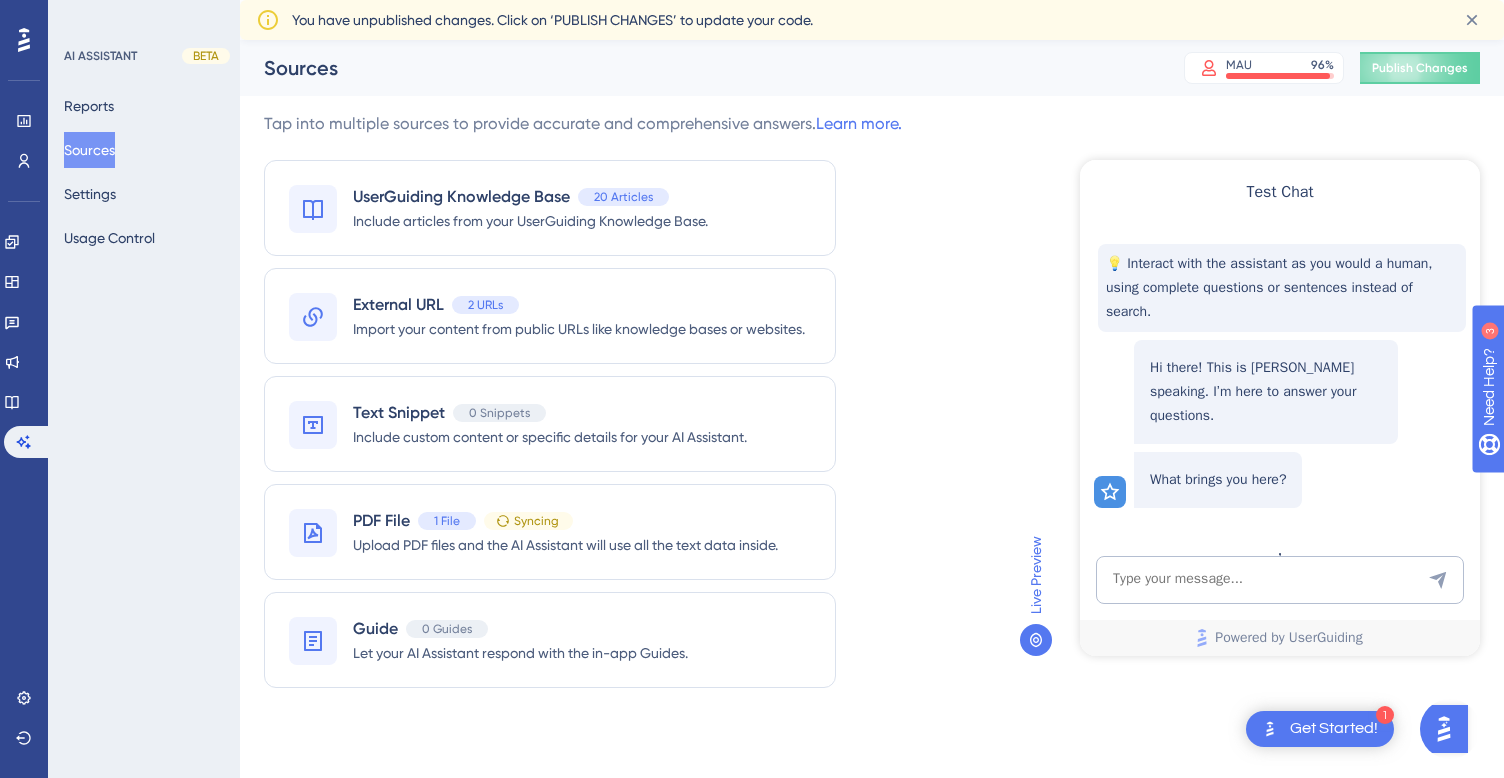 scroll, scrollTop: 0, scrollLeft: 0, axis: both 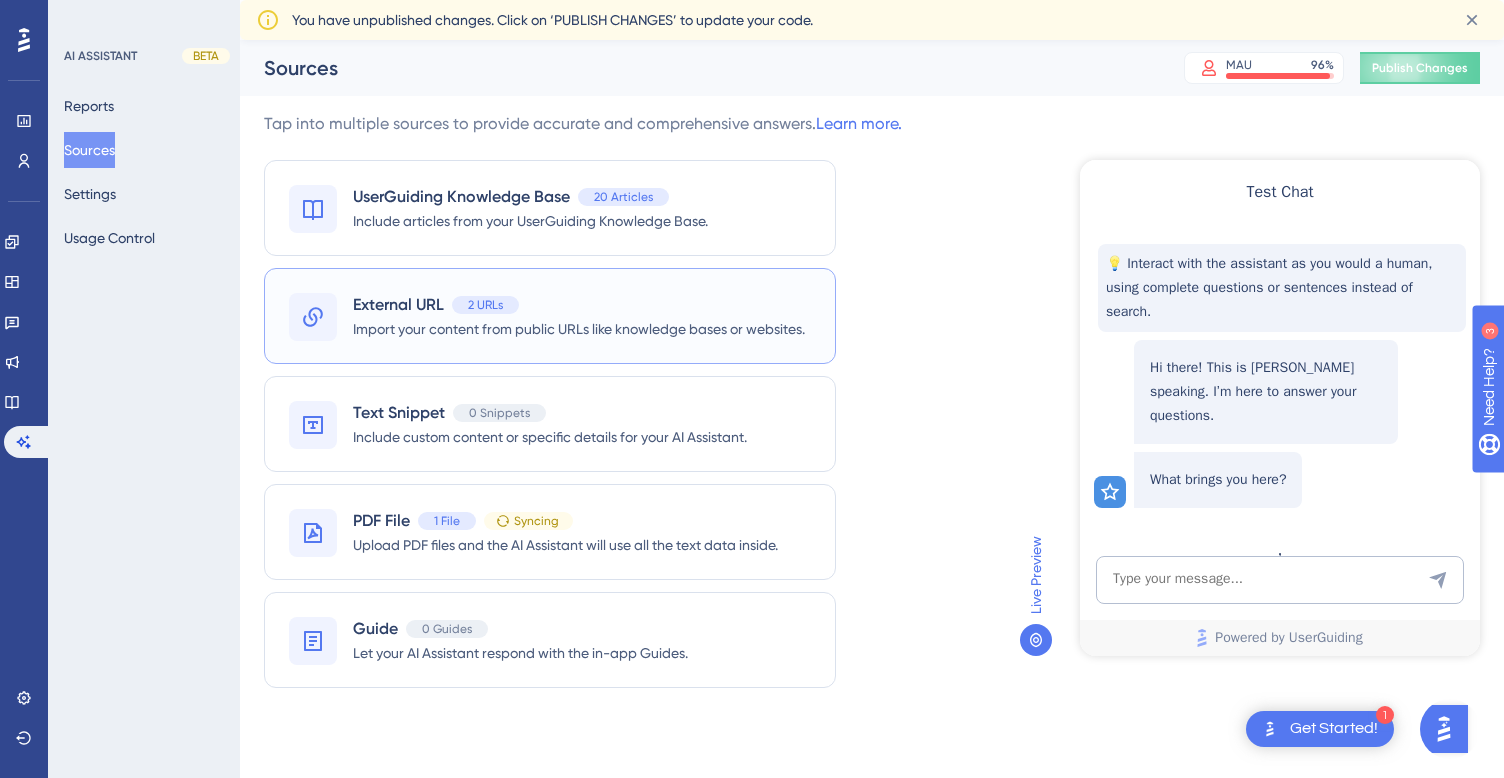 click on "External URL 2 URLs" at bounding box center (579, 305) 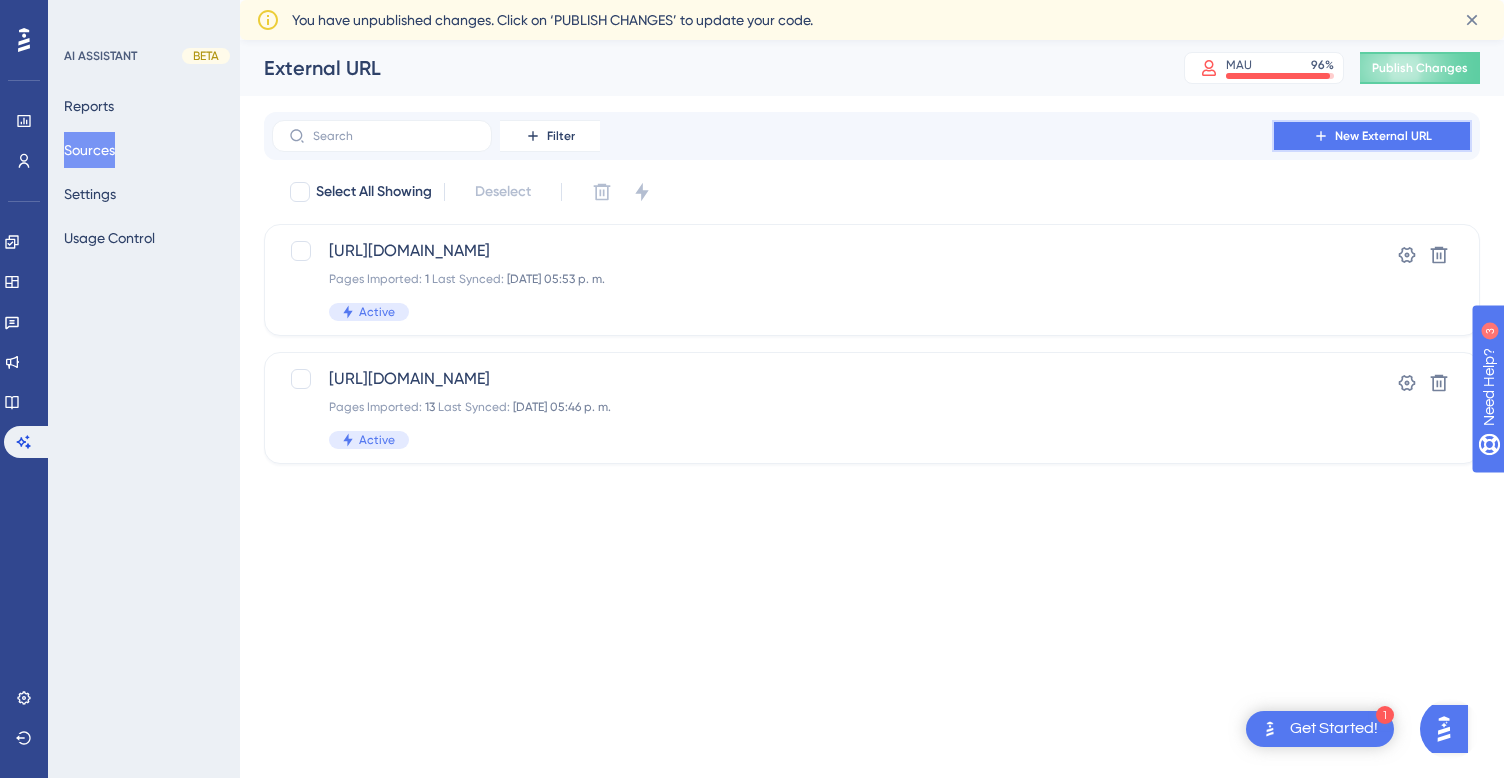 click on "New External URL" at bounding box center (1383, 136) 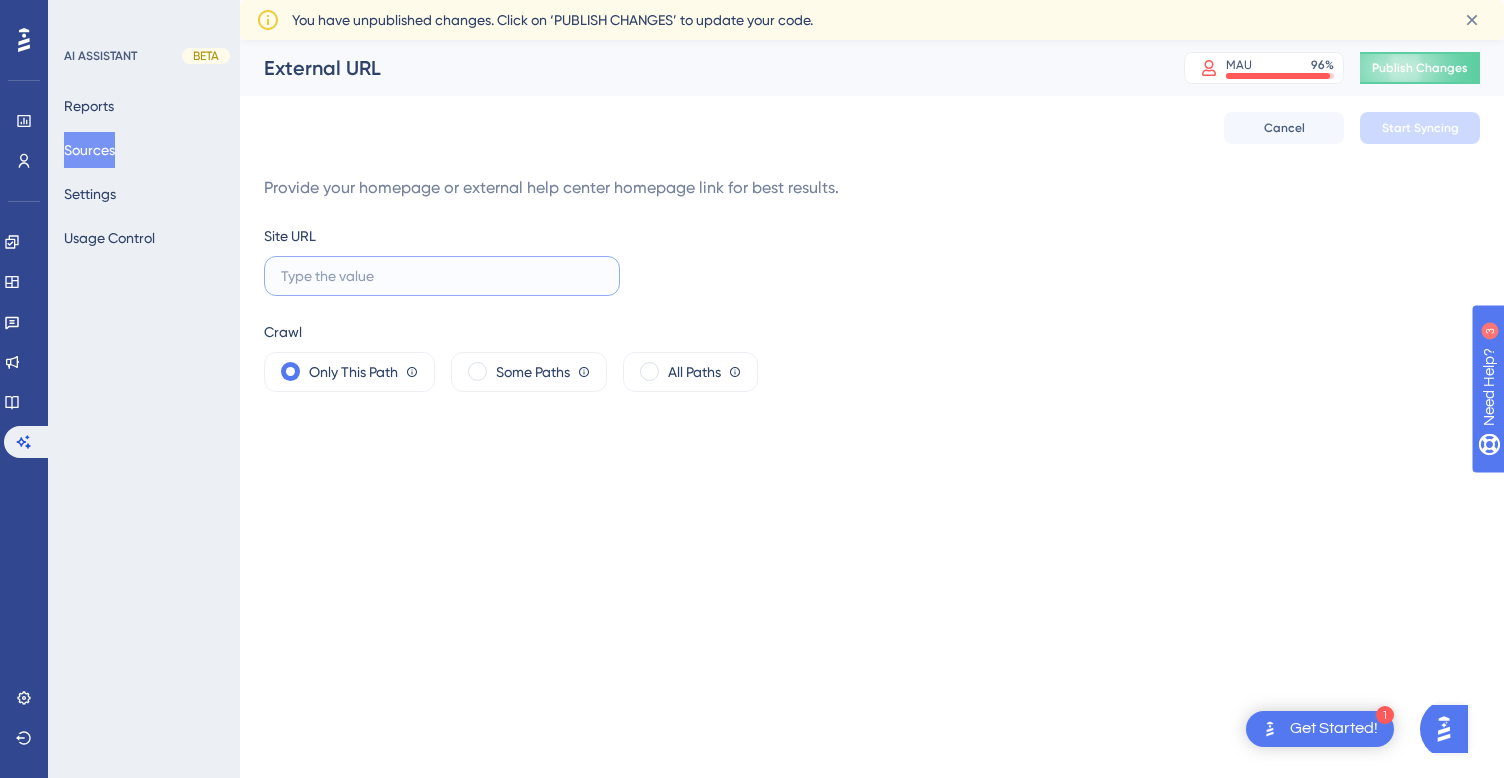 click at bounding box center [442, 276] 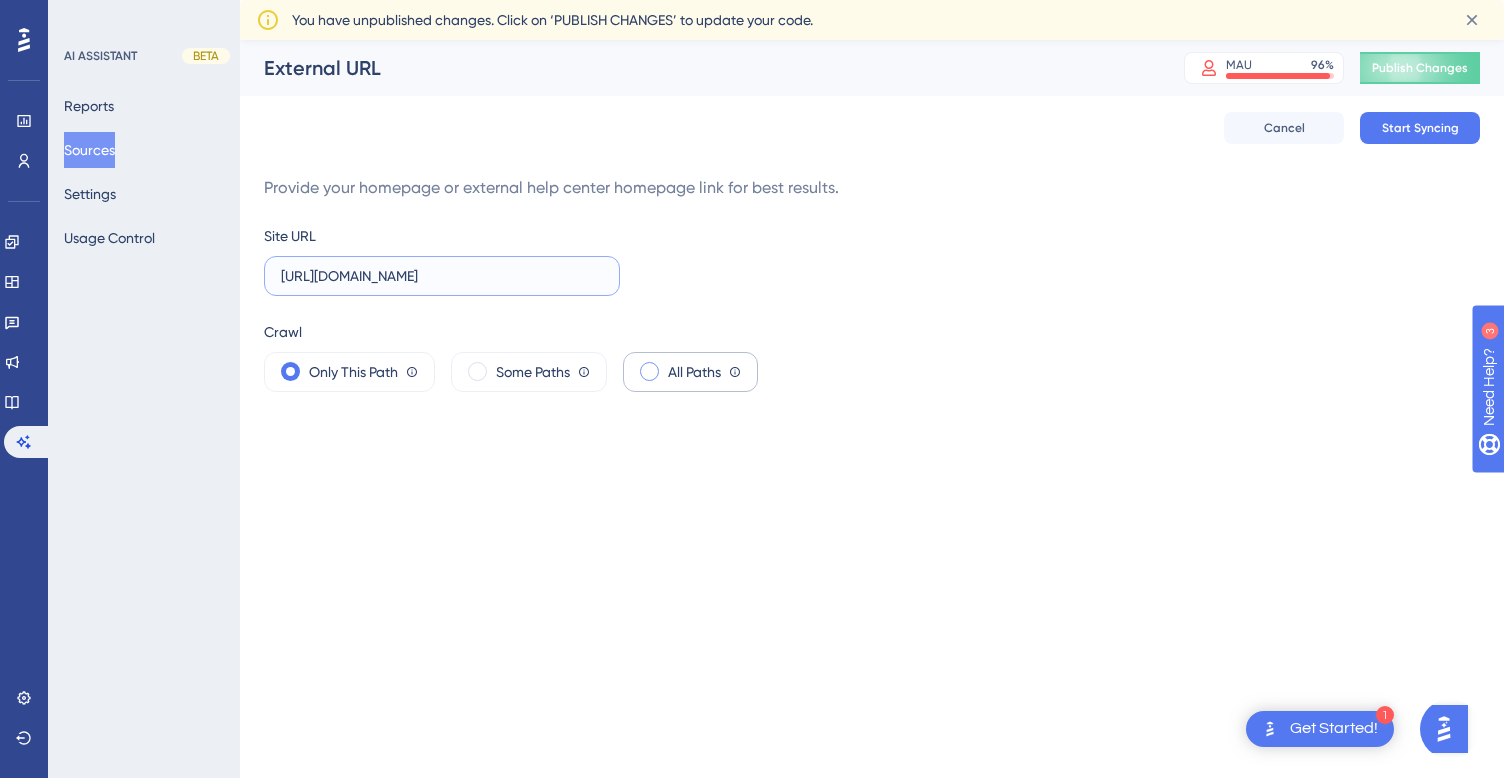 type on "[URL][DOMAIN_NAME]" 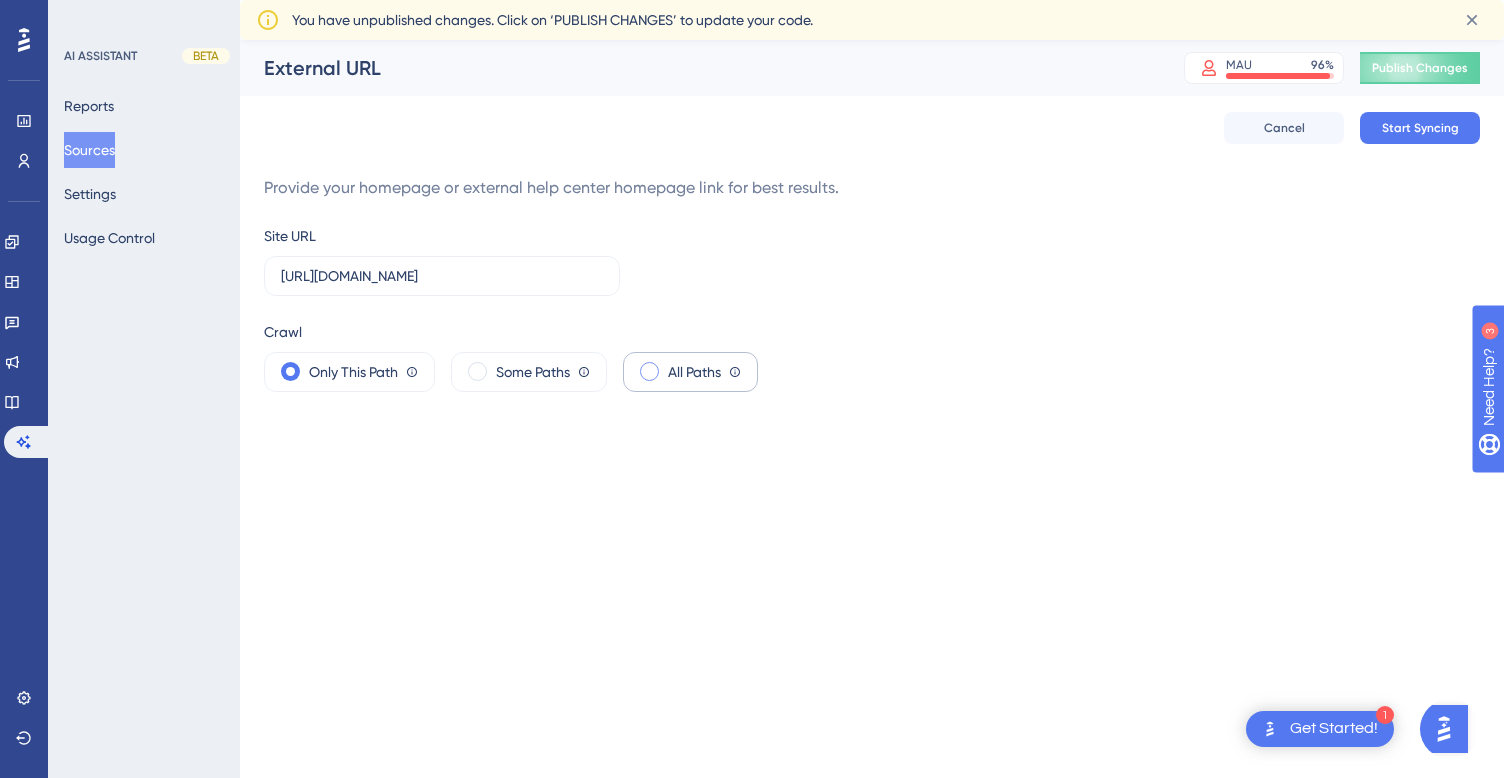 click on "All Paths" at bounding box center [694, 372] 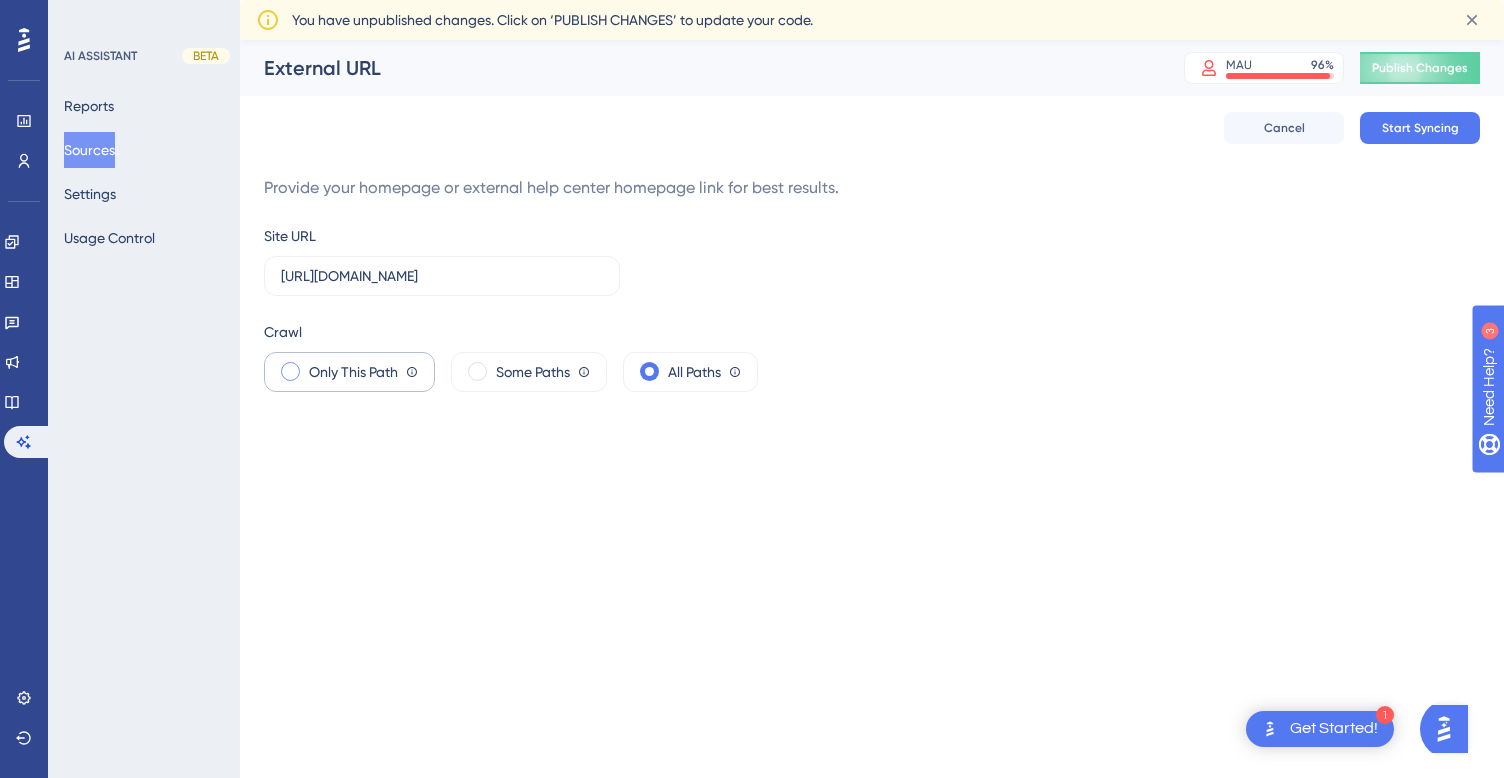 click on "Only This Path" at bounding box center (353, 372) 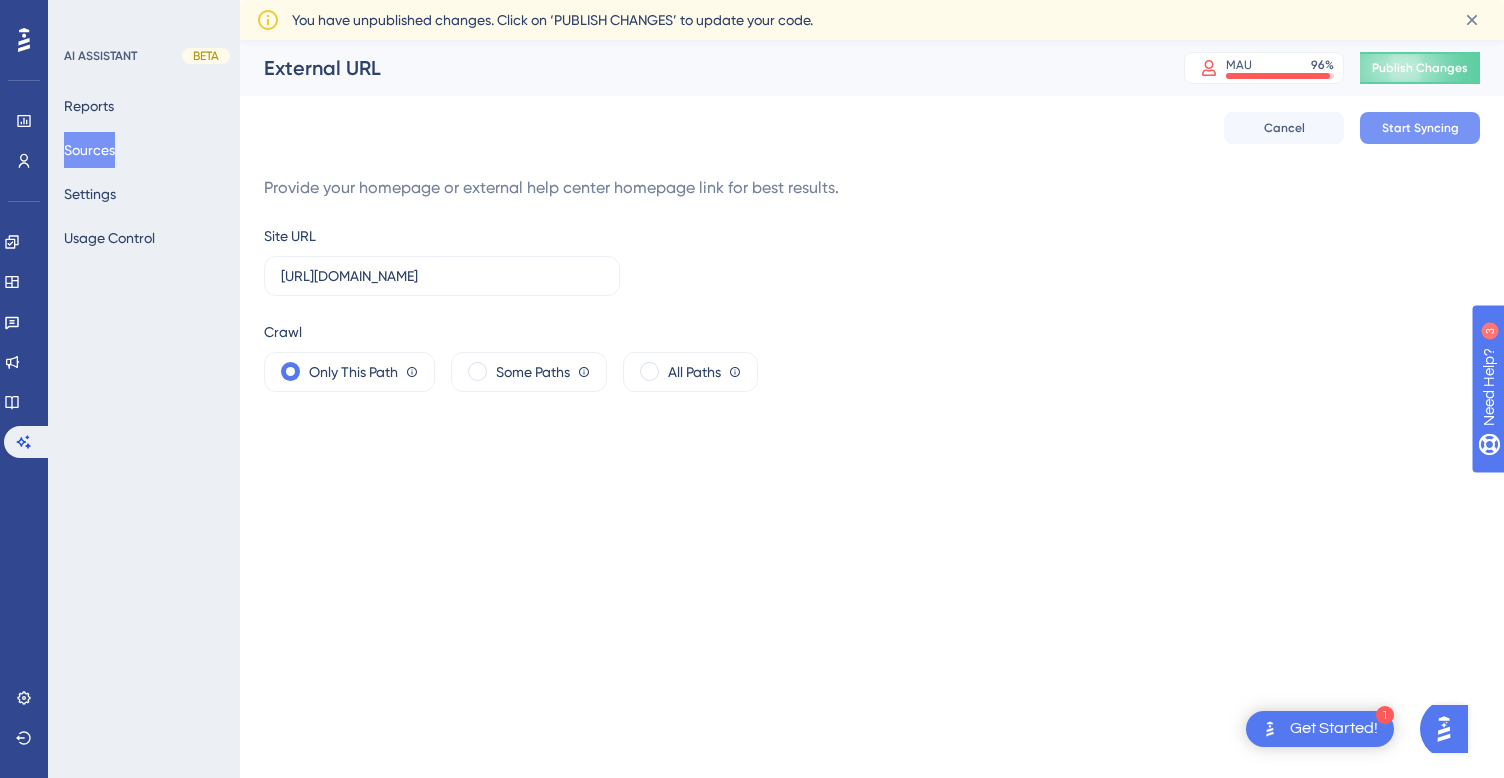 click on "Start Syncing" at bounding box center (1420, 128) 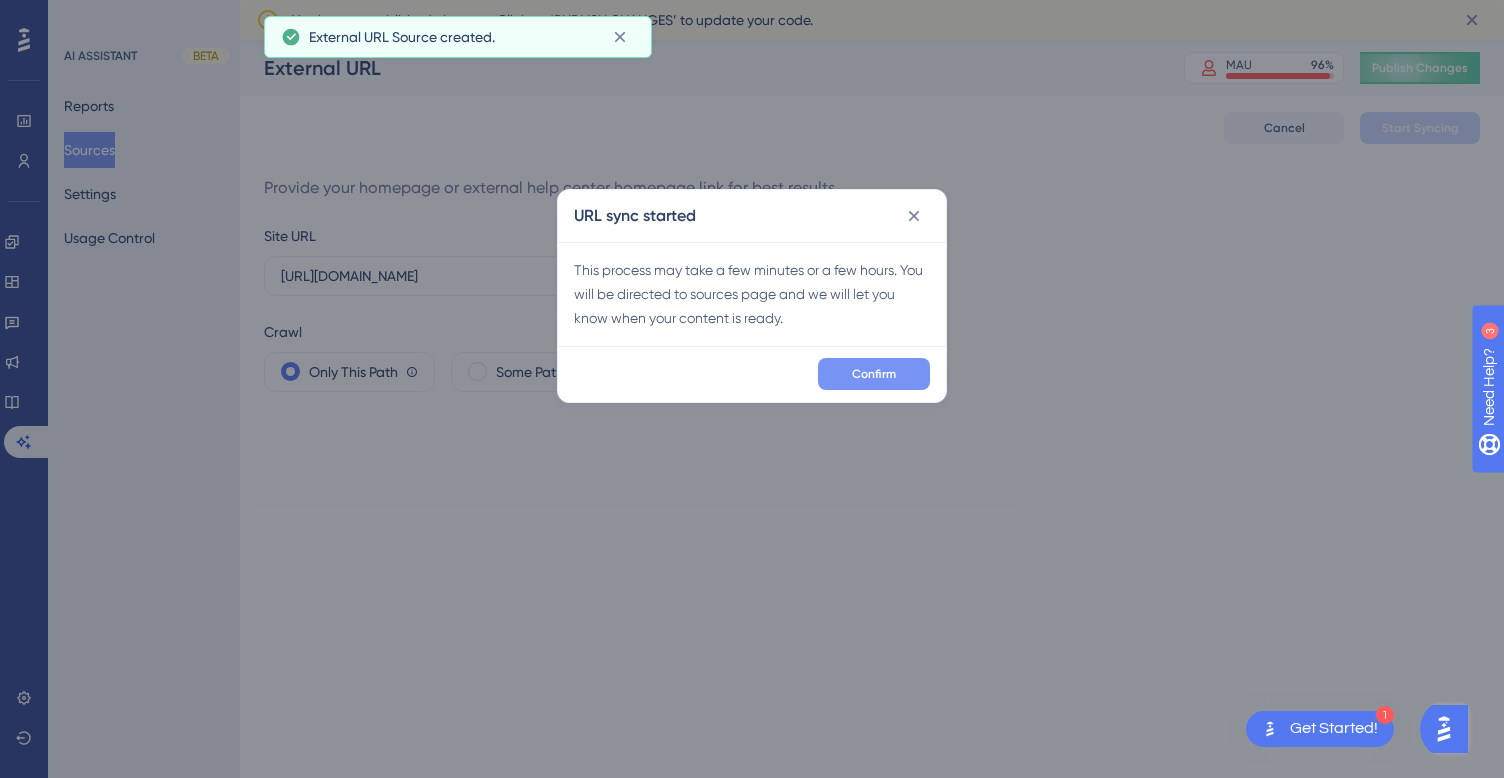 click on "Confirm" at bounding box center (874, 374) 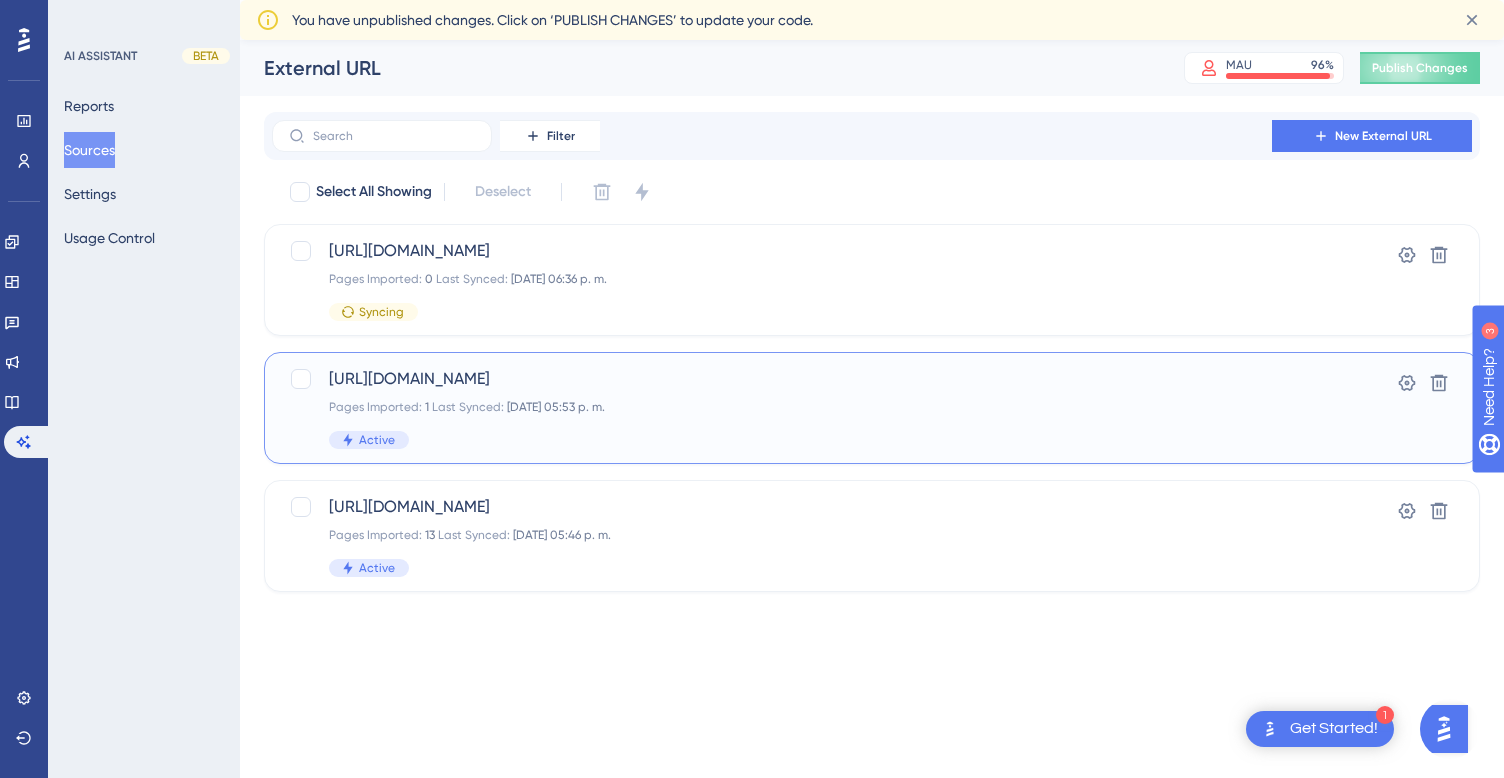 click on "Pages Imported:   1   Last Synced:   [DATE] 05:53 p. m." at bounding box center (792, 407) 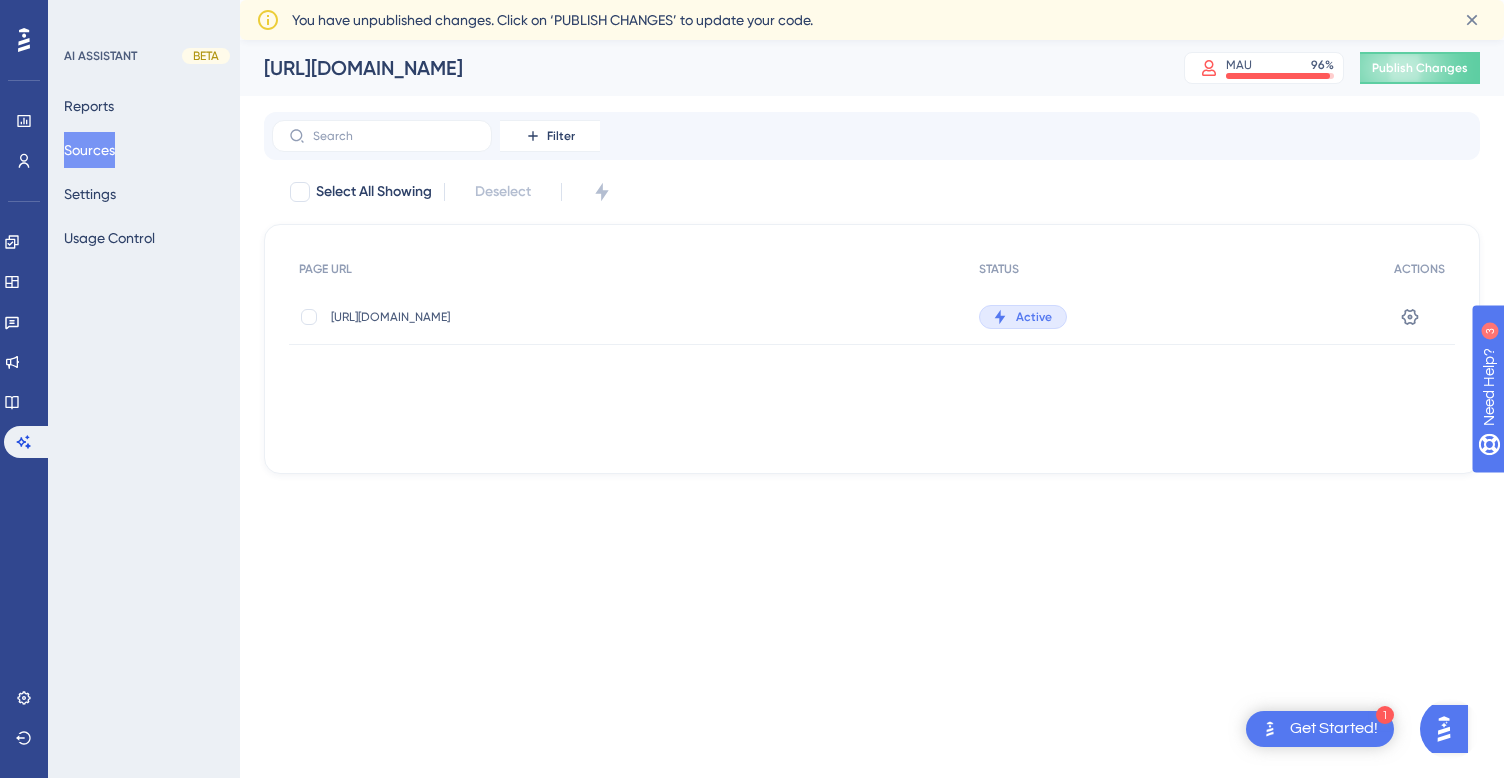 click on "Active" at bounding box center [1034, 317] 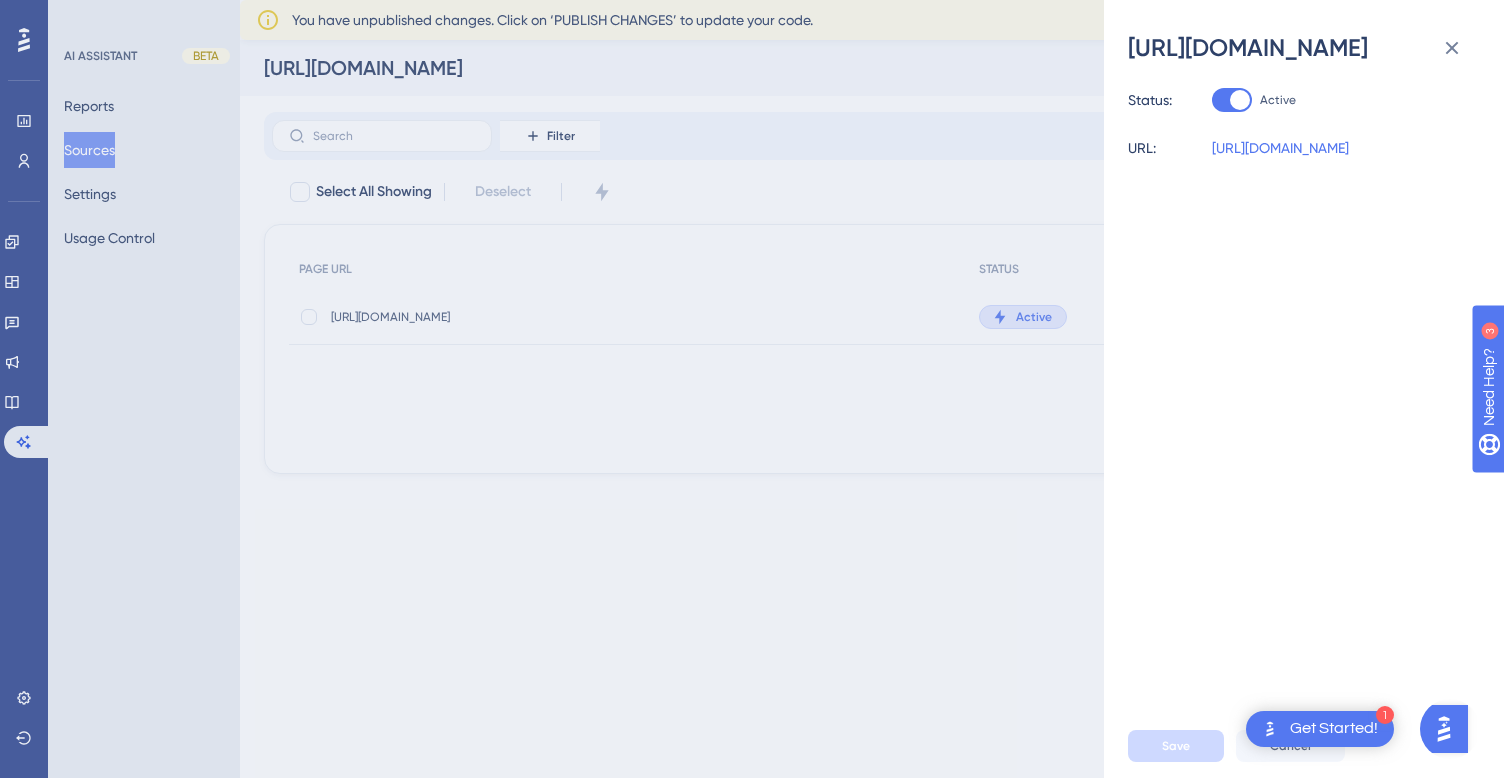 click on "[URL][DOMAIN_NAME] Status: Active URL: [URL][DOMAIN_NAME] Save Cancel" at bounding box center (752, 389) 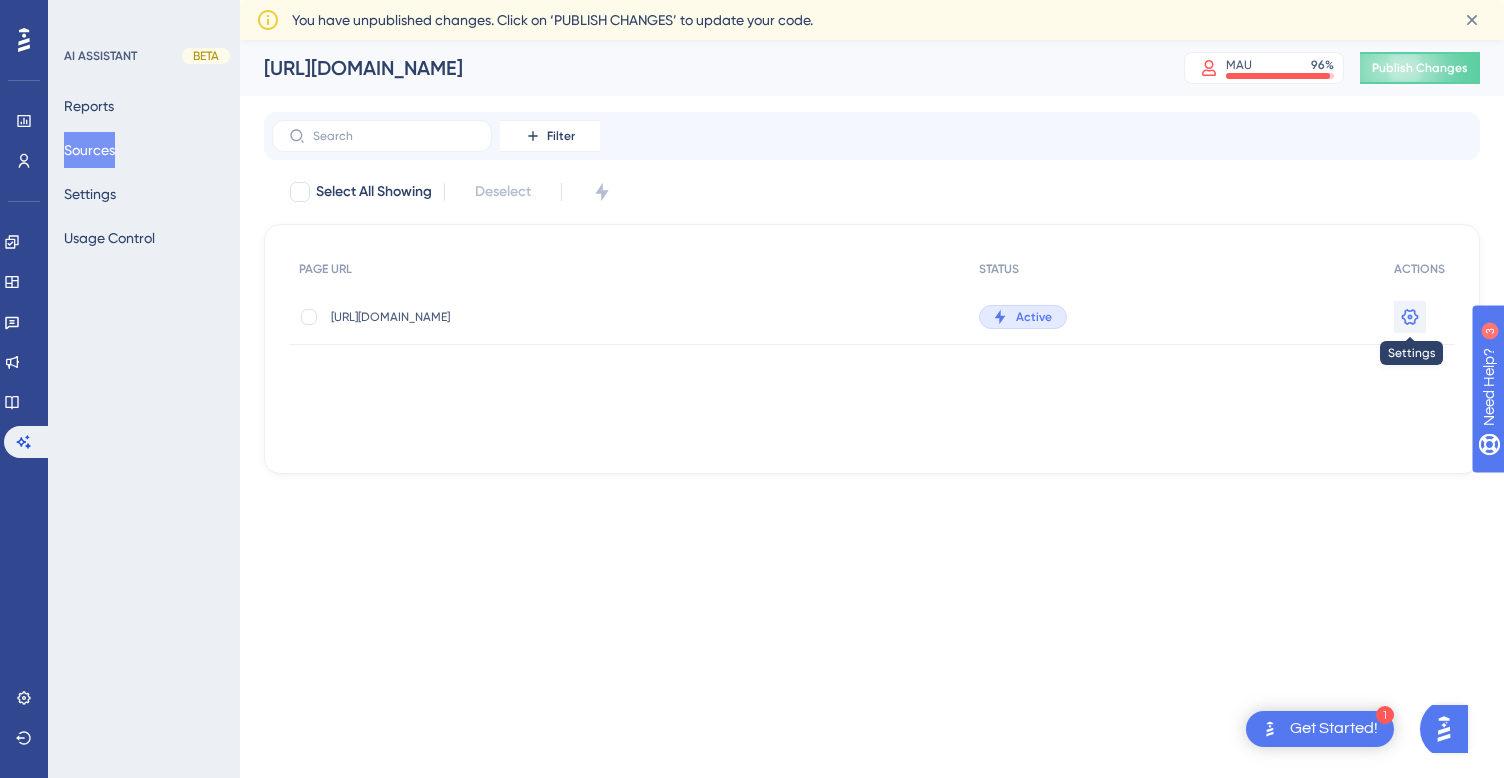 click 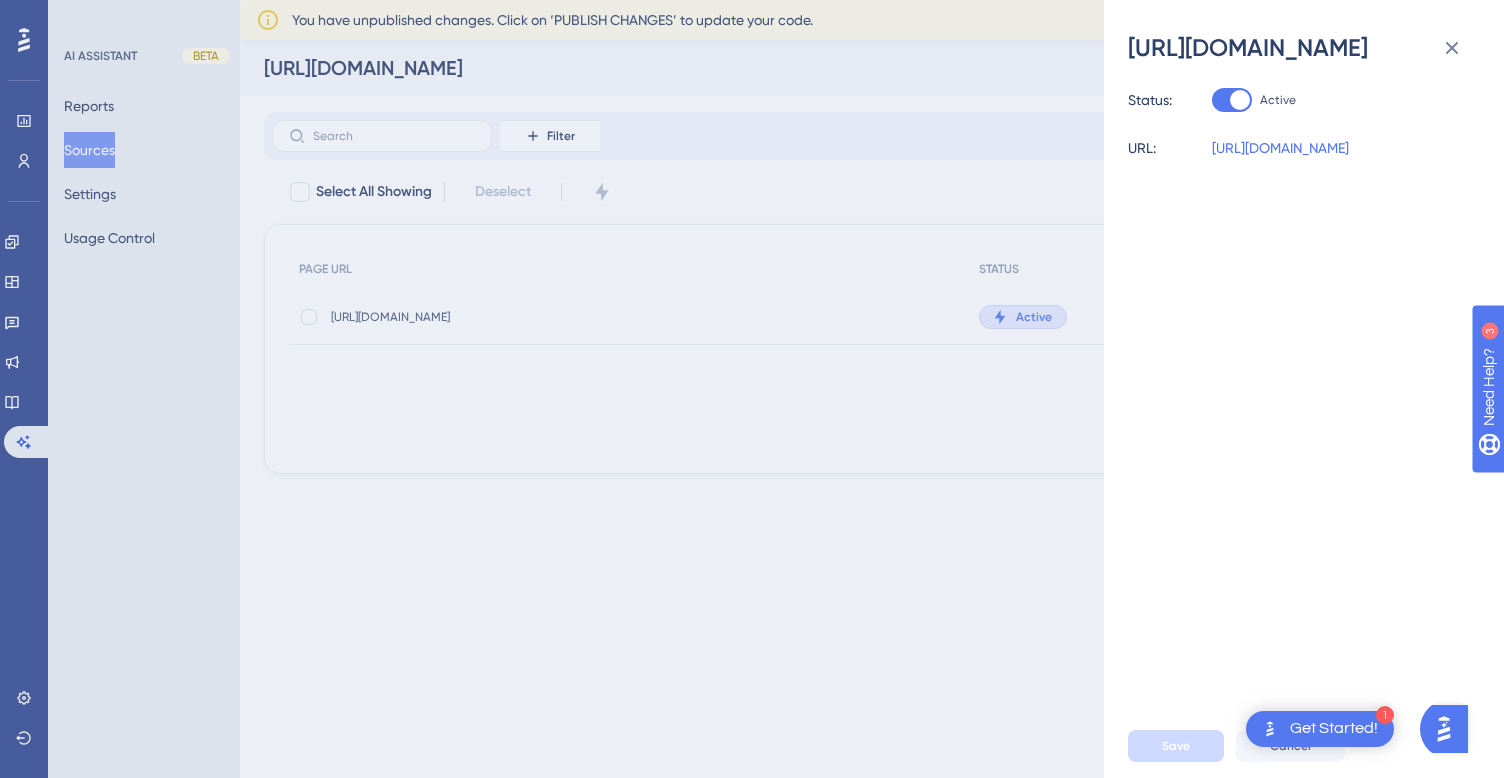 click on "[URL][DOMAIN_NAME] Status: Active URL: [URL][DOMAIN_NAME] Save Cancel" at bounding box center [752, 389] 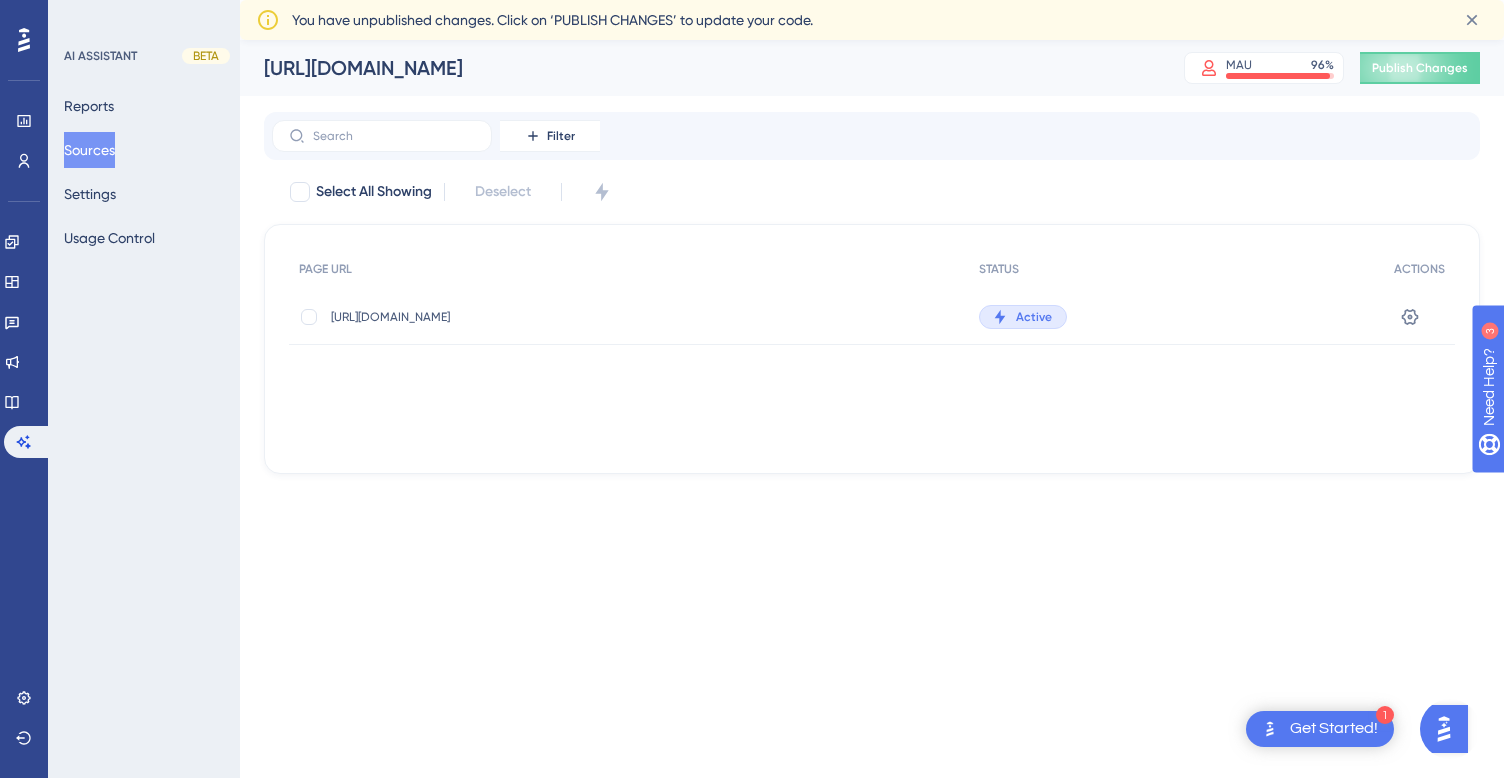 click on "Sources" at bounding box center [89, 150] 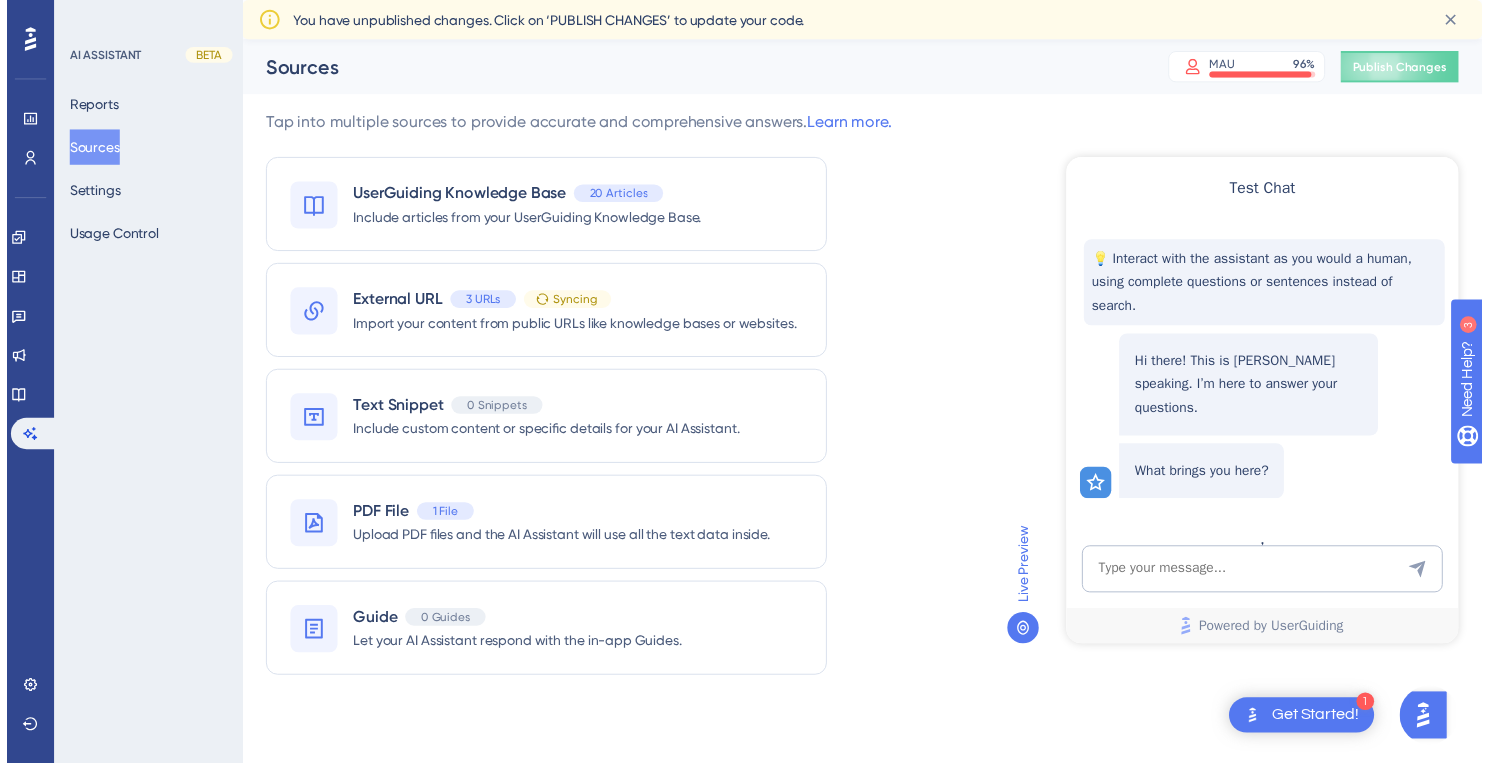 scroll, scrollTop: 0, scrollLeft: 0, axis: both 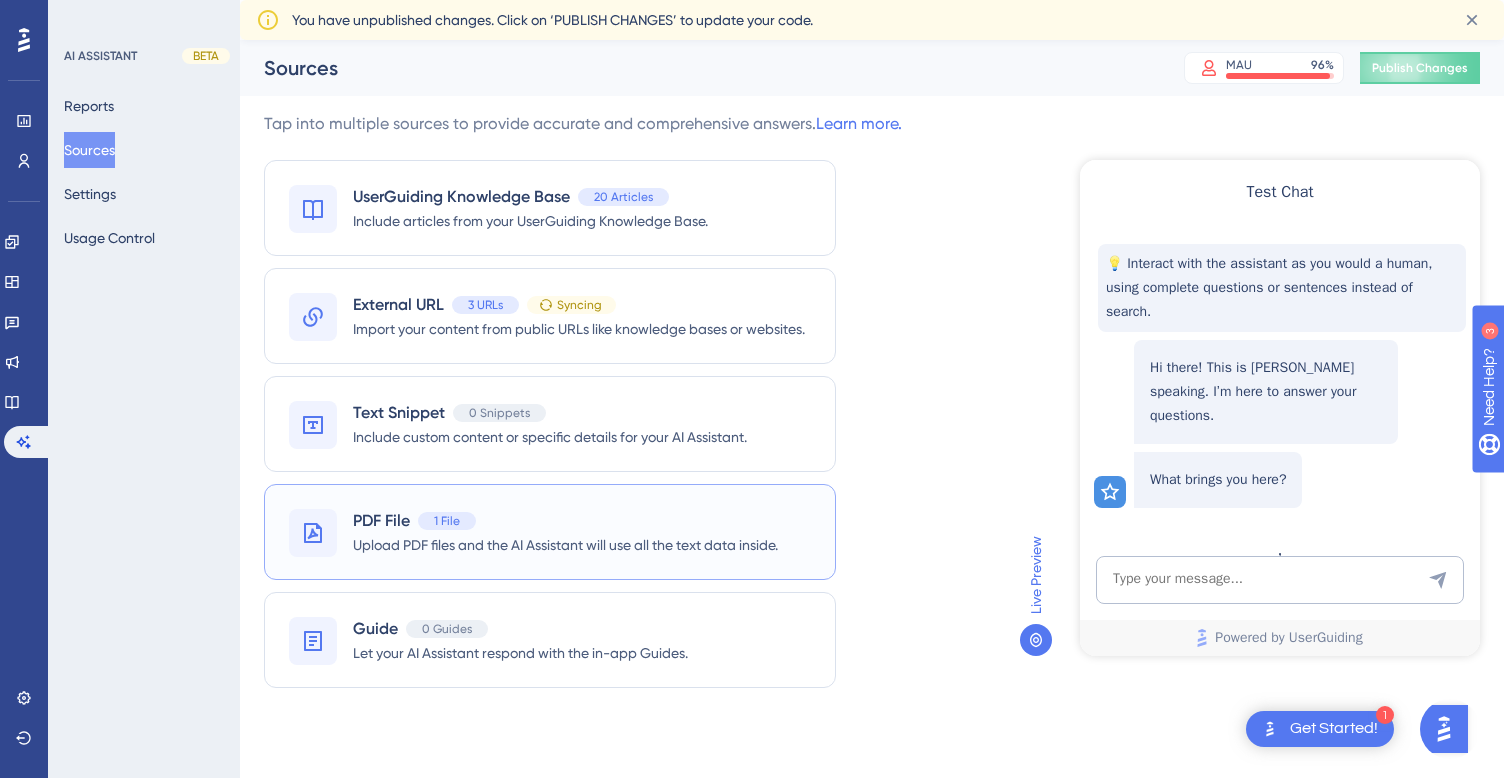 click on "Upload PDF files and the AI Assistant will use all the text data inside." at bounding box center [565, 545] 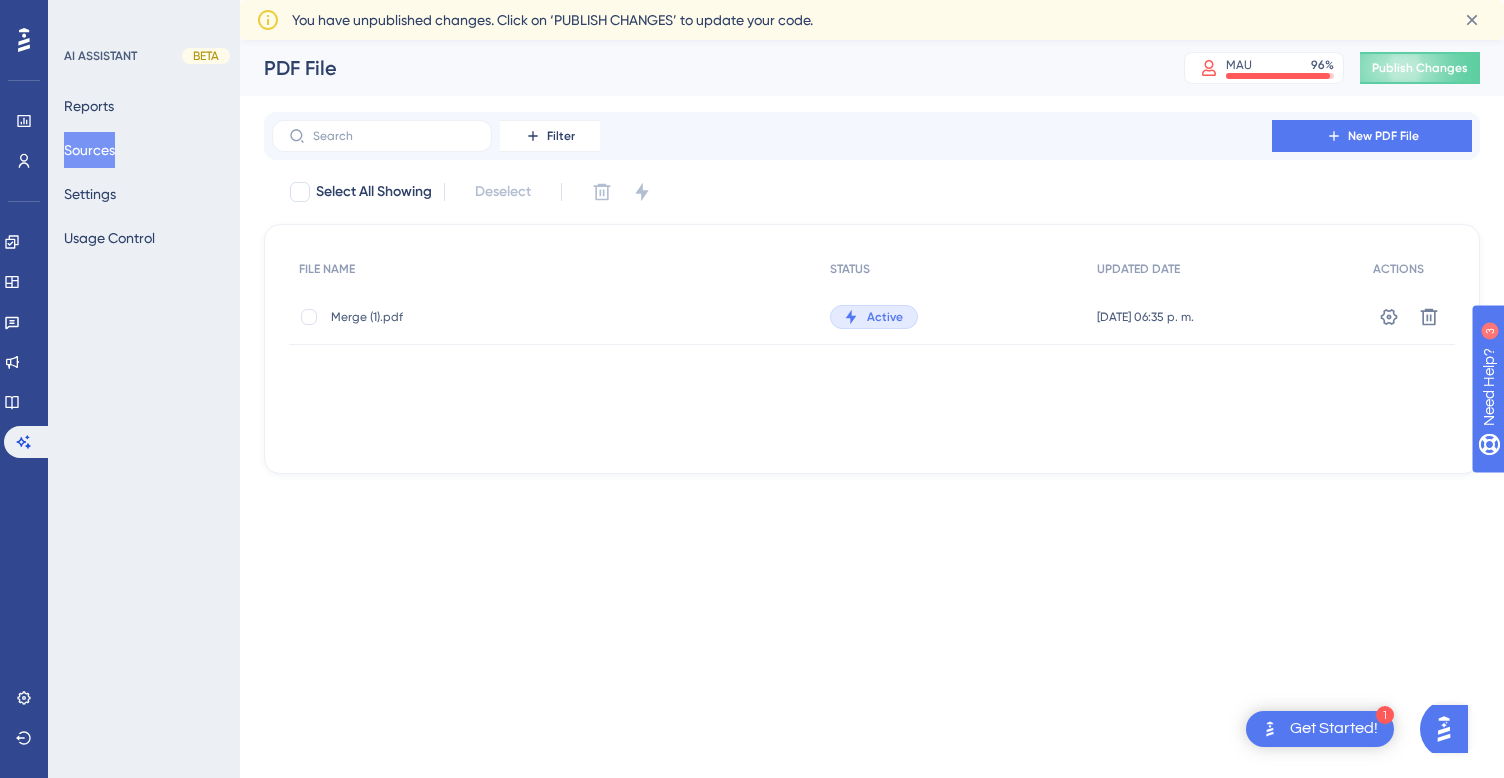 click on "Merge (1).pdf Merge (1).pdf" at bounding box center [554, 317] 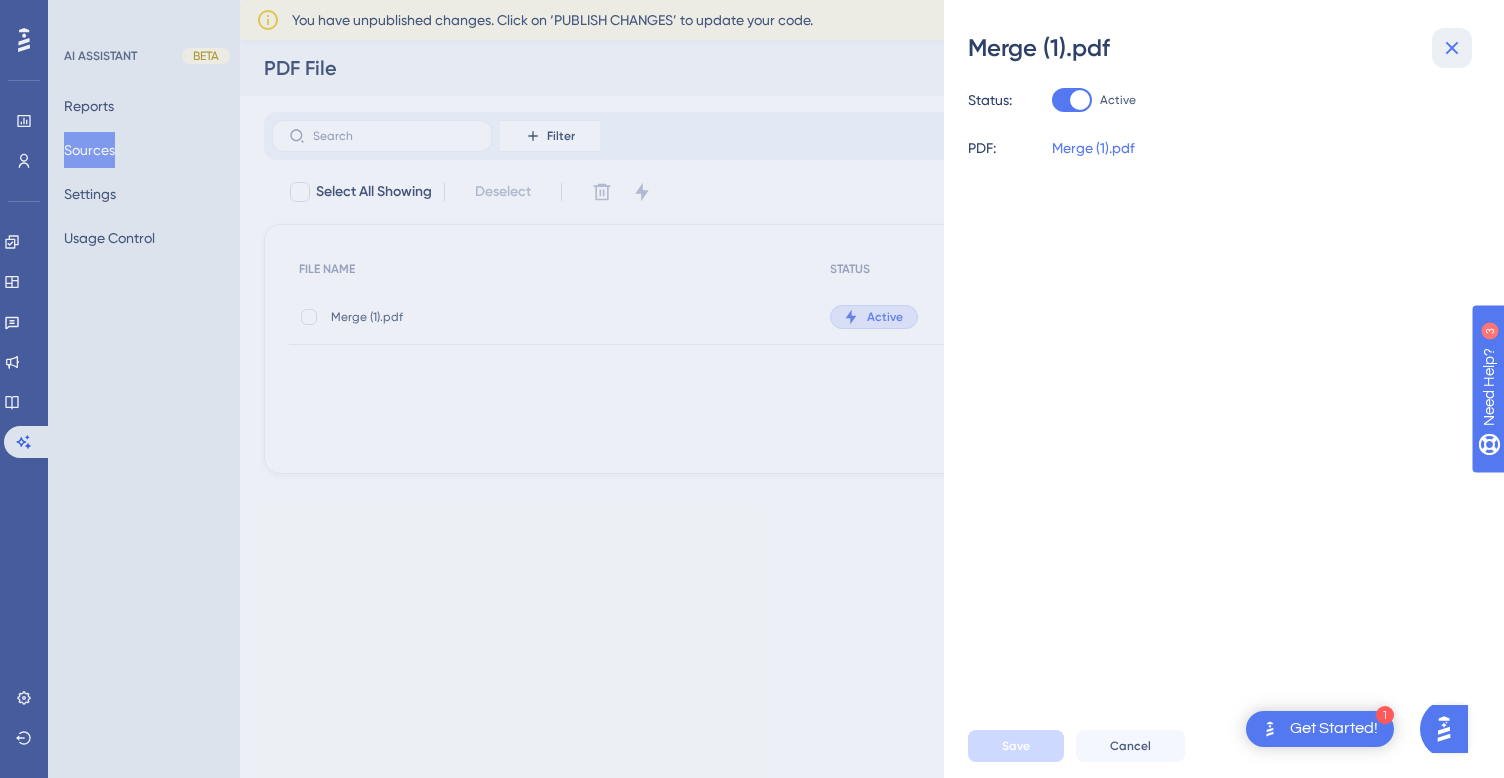 click 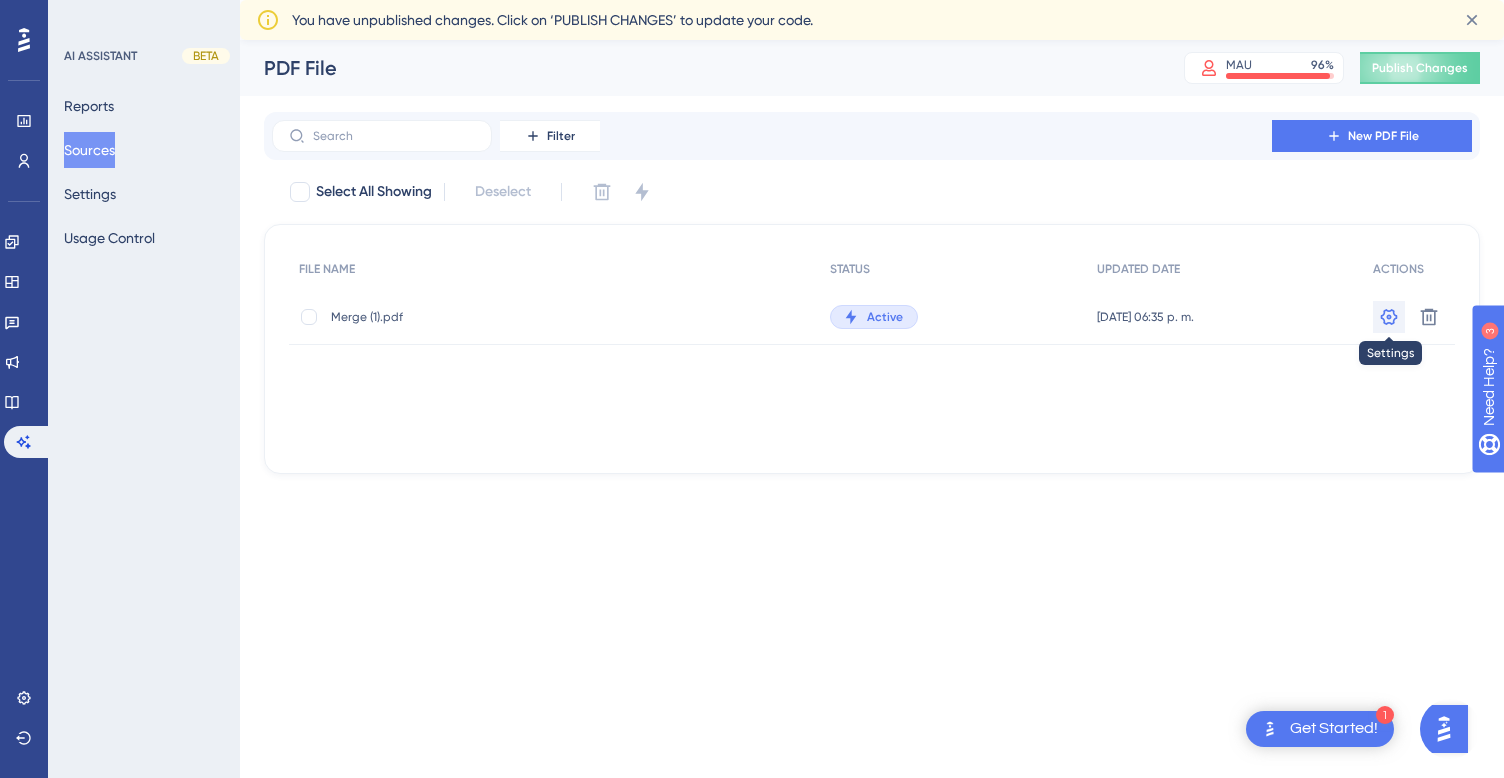 click at bounding box center [1389, 317] 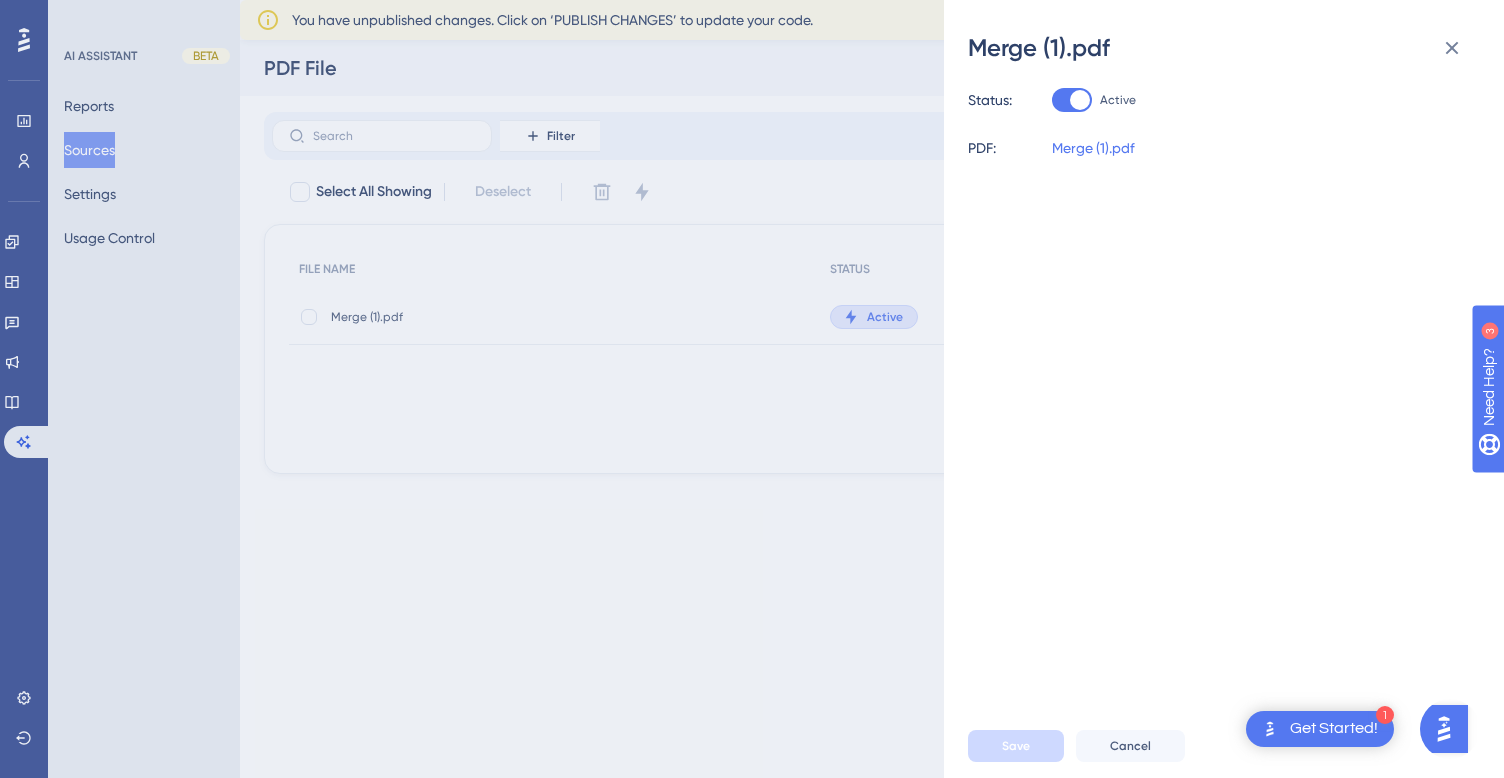 click on "Merge (1).pdf Status: Active PDF: Merge (1).pdf Save Cancel" at bounding box center [752, 389] 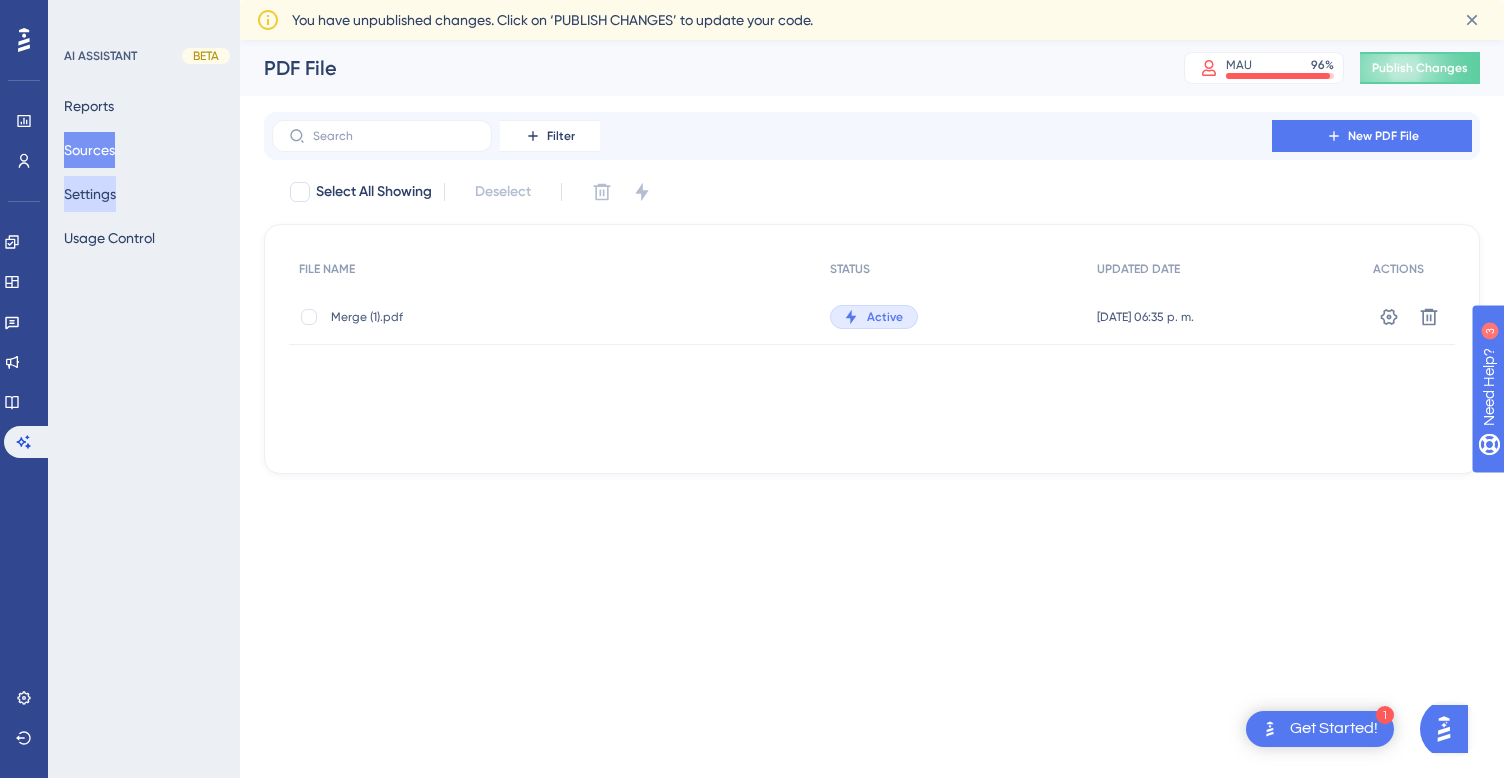 click on "Settings" at bounding box center (90, 194) 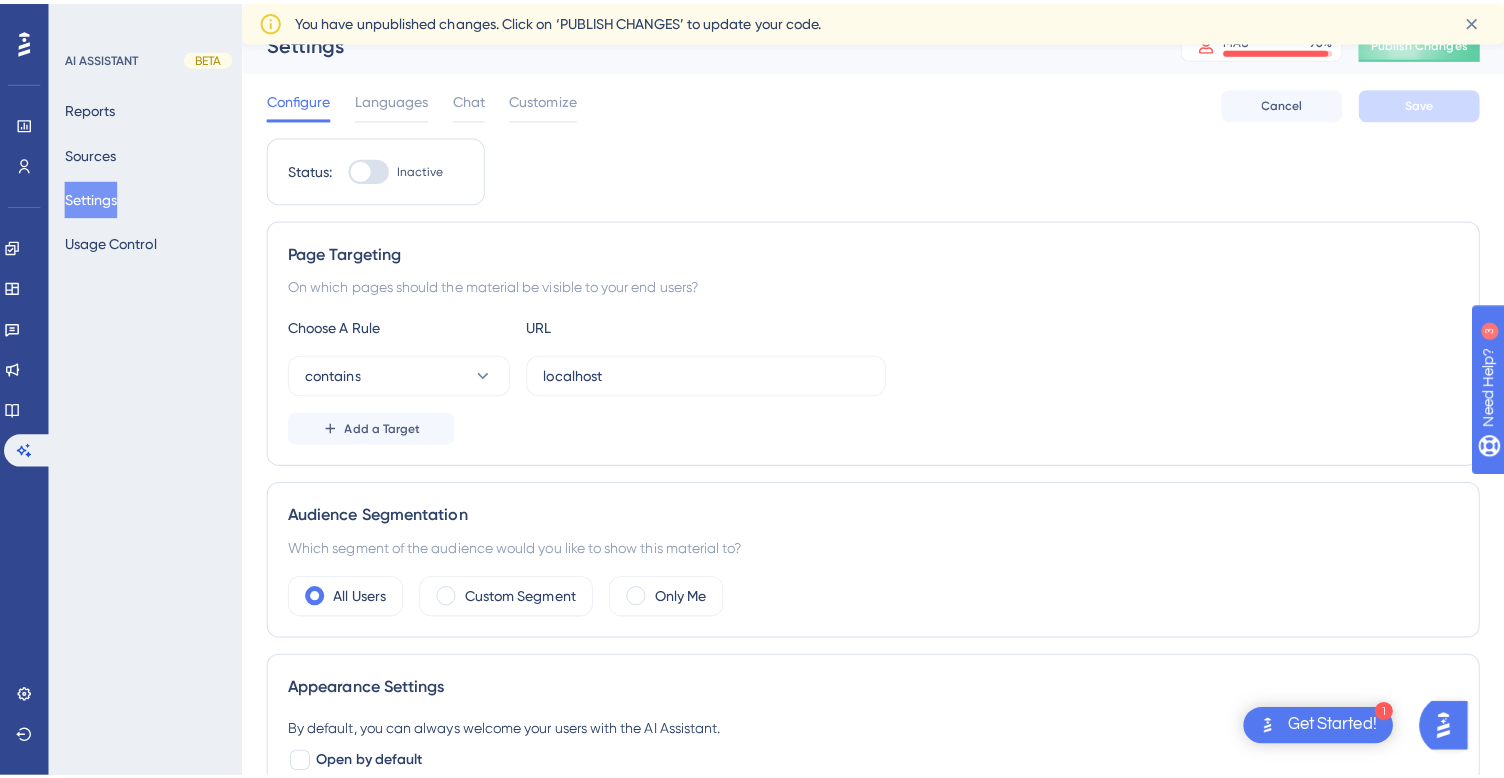 scroll, scrollTop: 0, scrollLeft: 0, axis: both 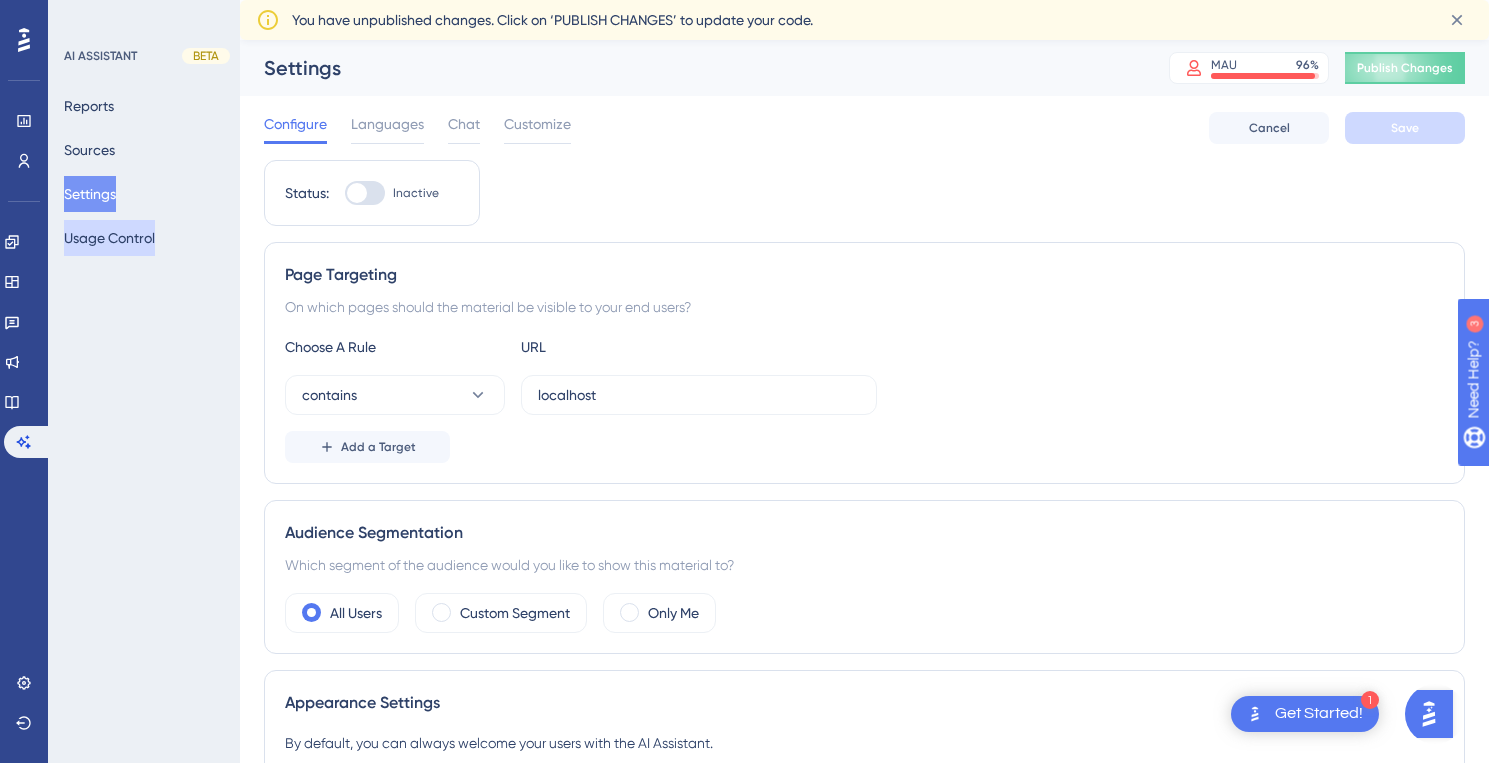 click on "Usage Control" at bounding box center [109, 238] 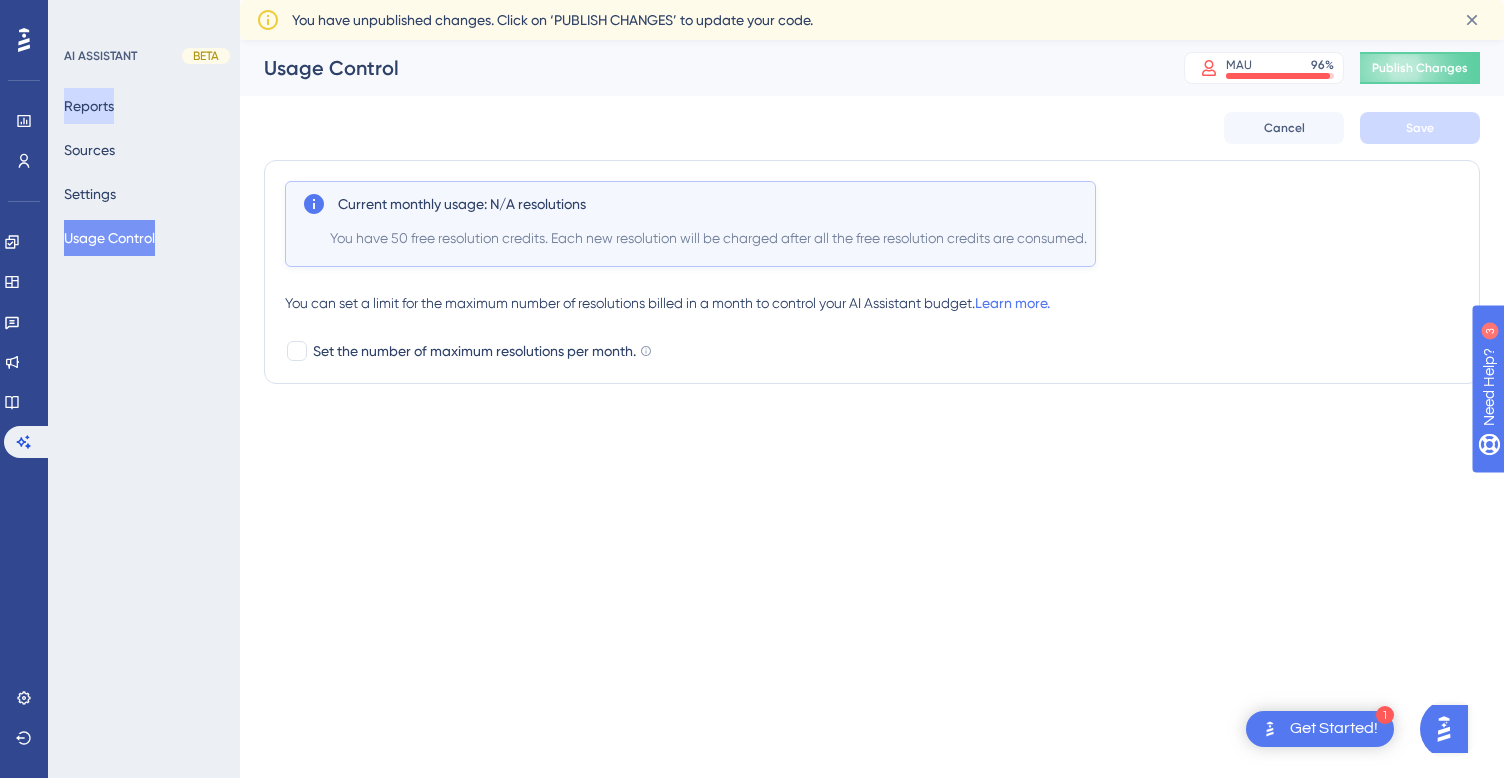 click on "Reports" at bounding box center [89, 106] 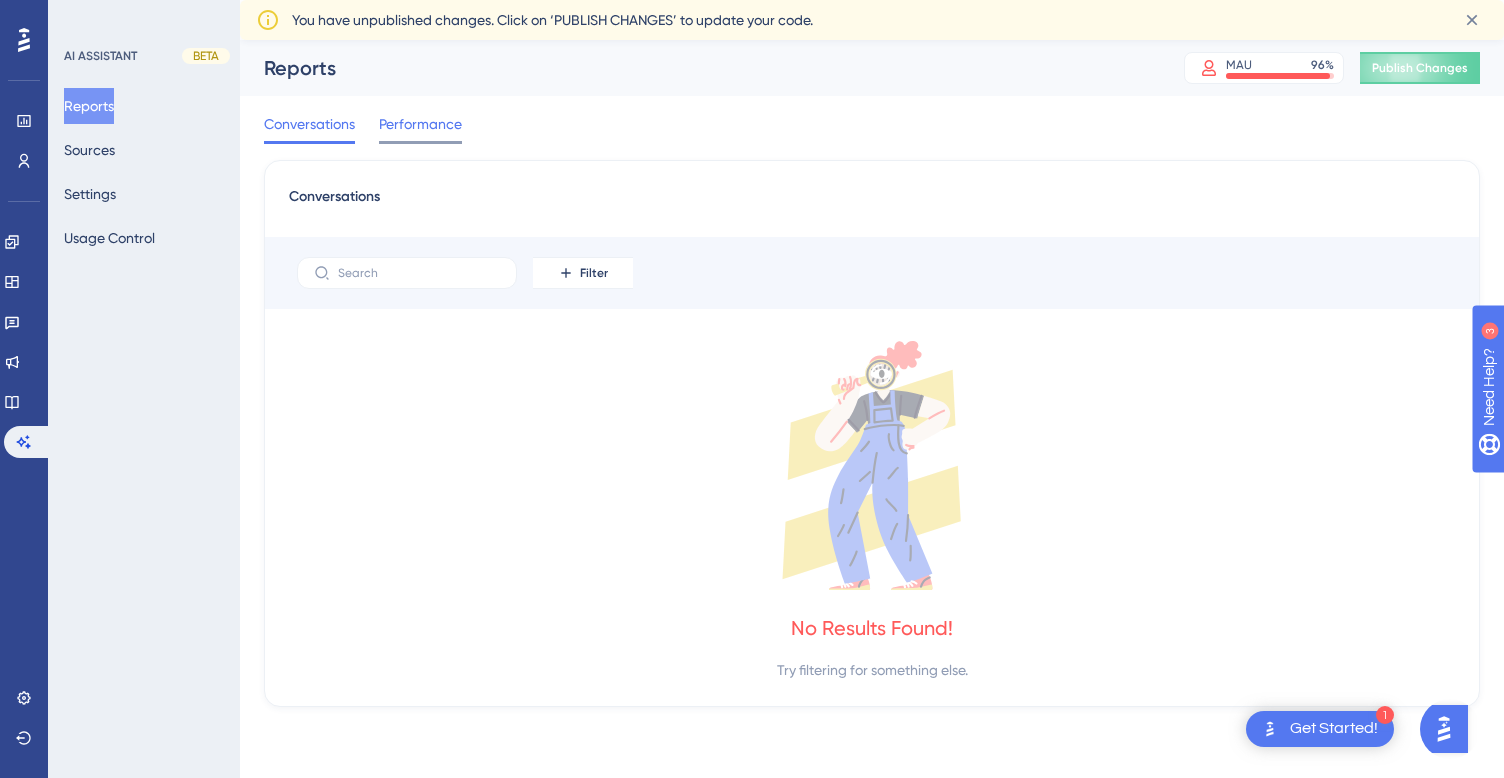 click on "Performance" at bounding box center [420, 124] 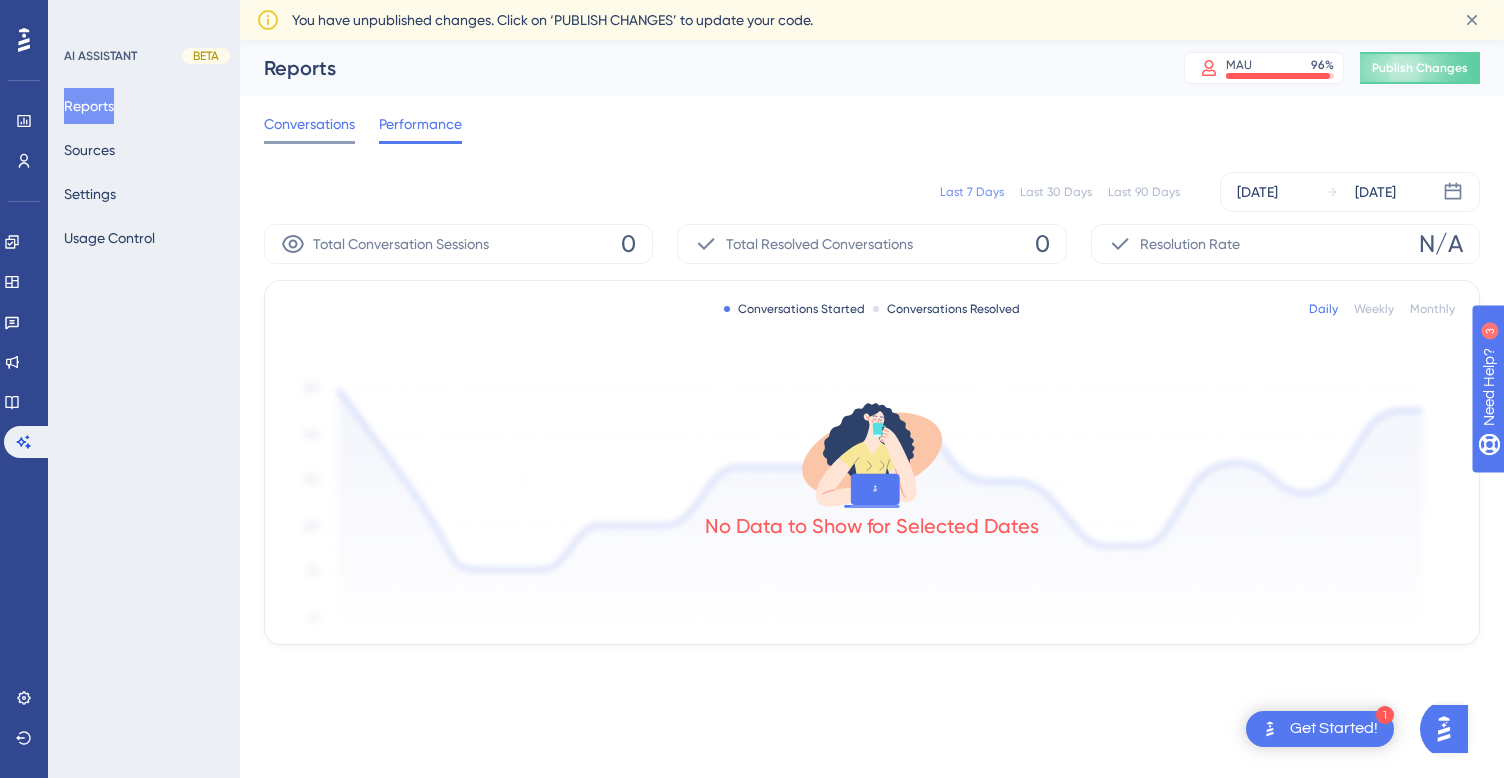 click on "Conversations" at bounding box center (309, 124) 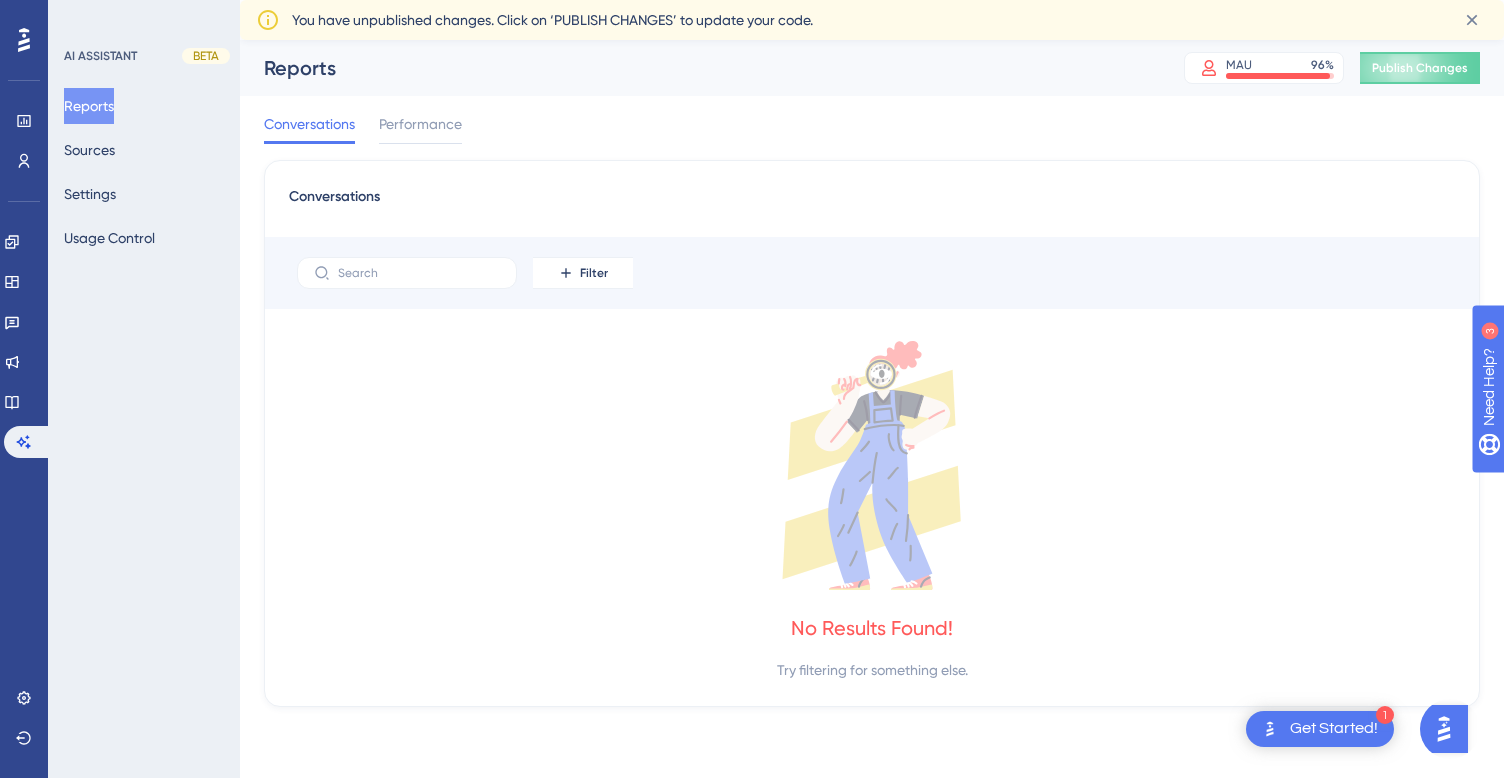 click on "BETA" at bounding box center [206, 56] 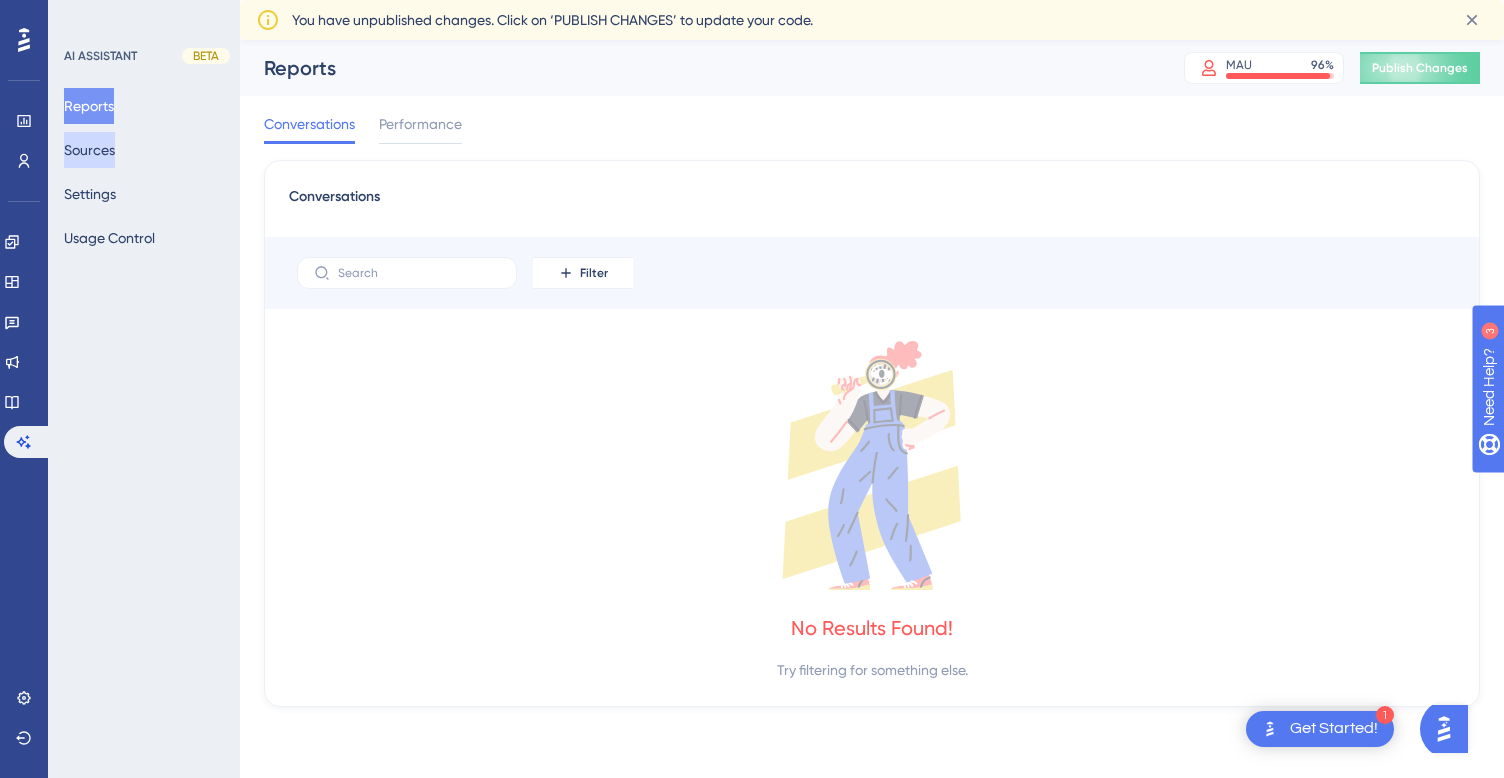 click on "Sources" at bounding box center [89, 150] 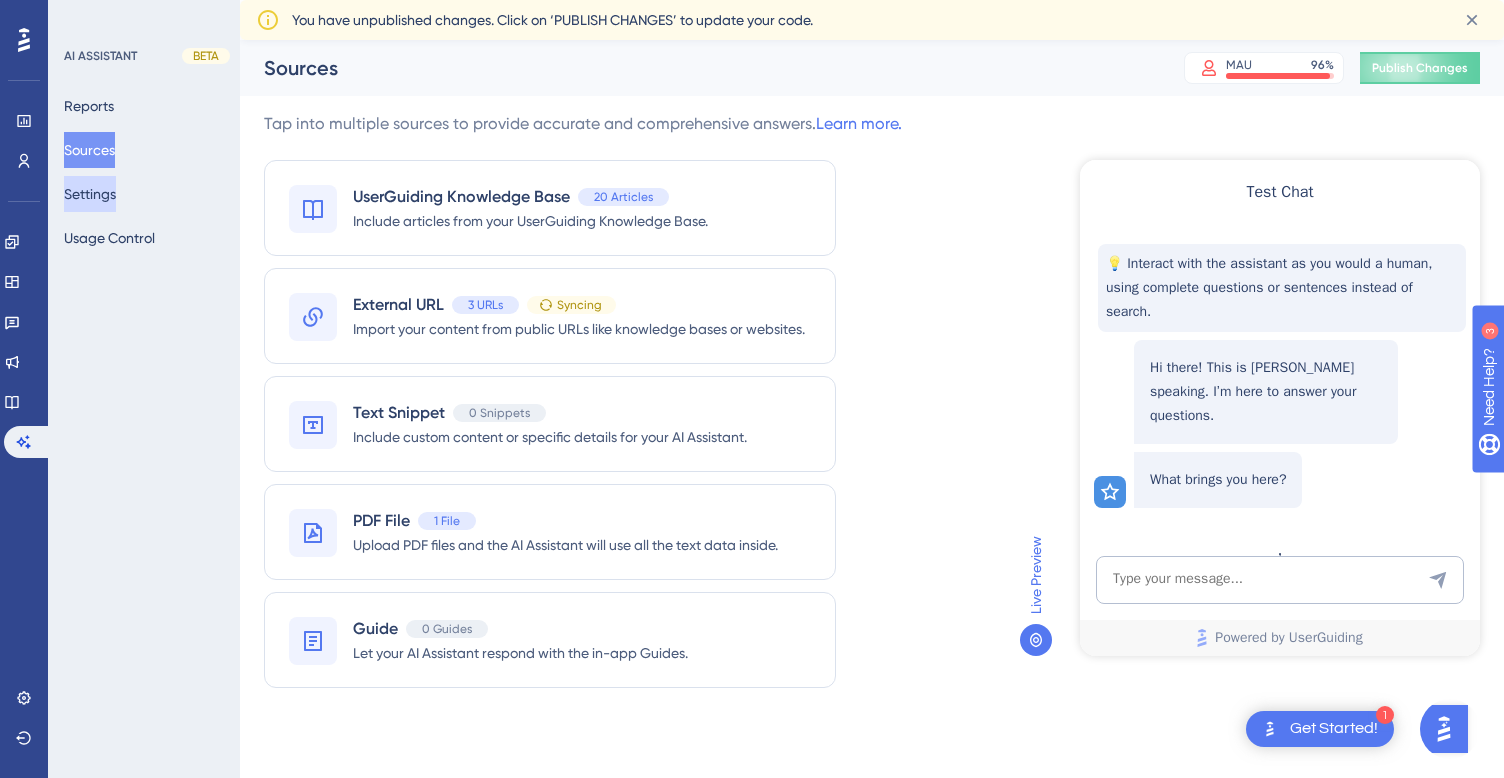 scroll, scrollTop: 0, scrollLeft: 0, axis: both 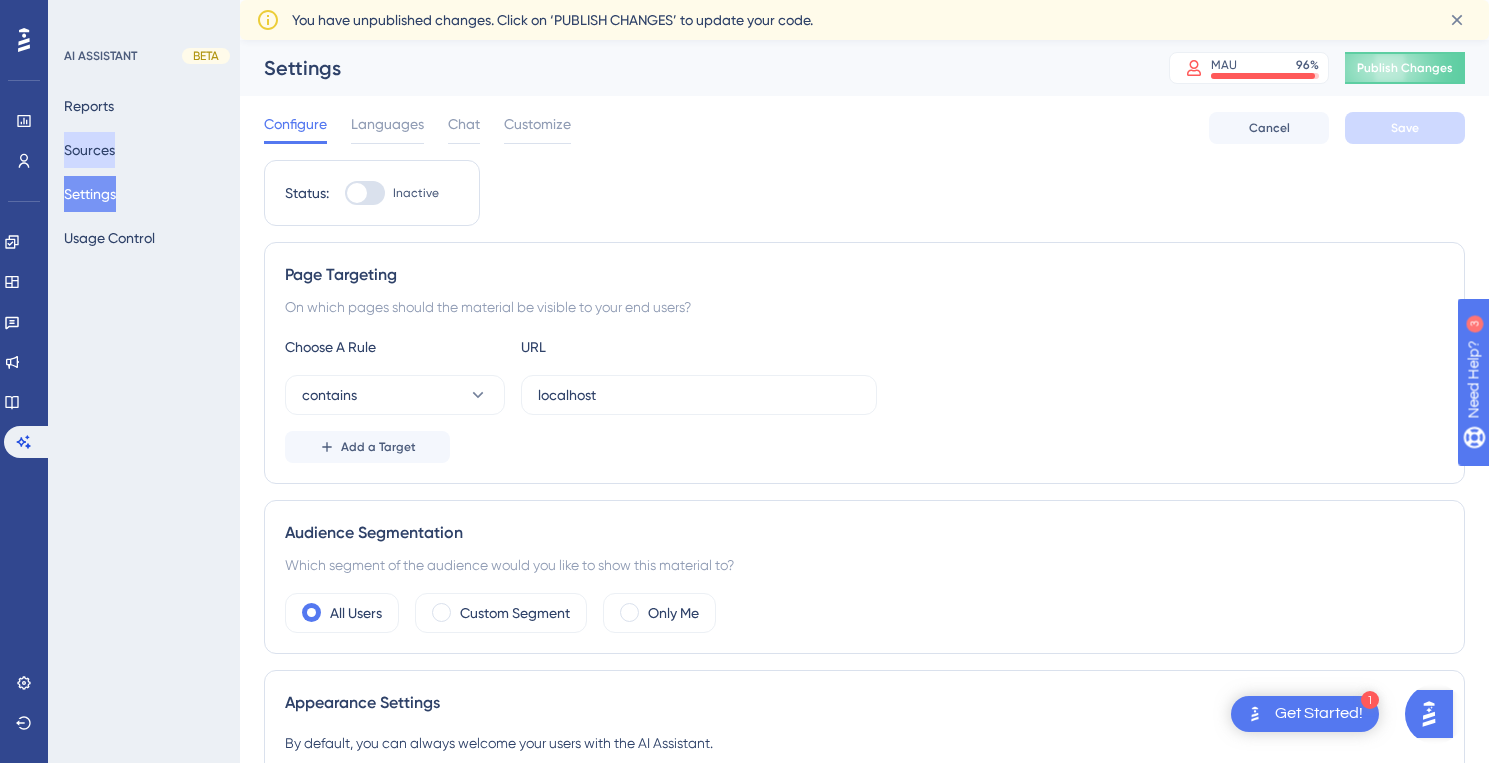 click on "Sources" at bounding box center (89, 150) 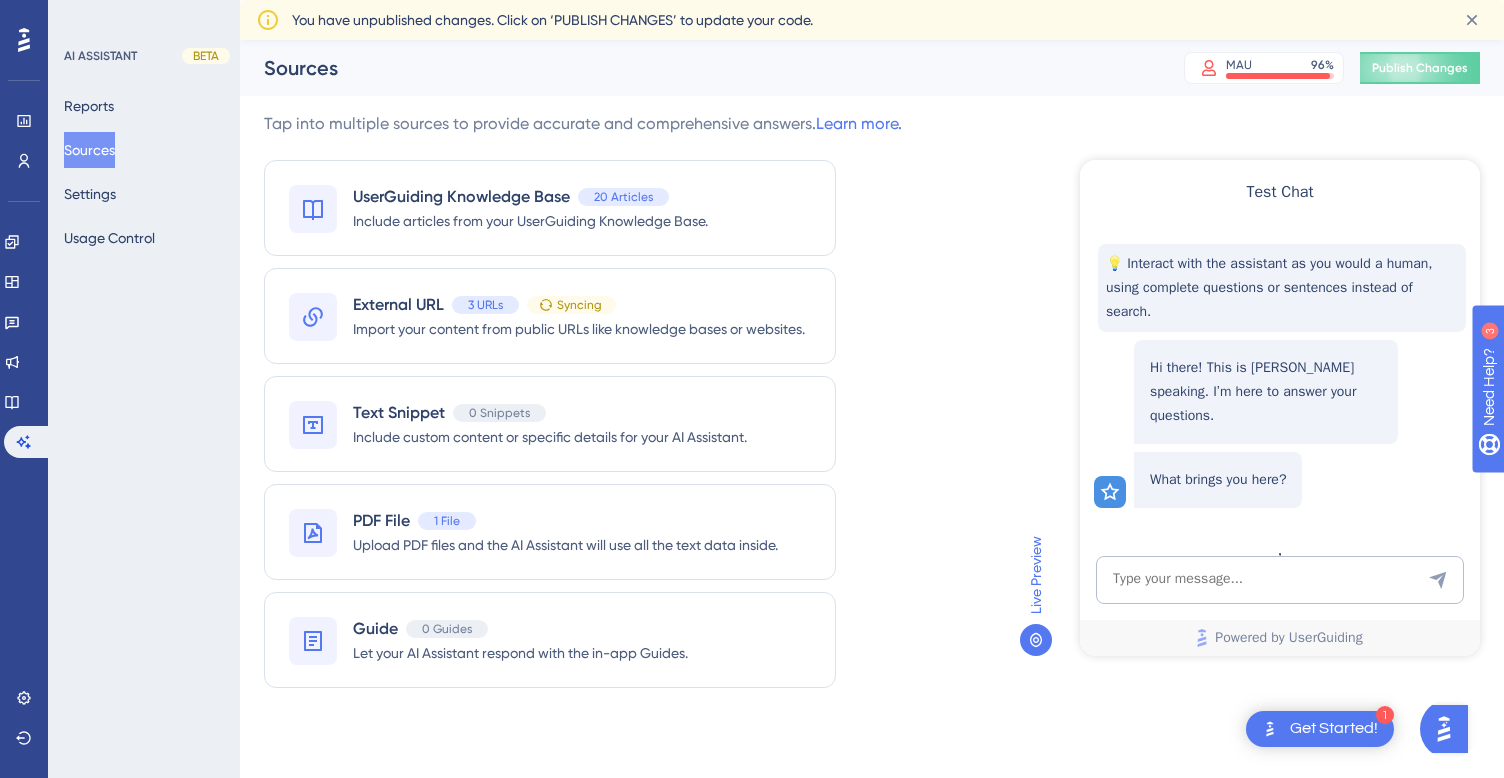 scroll, scrollTop: 0, scrollLeft: 0, axis: both 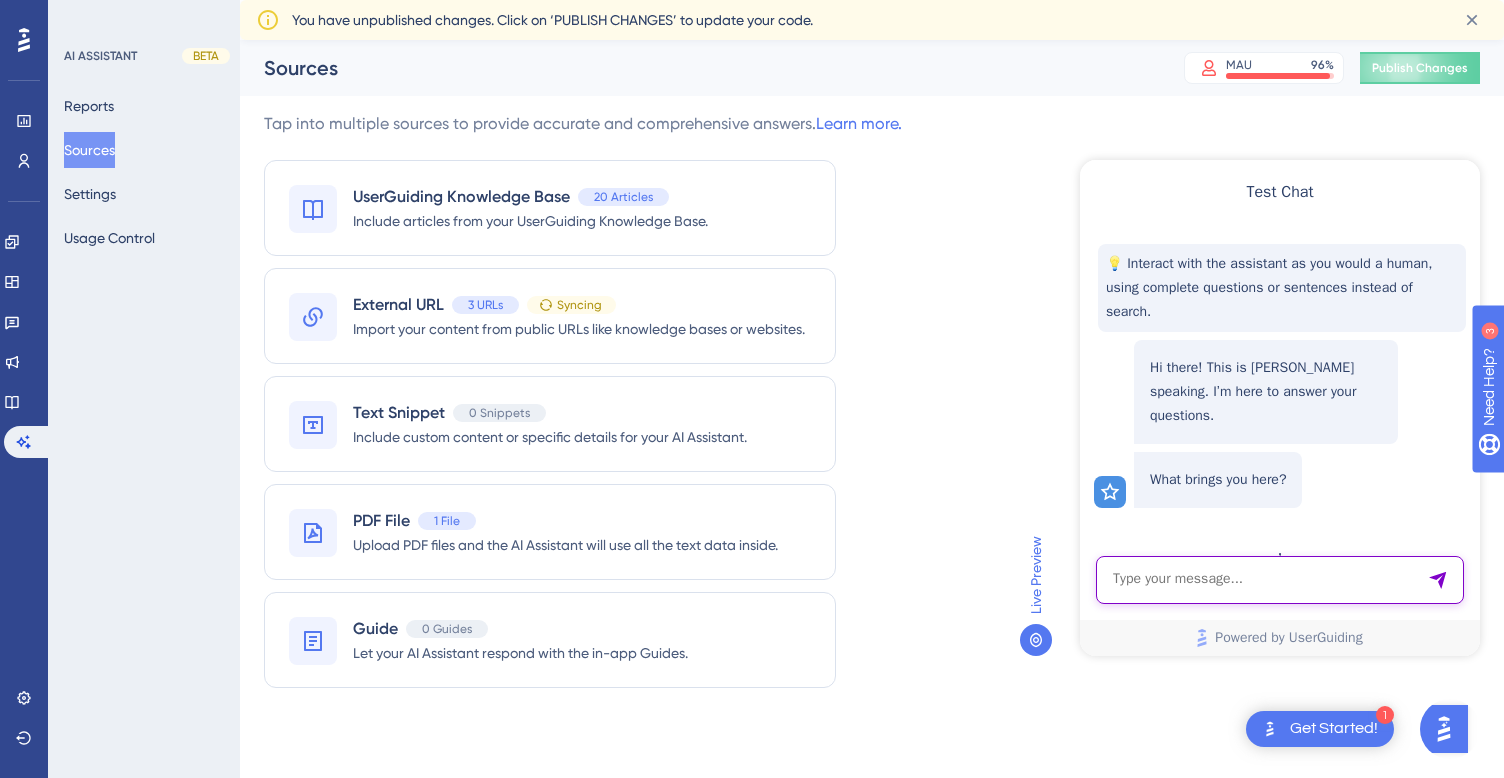 click at bounding box center (1280, 580) 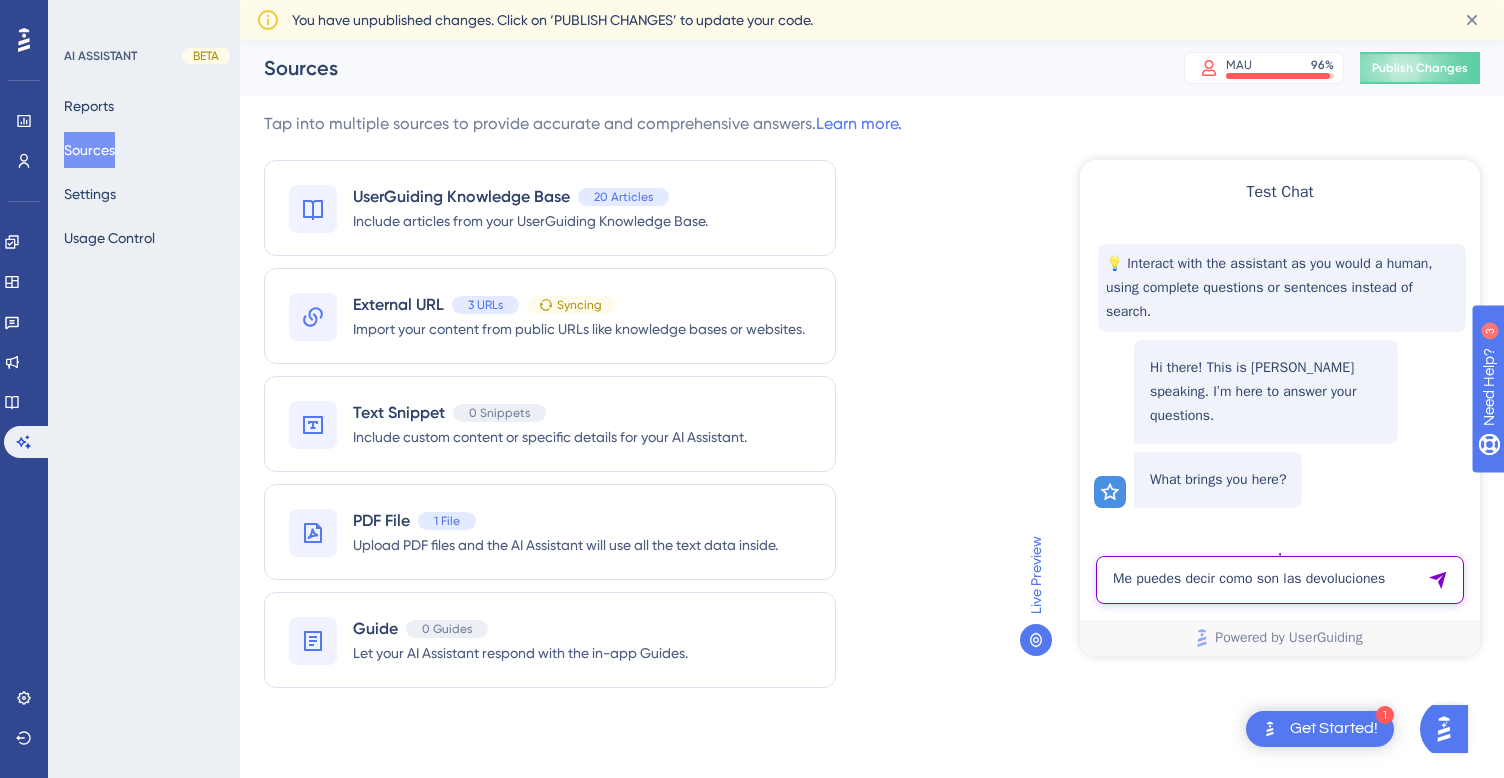 type on "Me puedes decir como son las devoluciones" 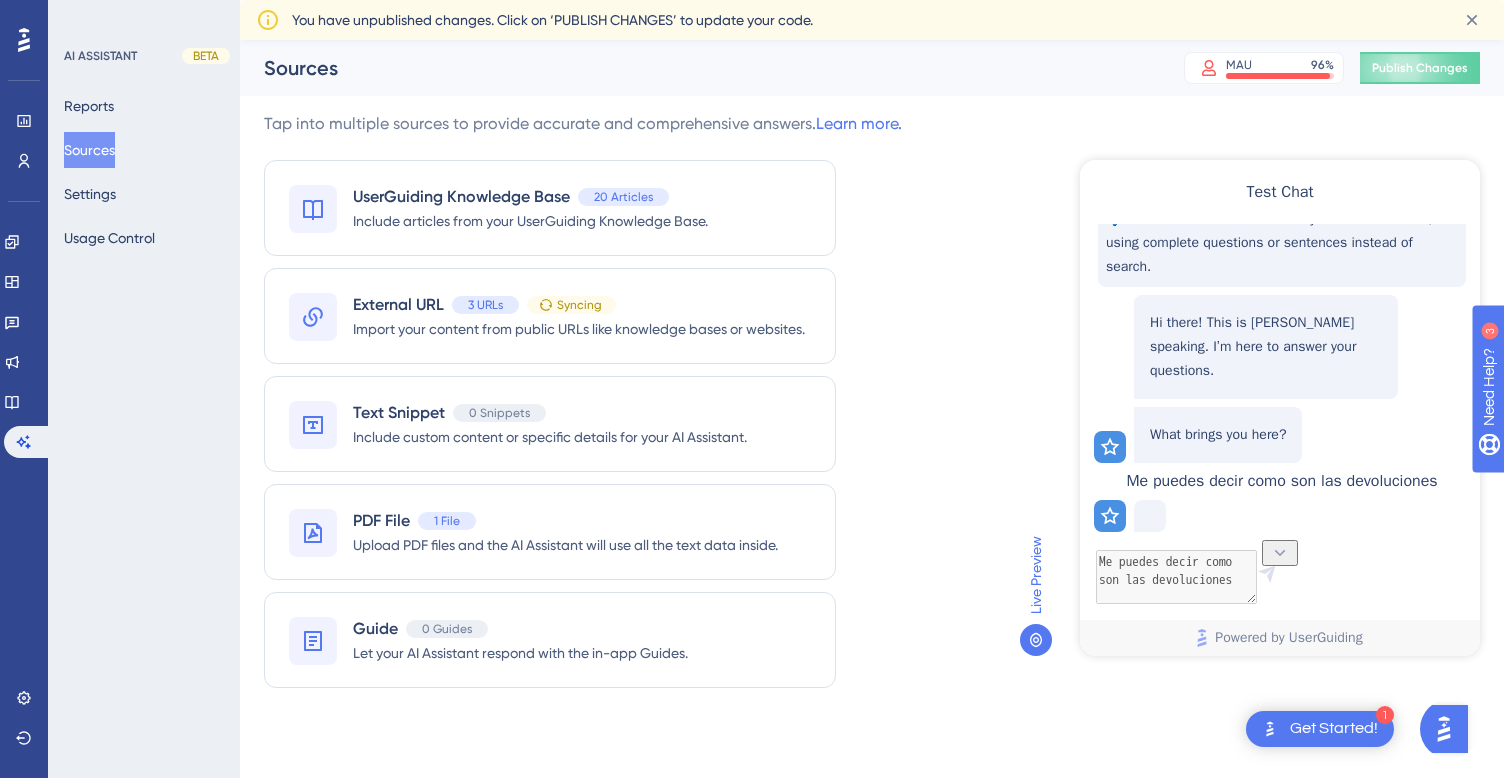 scroll, scrollTop: 108, scrollLeft: 0, axis: vertical 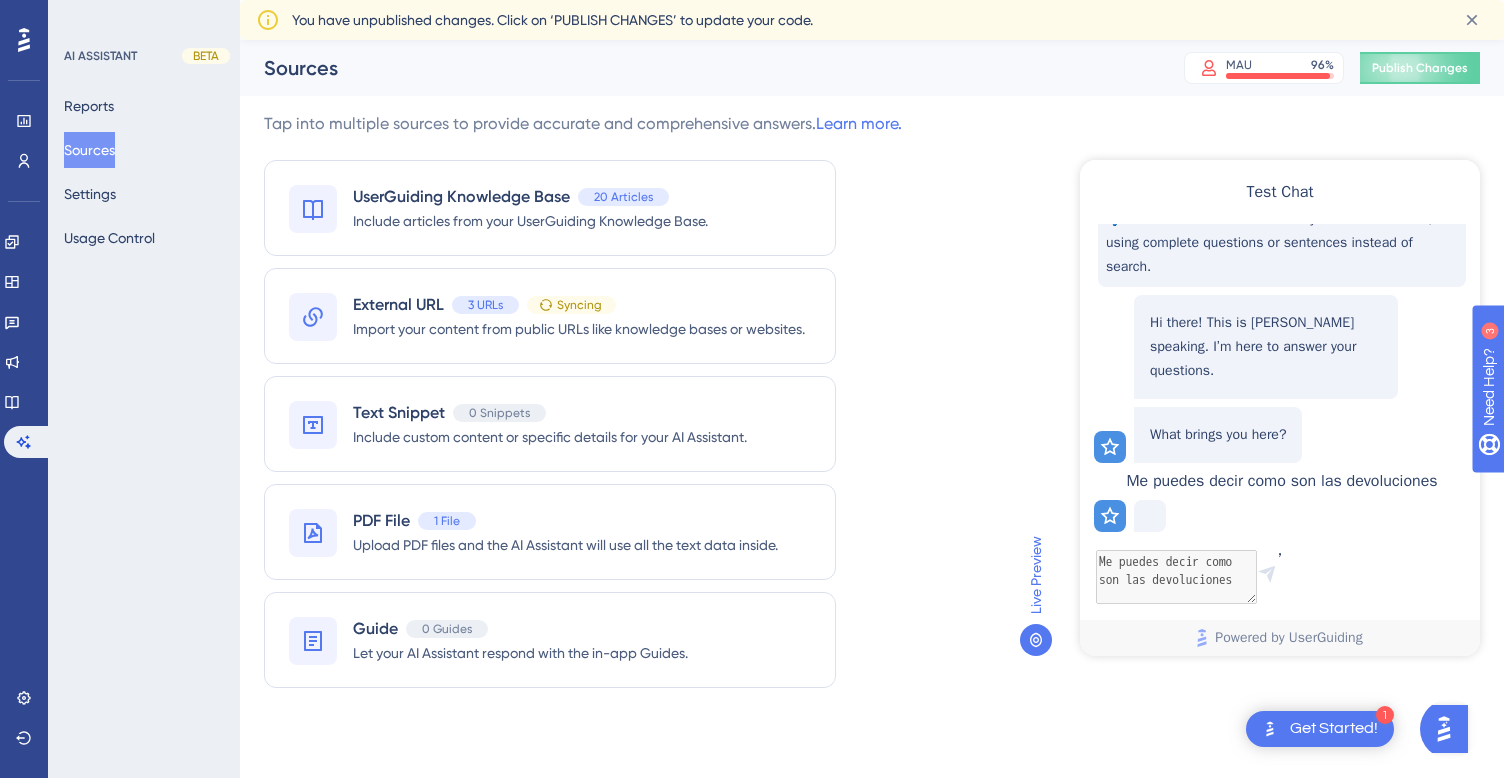 click 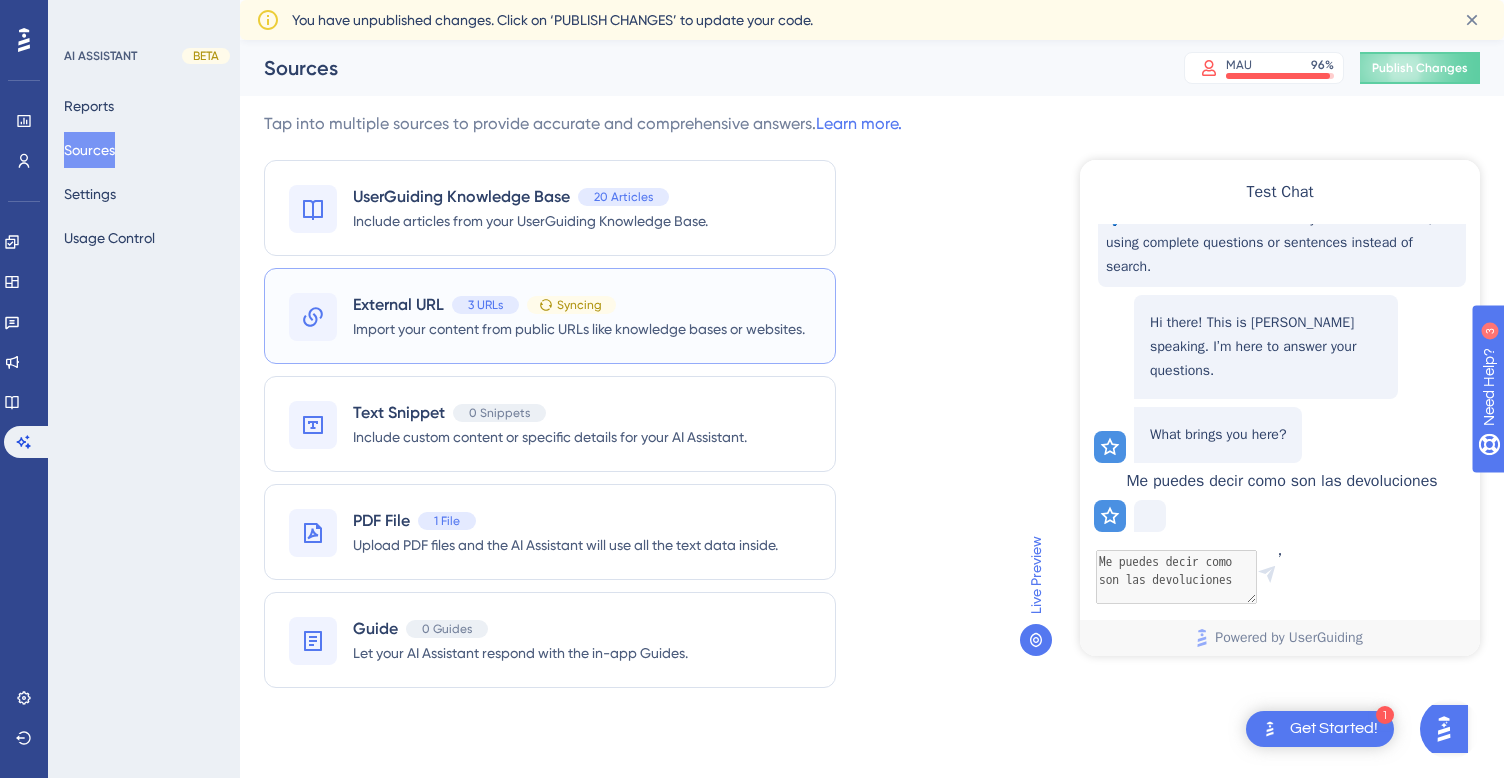 click on "Syncing" at bounding box center [579, 305] 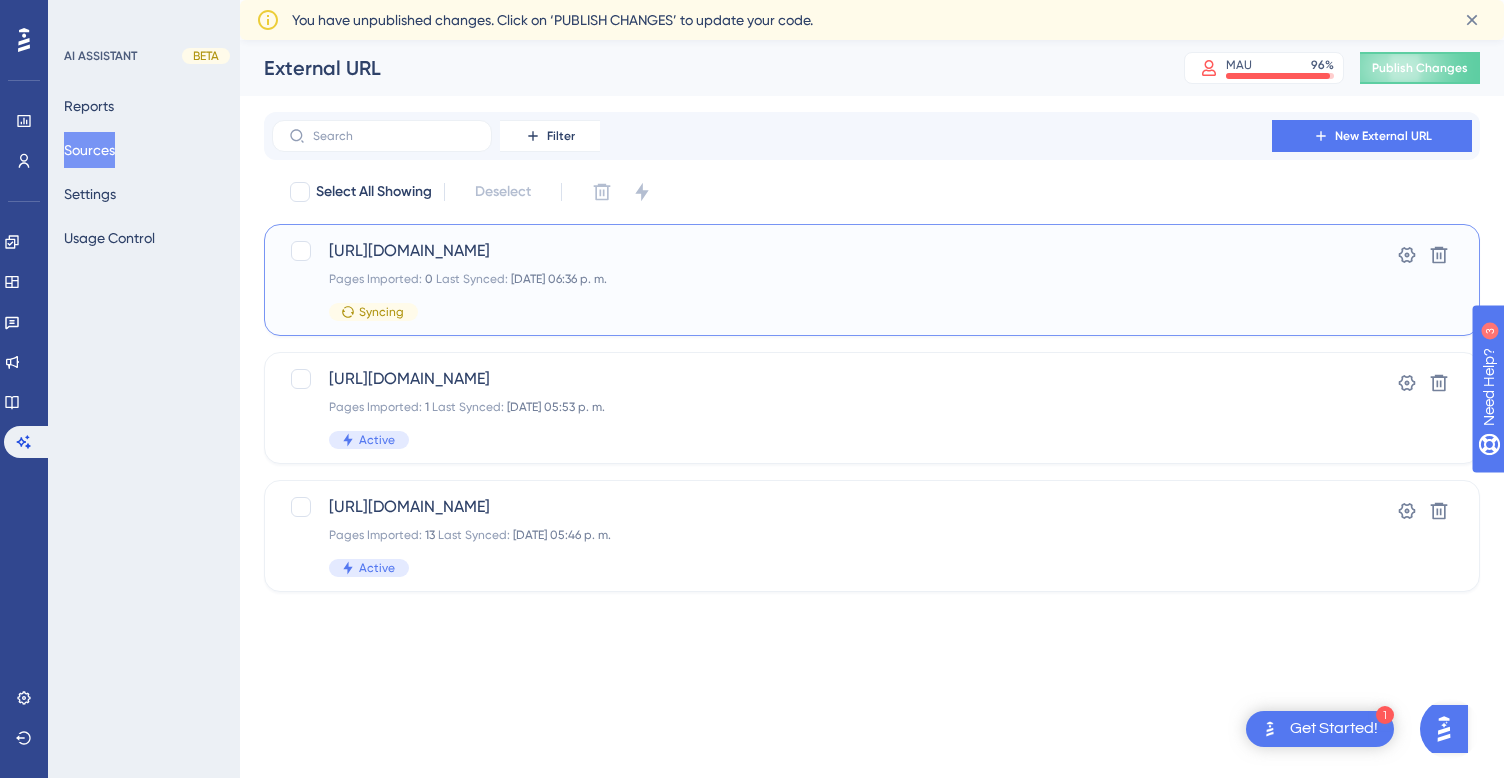 click on "[DATE] 06:36 p. m." at bounding box center [559, 279] 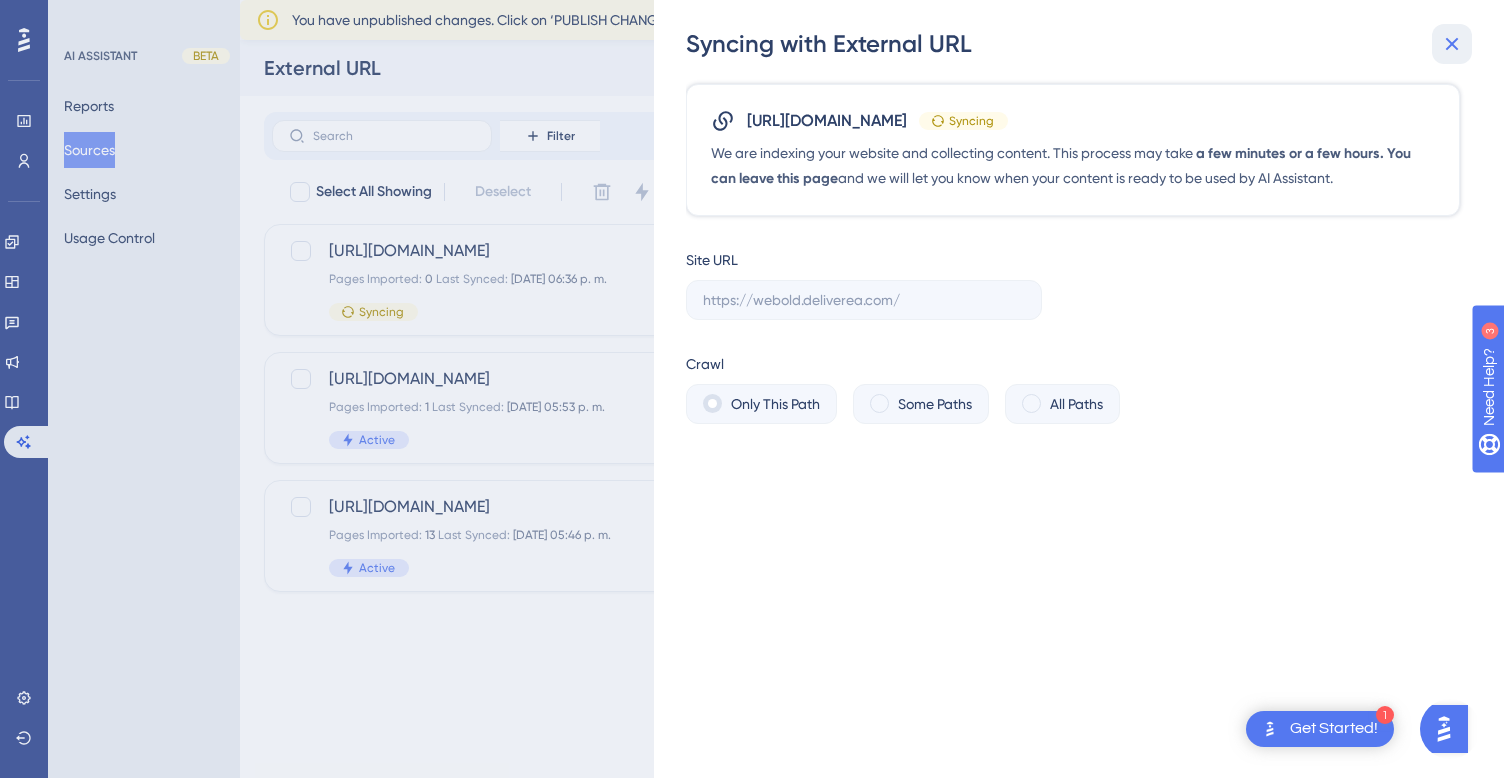 click 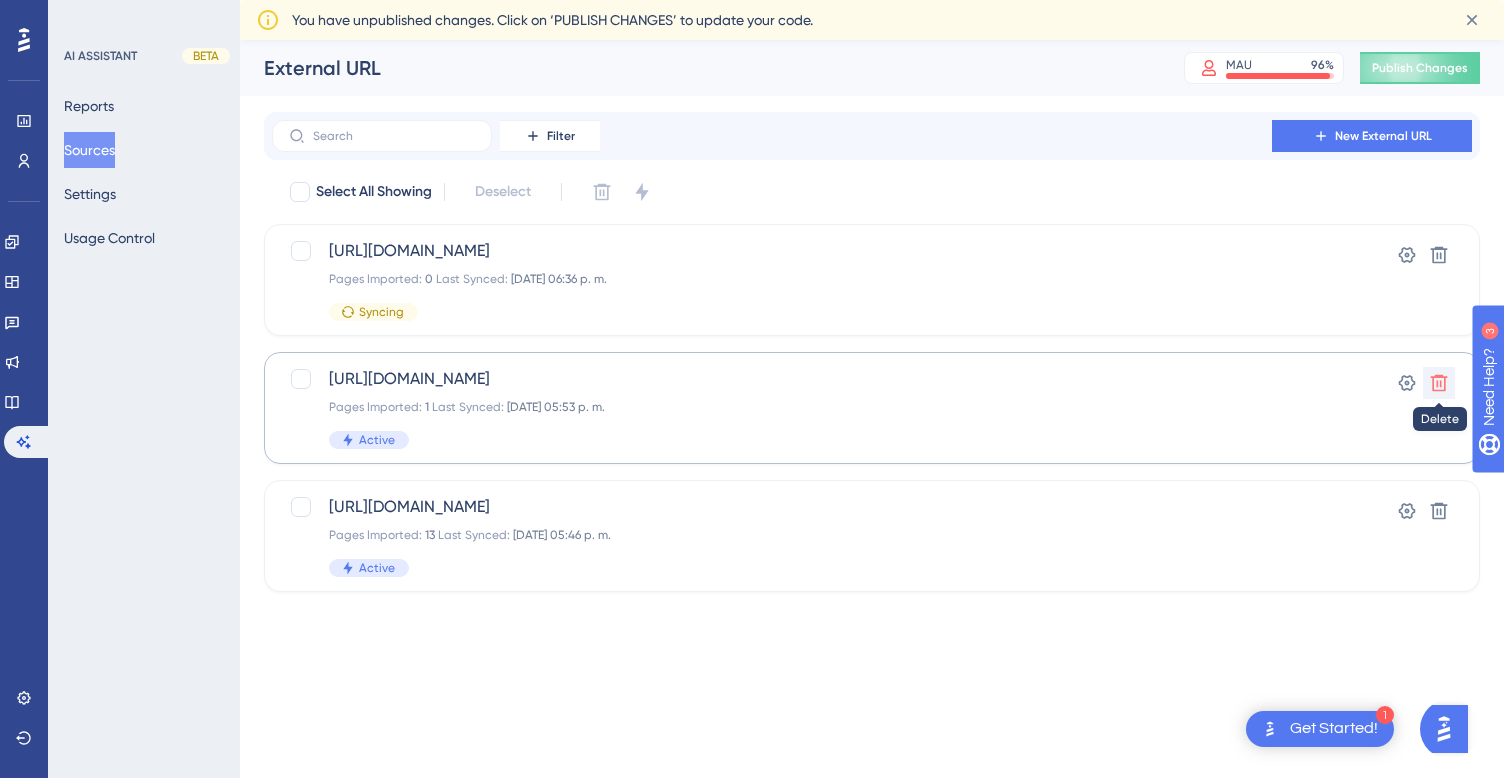 click 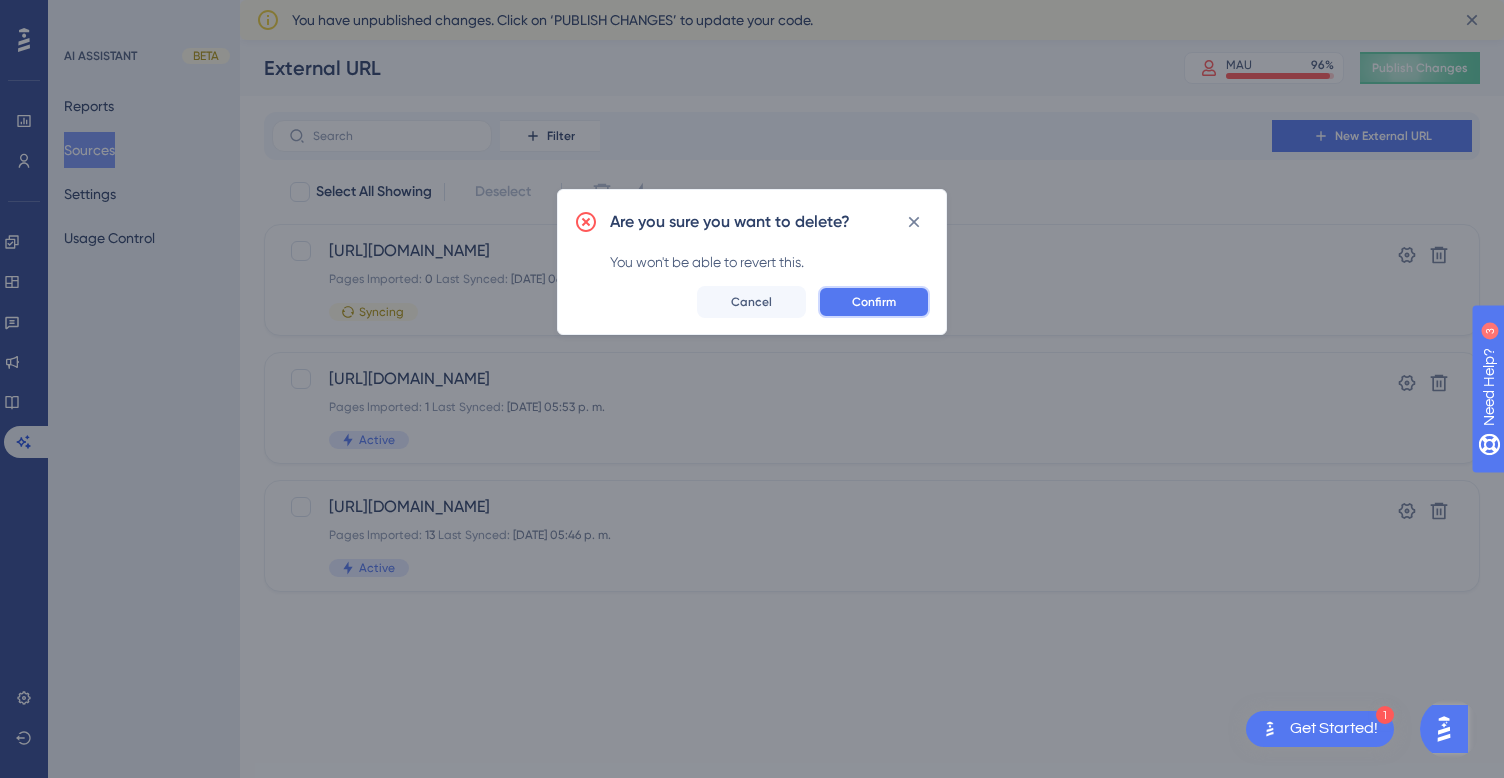 click on "Confirm" at bounding box center (874, 302) 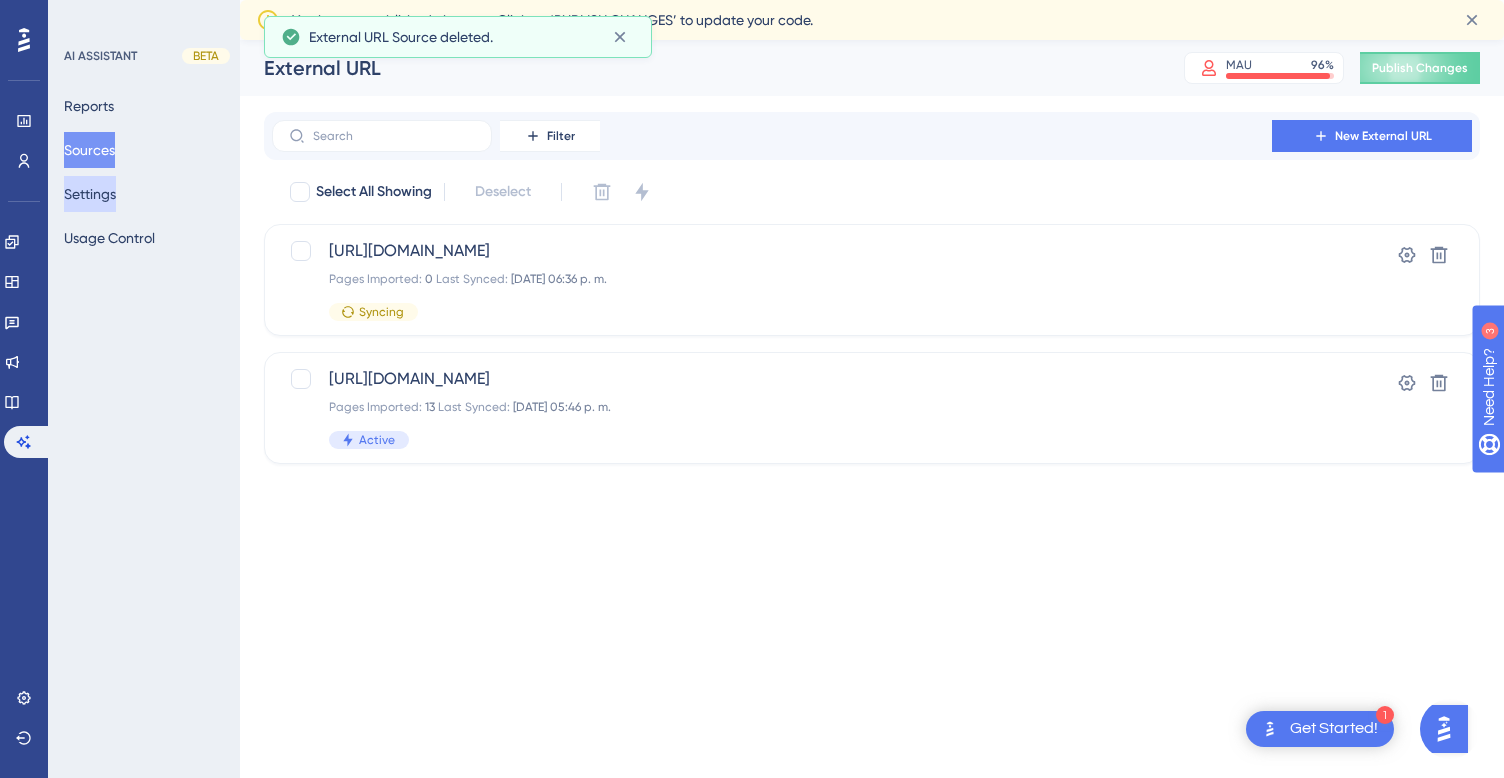 click on "Settings" at bounding box center [90, 194] 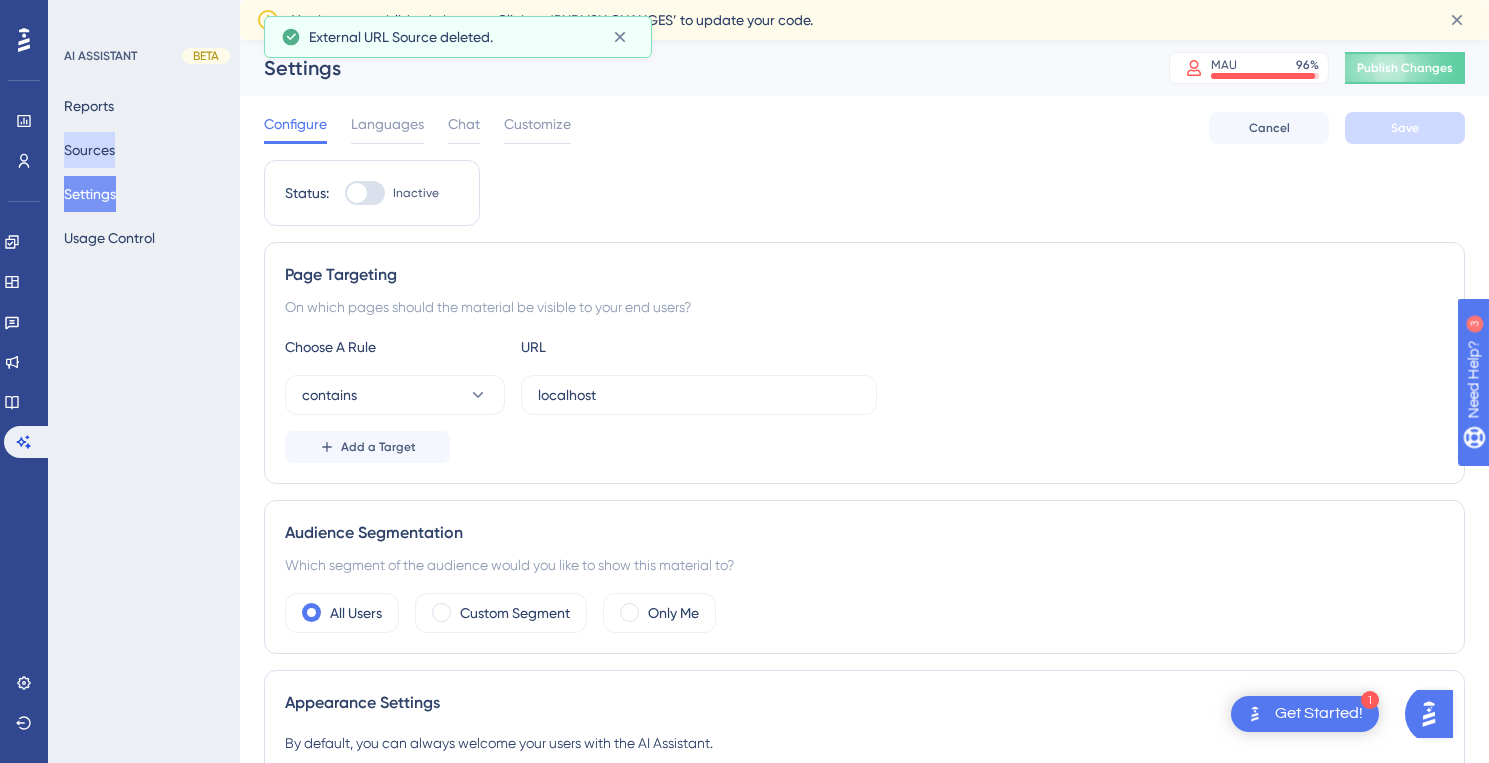 click on "Sources" at bounding box center (89, 150) 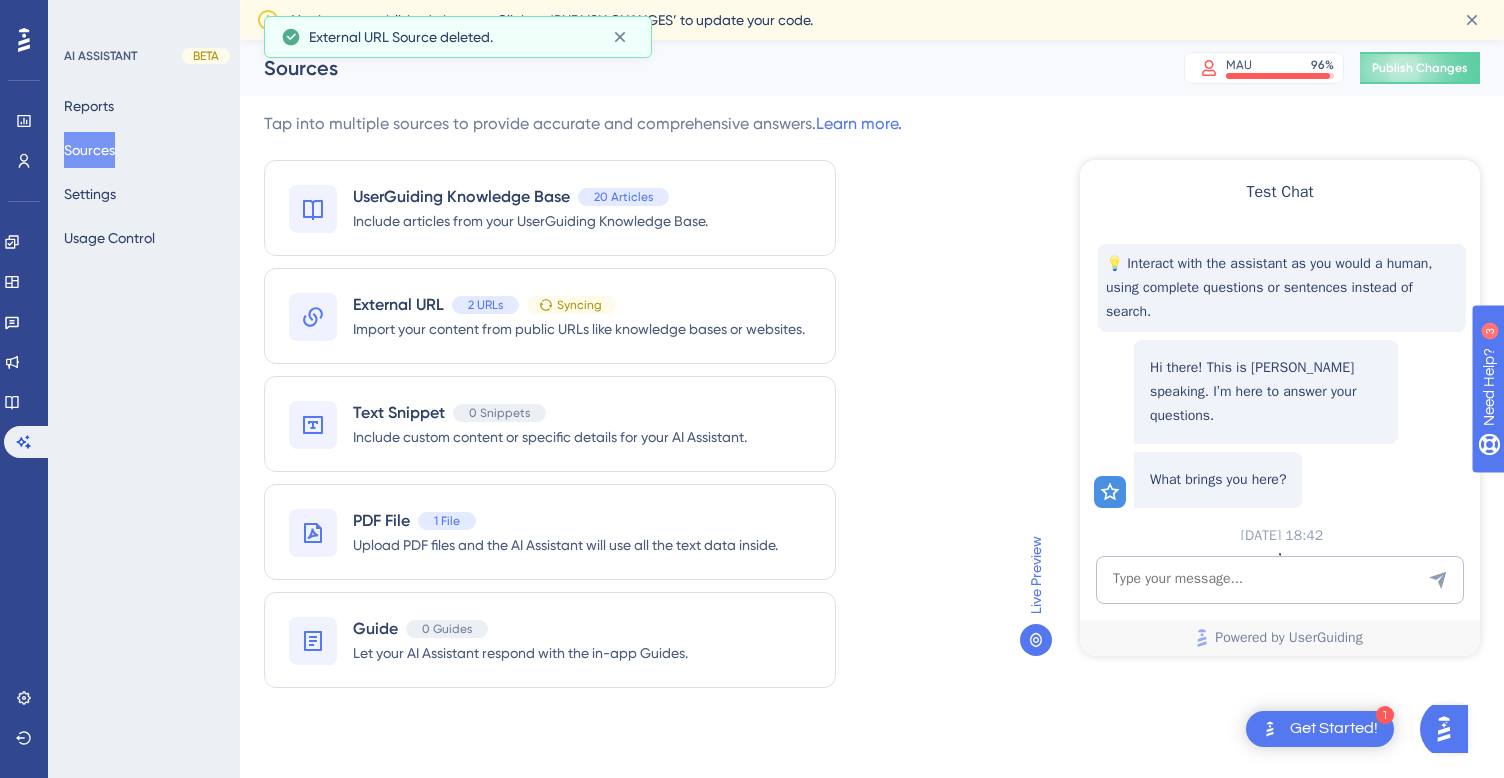 scroll, scrollTop: 0, scrollLeft: 0, axis: both 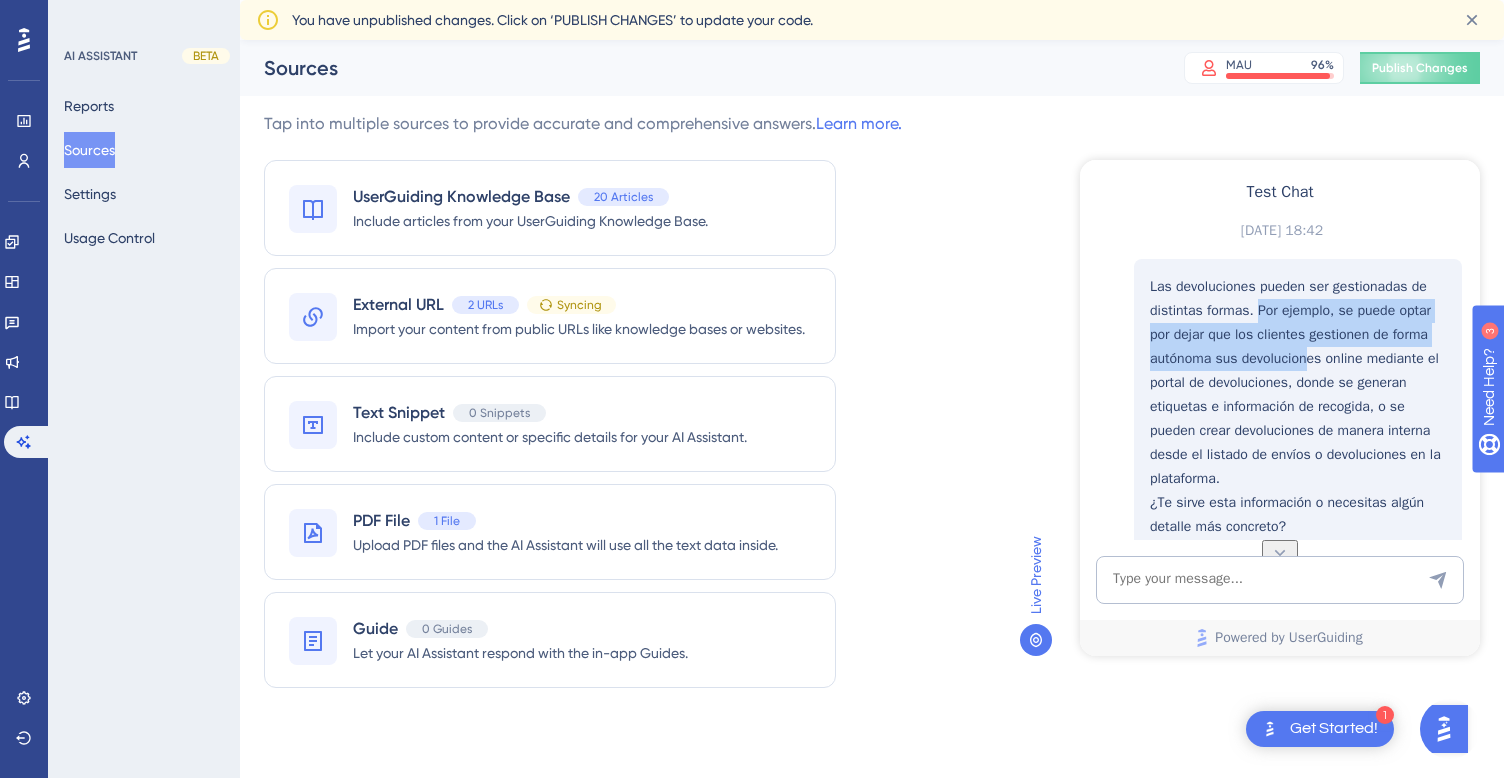 drag, startPoint x: 1262, startPoint y: 289, endPoint x: 1311, endPoint y: 343, distance: 72.91776 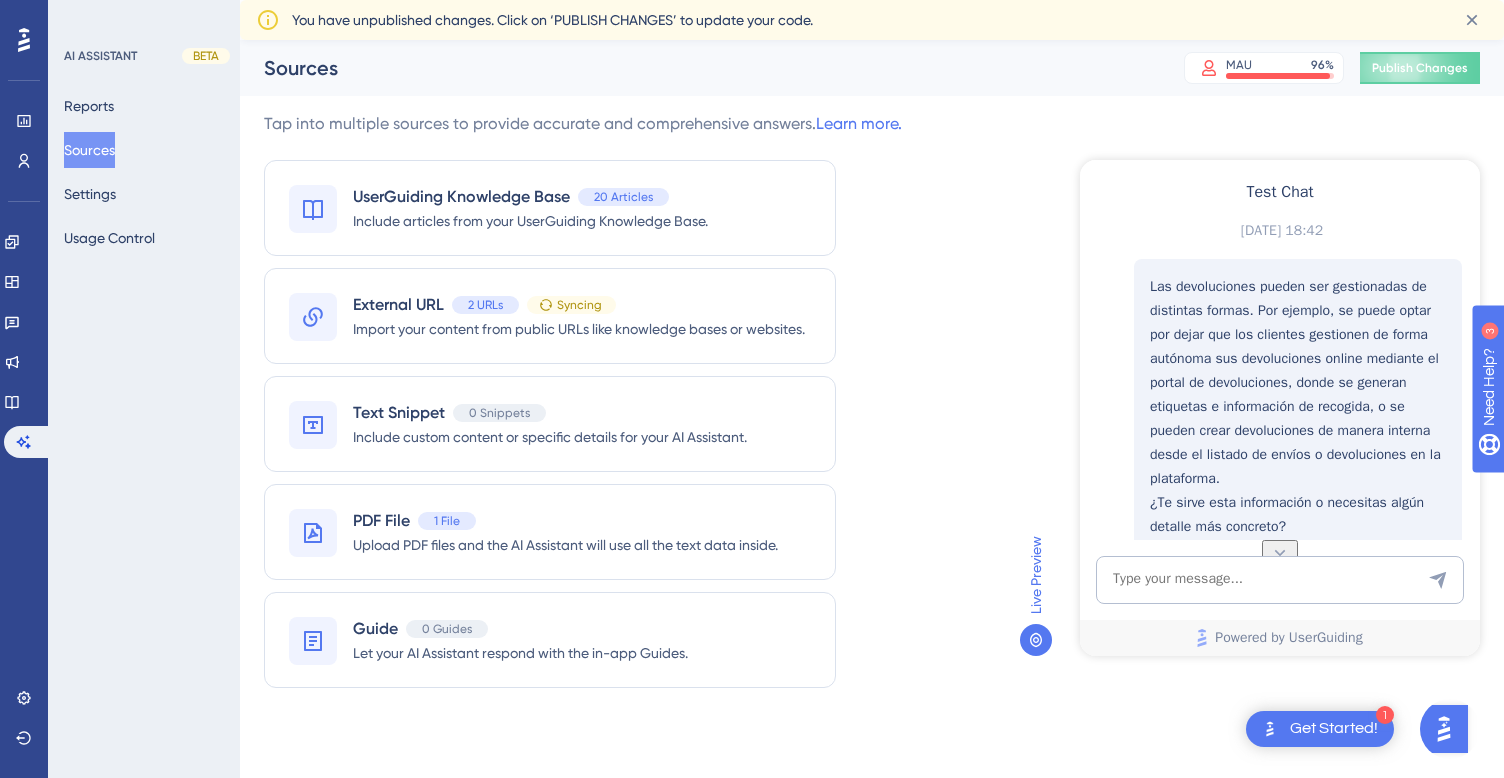 click on "Las devoluciones pueden ser gestionadas de distintas formas. Por ejemplo, se puede optar por dejar que los clientes gestionen de forma autónoma sus devoluciones online mediante el portal de devoluciones, donde se generan etiquetas e información de recogida, o se pueden crear devoluciones de manera interna desde el listado de envíos o devoluciones en la plataforma." at bounding box center (1298, 383) 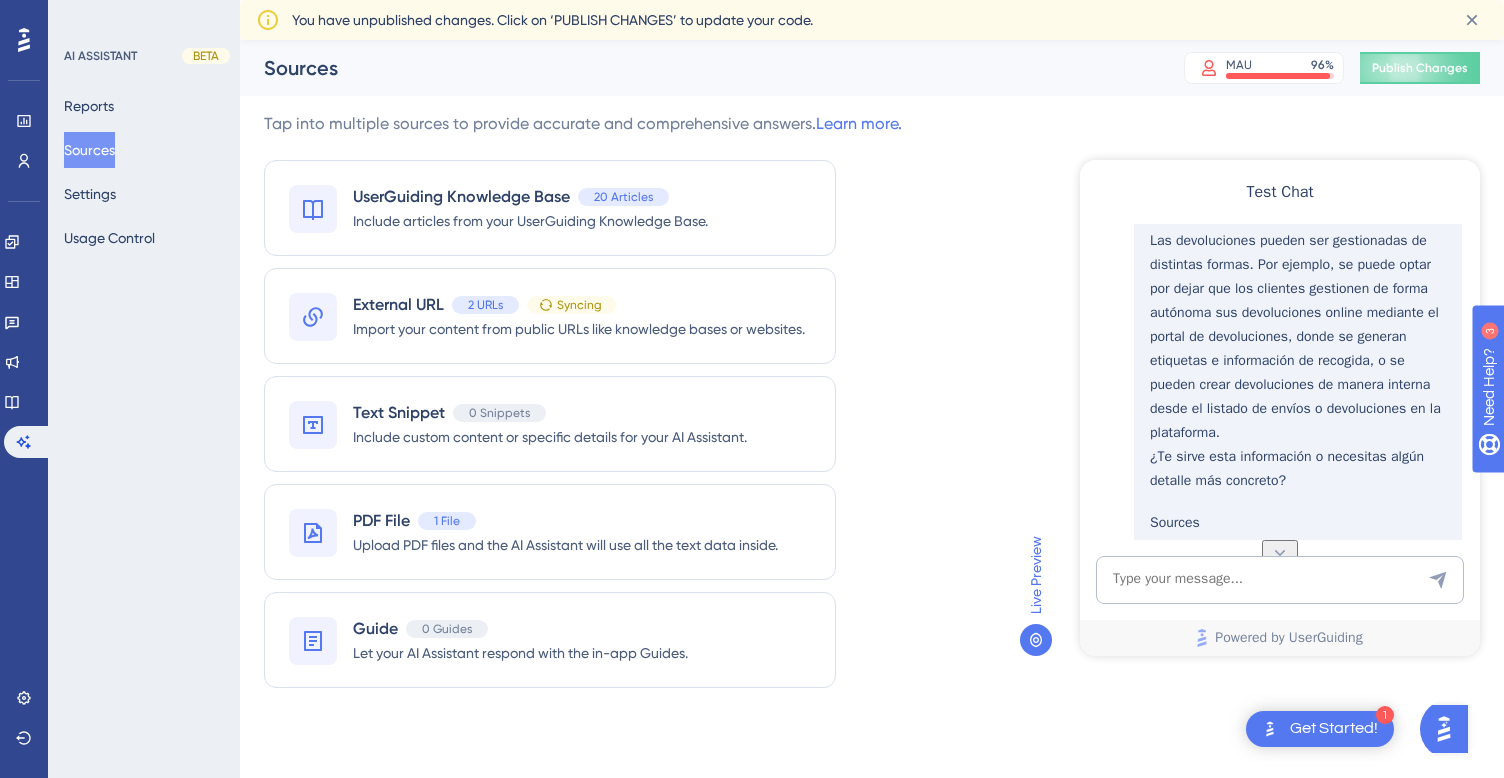 scroll, scrollTop: 506, scrollLeft: 0, axis: vertical 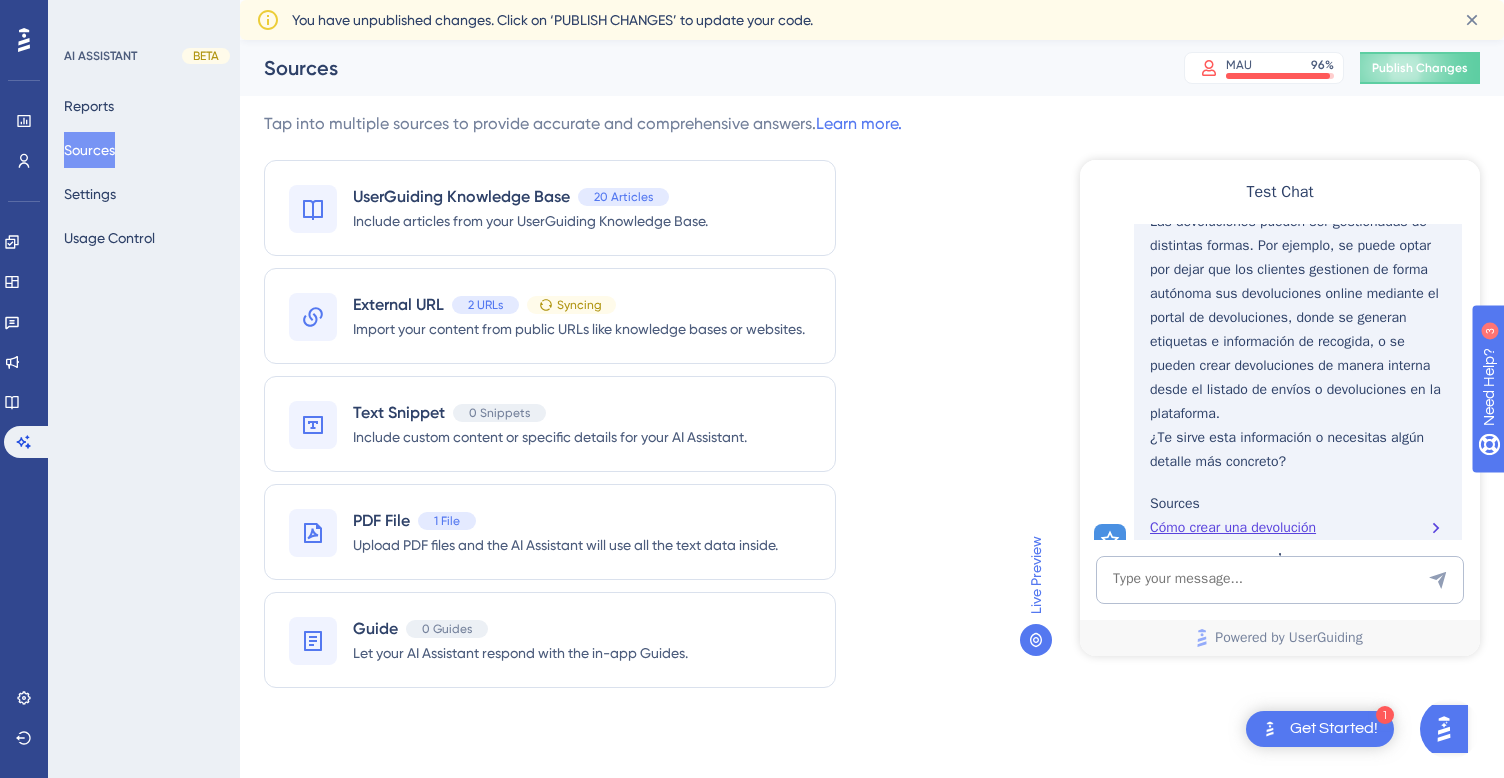 drag, startPoint x: 1211, startPoint y: 324, endPoint x: 1287, endPoint y: 383, distance: 96.2133 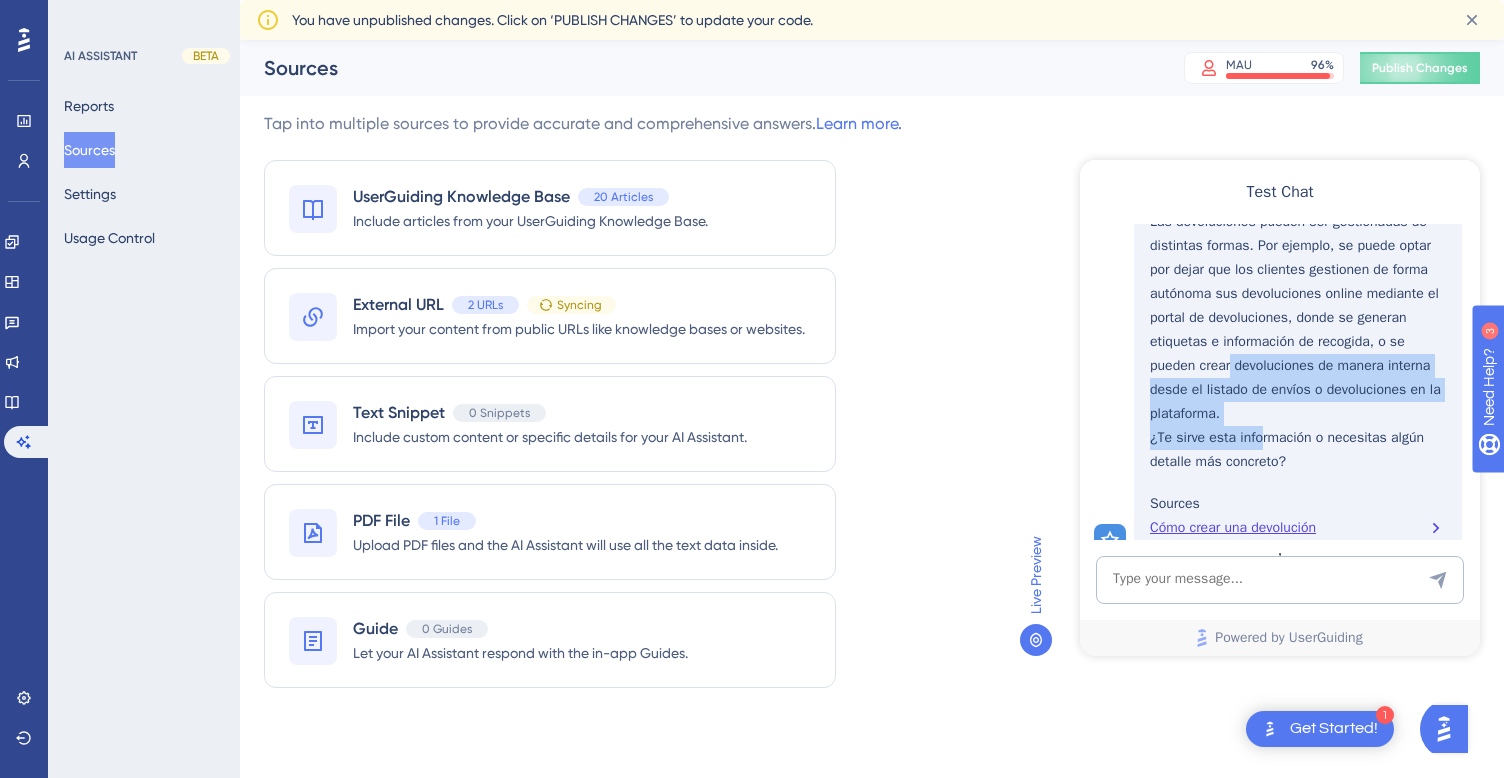 drag, startPoint x: 1235, startPoint y: 348, endPoint x: 1263, endPoint y: 421, distance: 78.18568 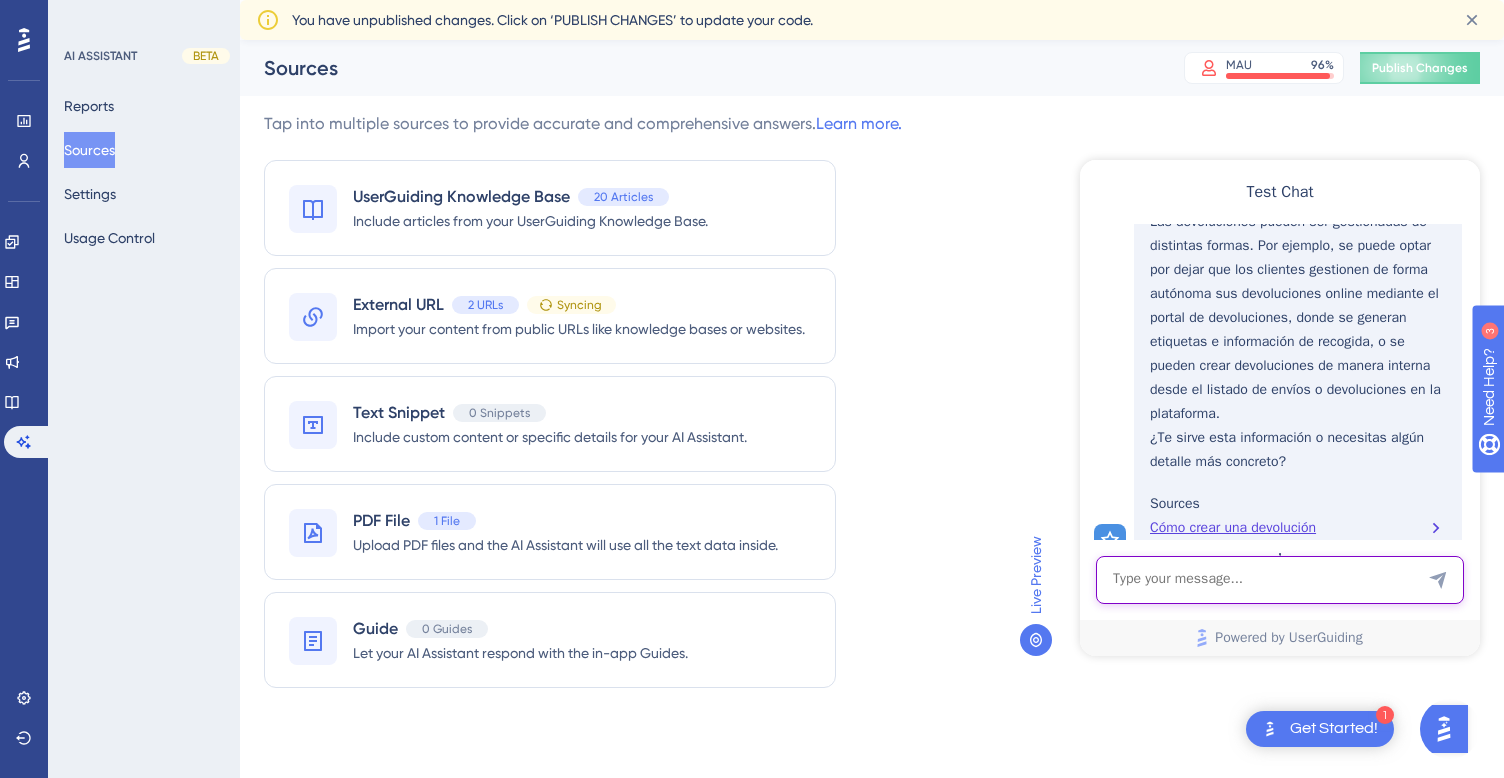 click at bounding box center [1280, 580] 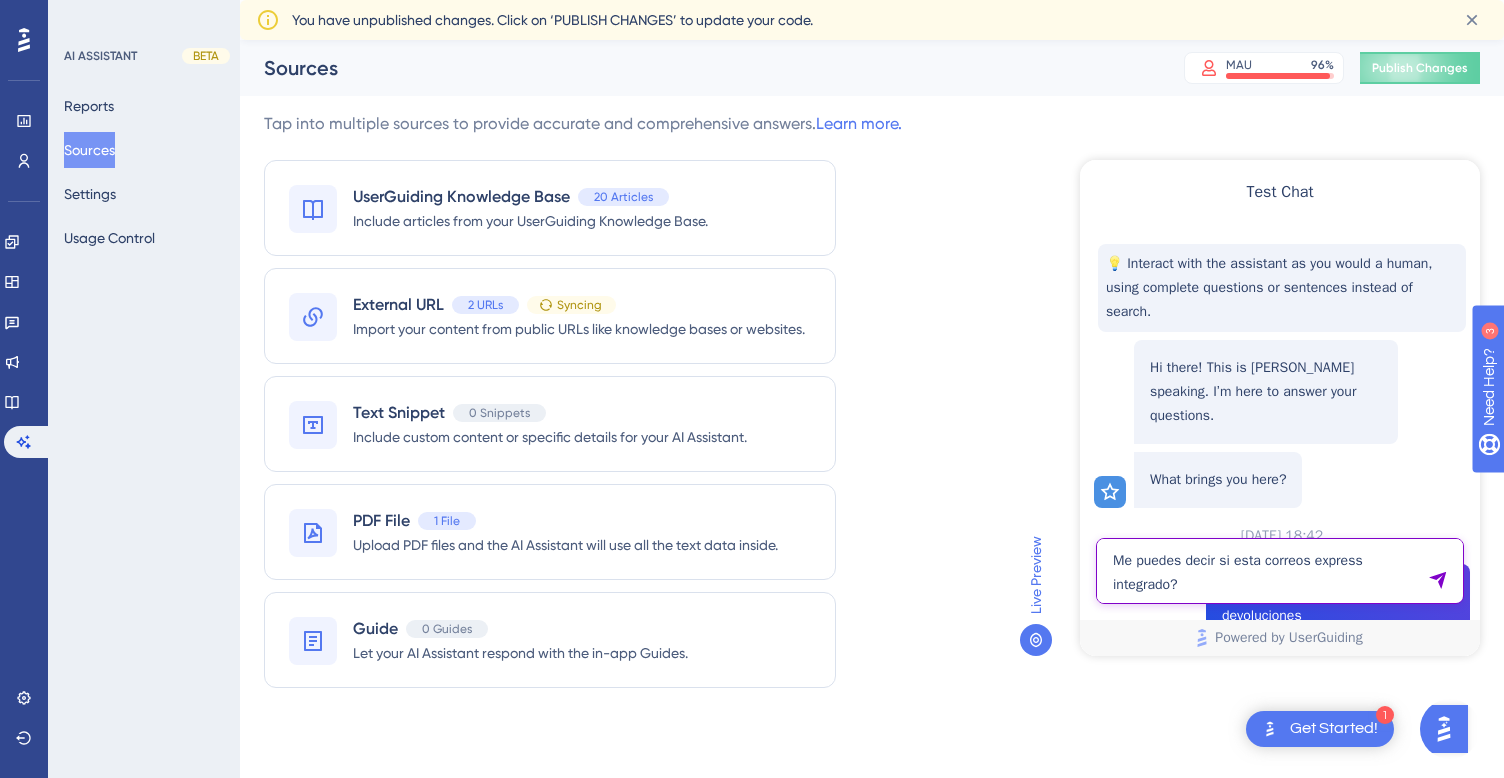 type on "Me puedes decir si esta correos express integrado?" 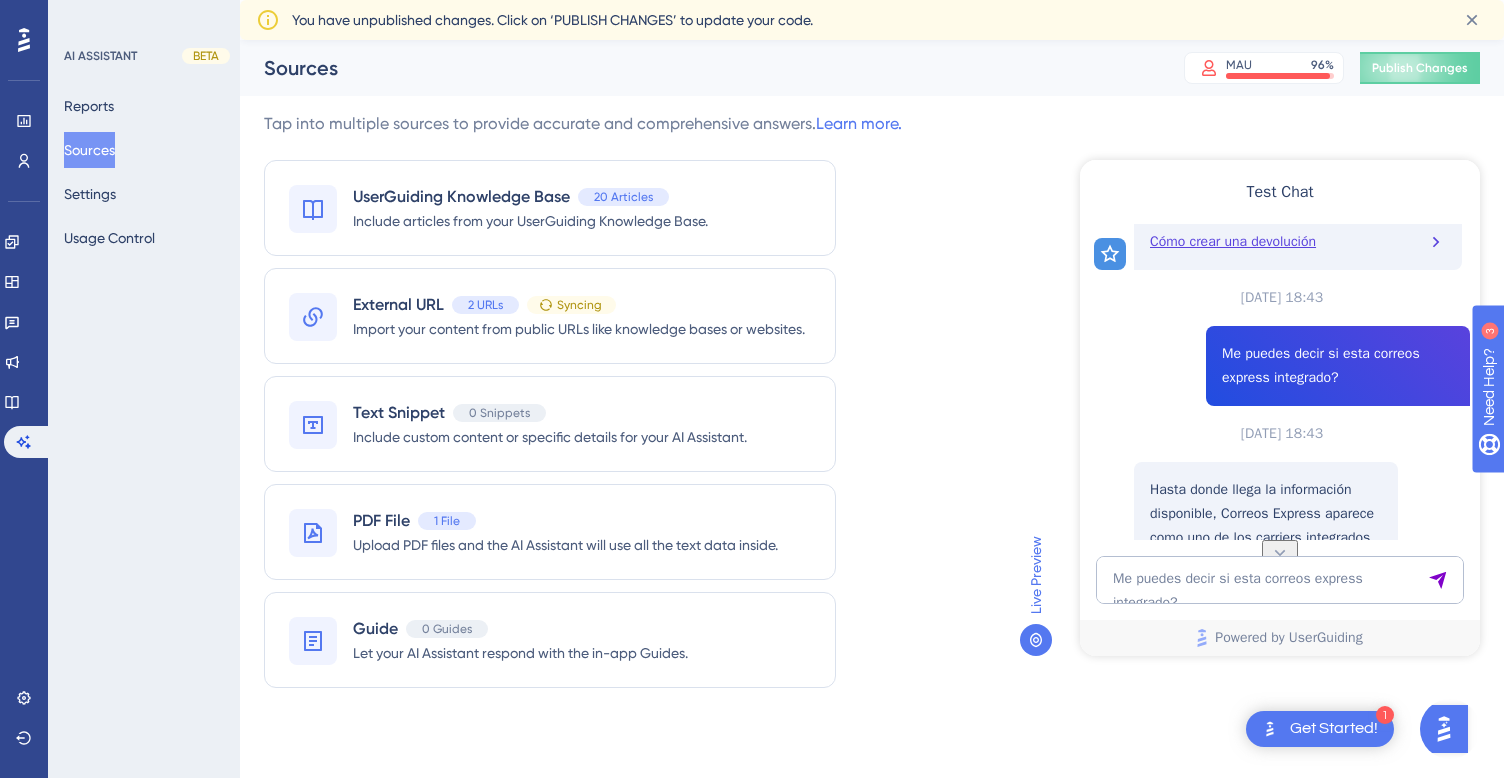 scroll, scrollTop: 898, scrollLeft: 0, axis: vertical 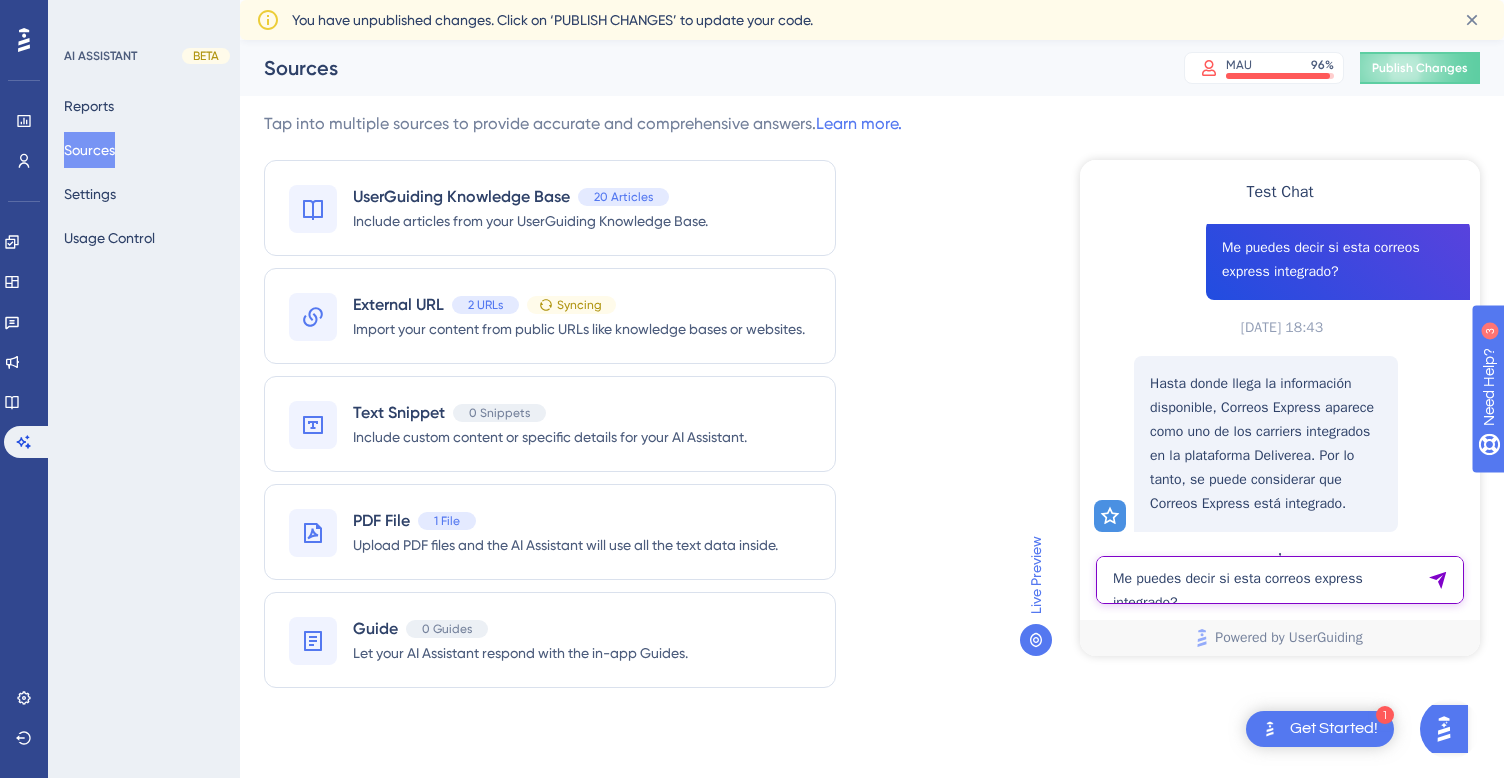 click on "Me puedes decir si esta correos express integrado?" at bounding box center [1280, 580] 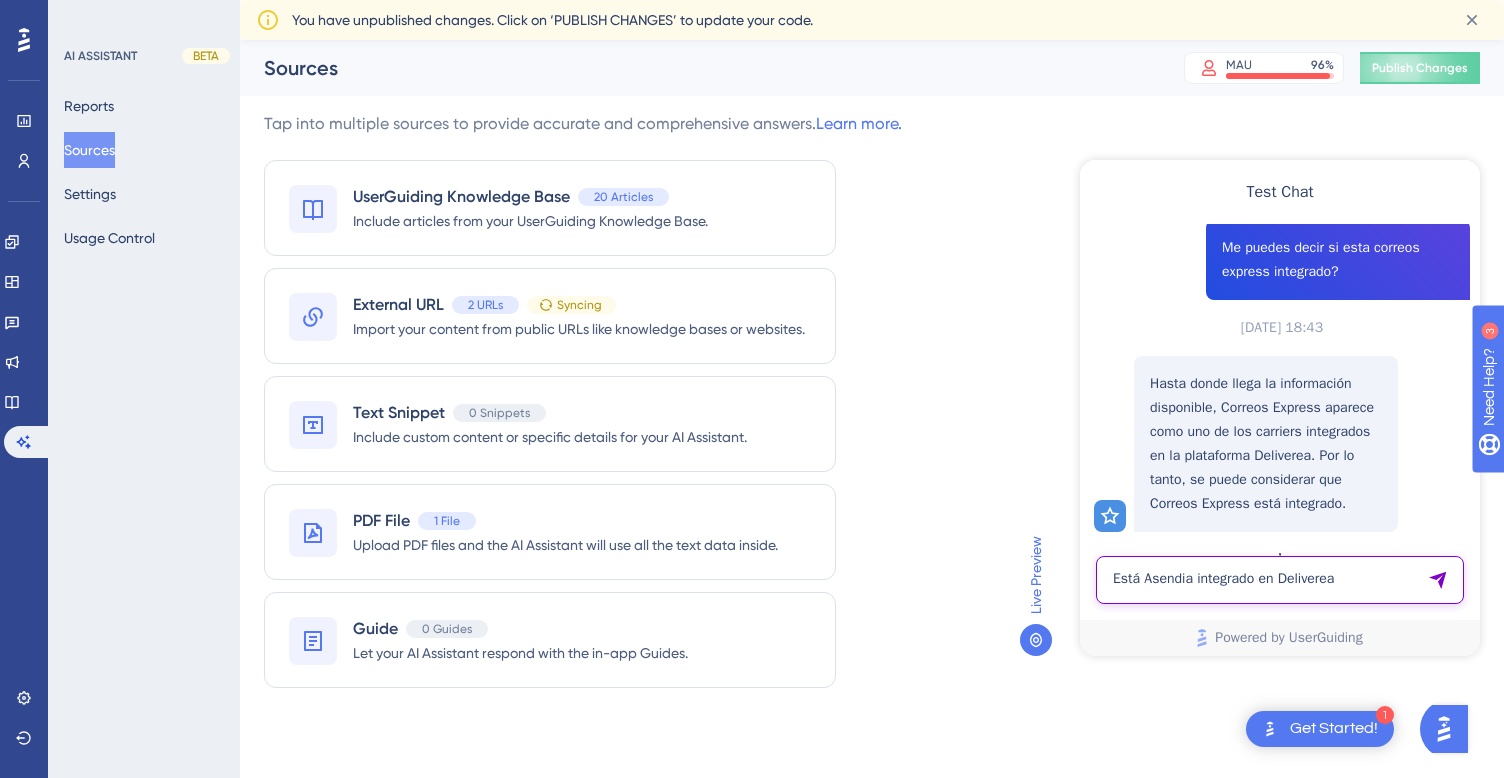 type on "Está Asendia integrado en Deliverea" 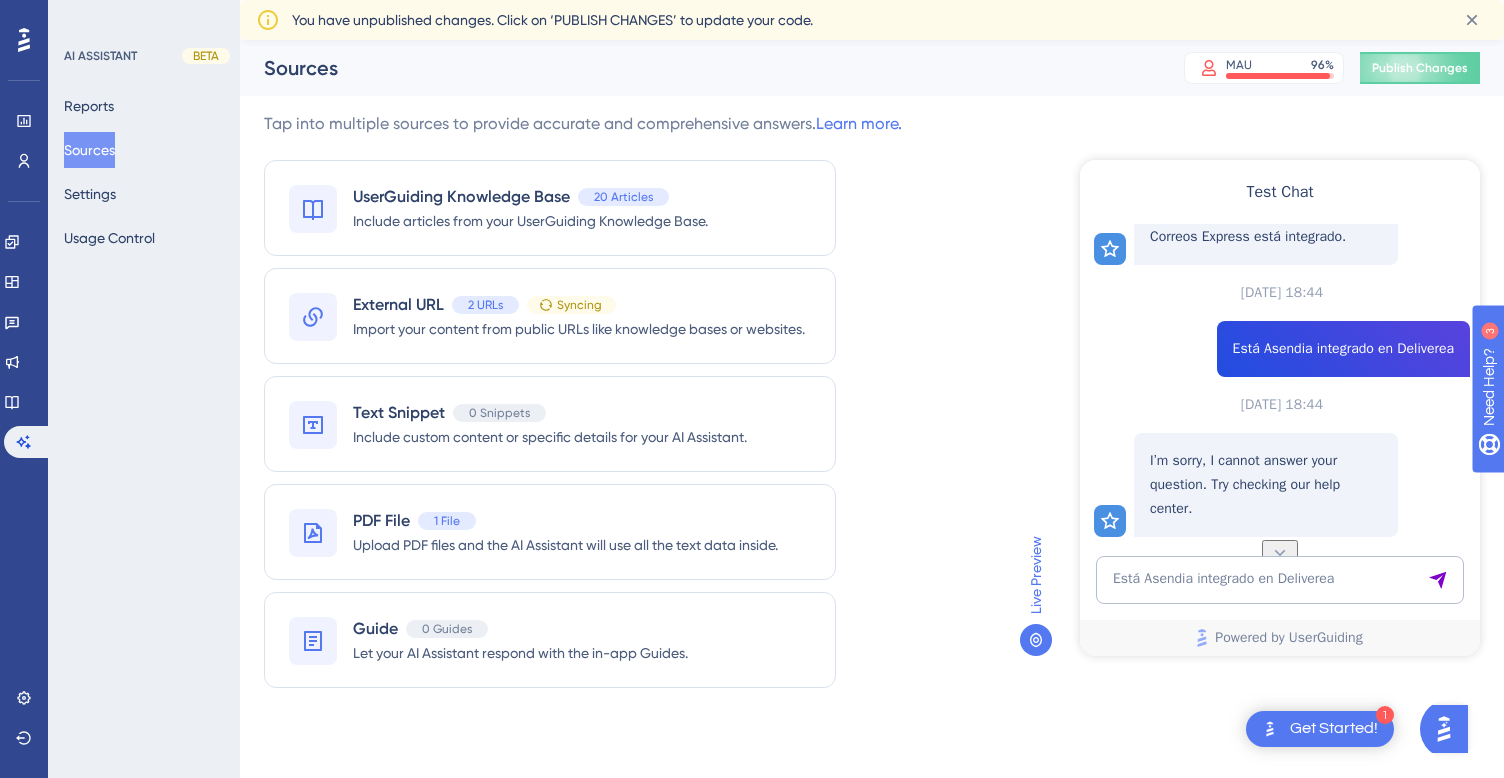 scroll, scrollTop: 1194, scrollLeft: 0, axis: vertical 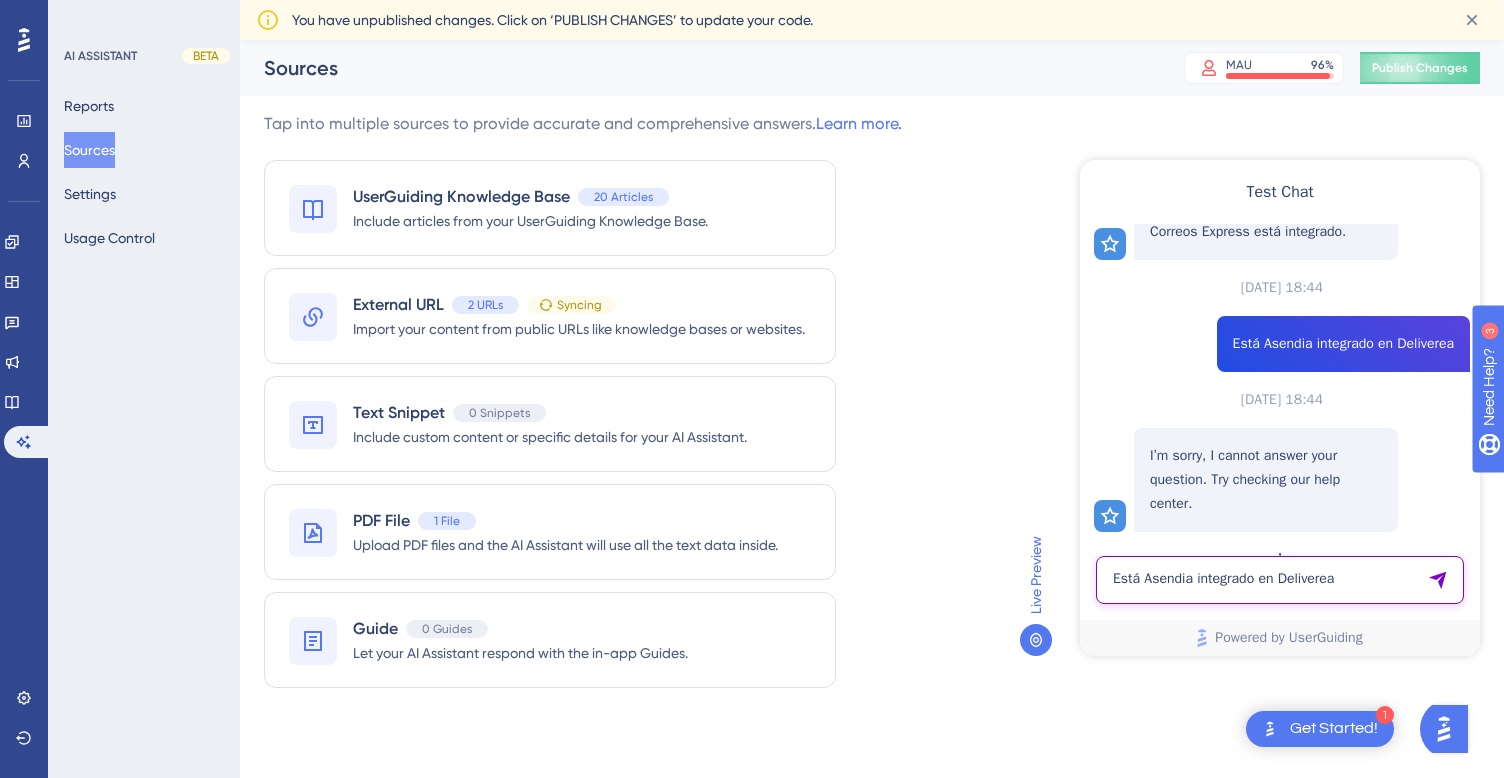 click on "Está Asendia integrado en Deliverea" at bounding box center [1280, 580] 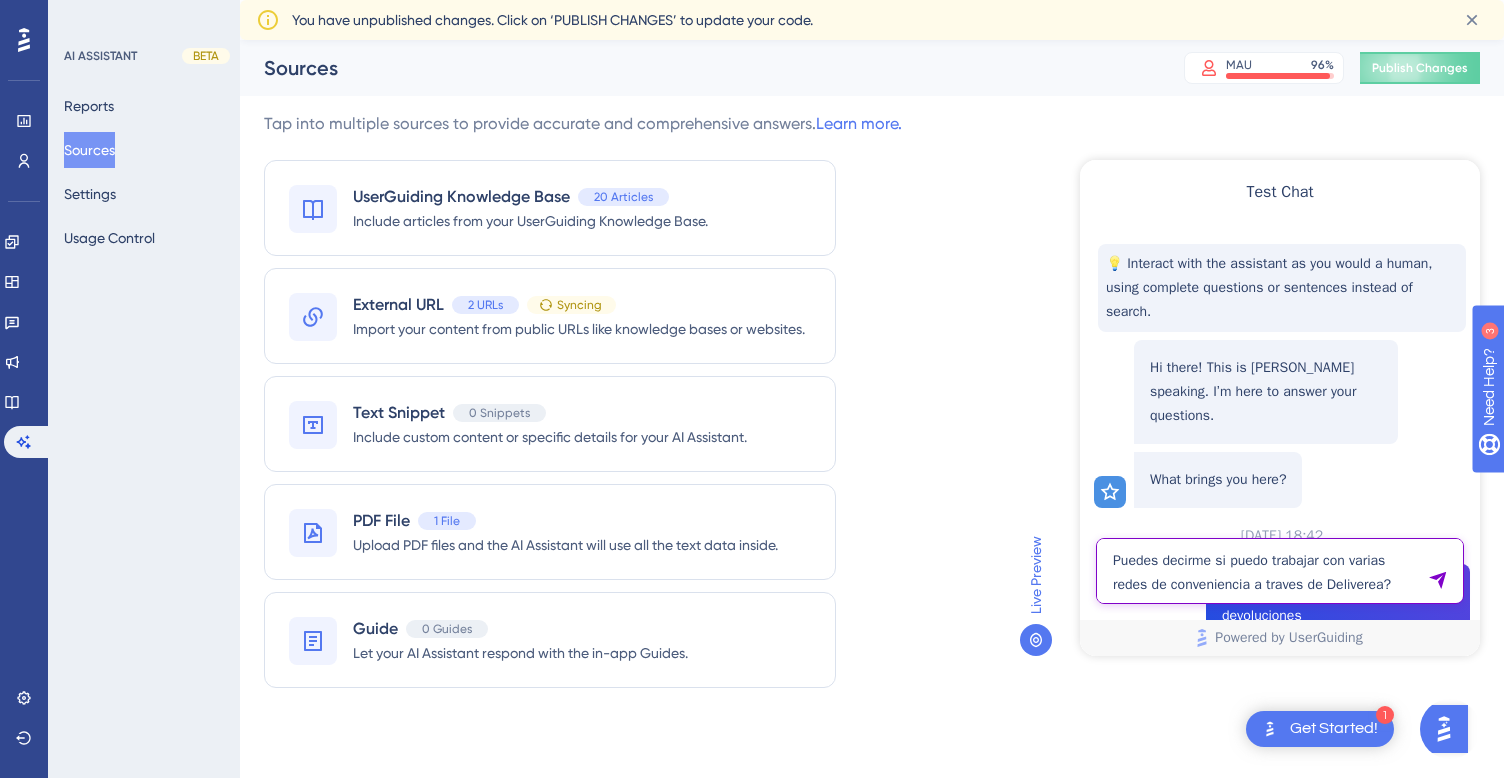 type on "Puedes decirme si puedo trabajar con varias redes de conveniencia a traves de Deliverea?" 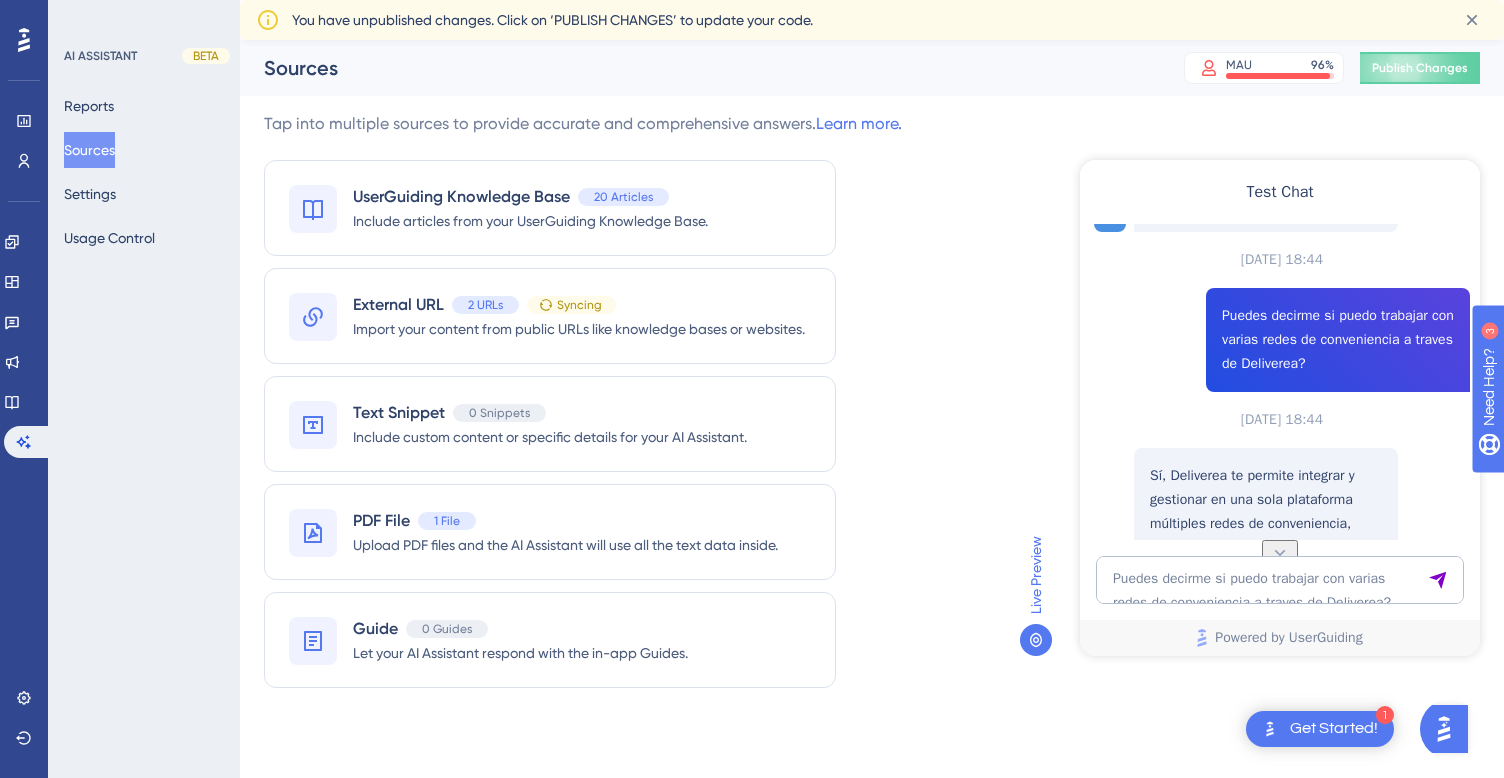 scroll, scrollTop: 1562, scrollLeft: 0, axis: vertical 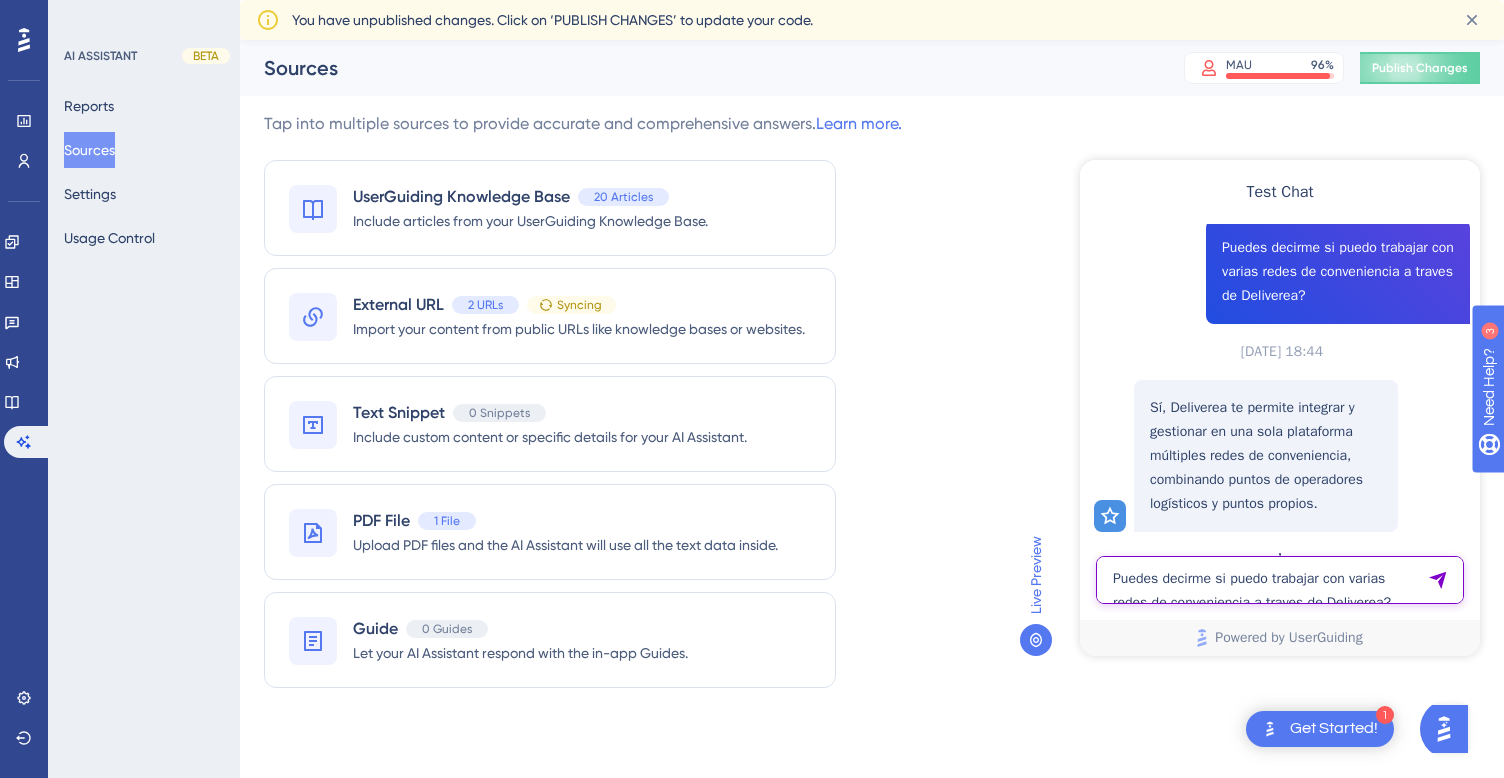 click on "Puedes decirme si puedo trabajar con varias redes de conveniencia a traves de Deliverea?" at bounding box center (1280, 580) 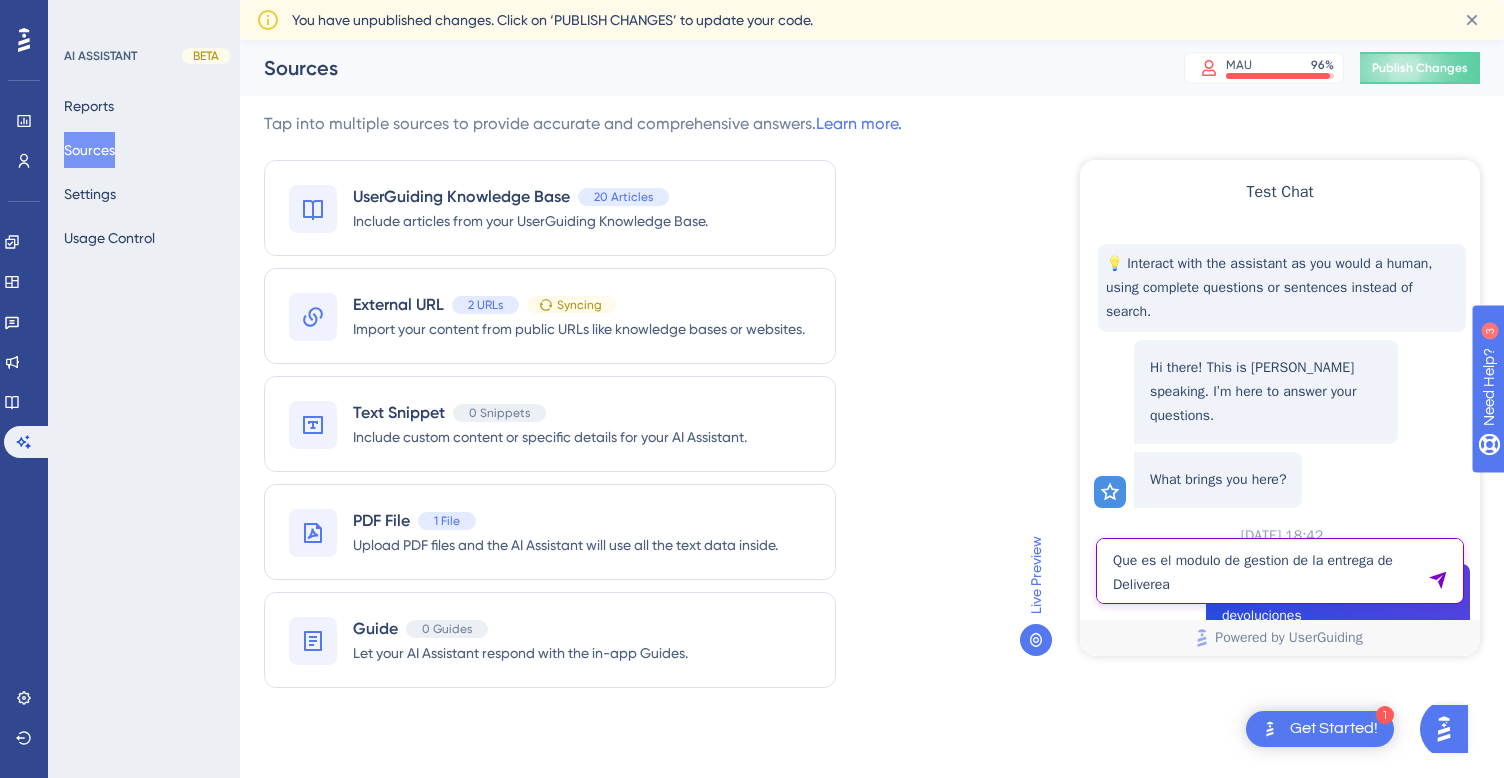 type on "Que es el modulo de gestion de la entrega de Deliverea" 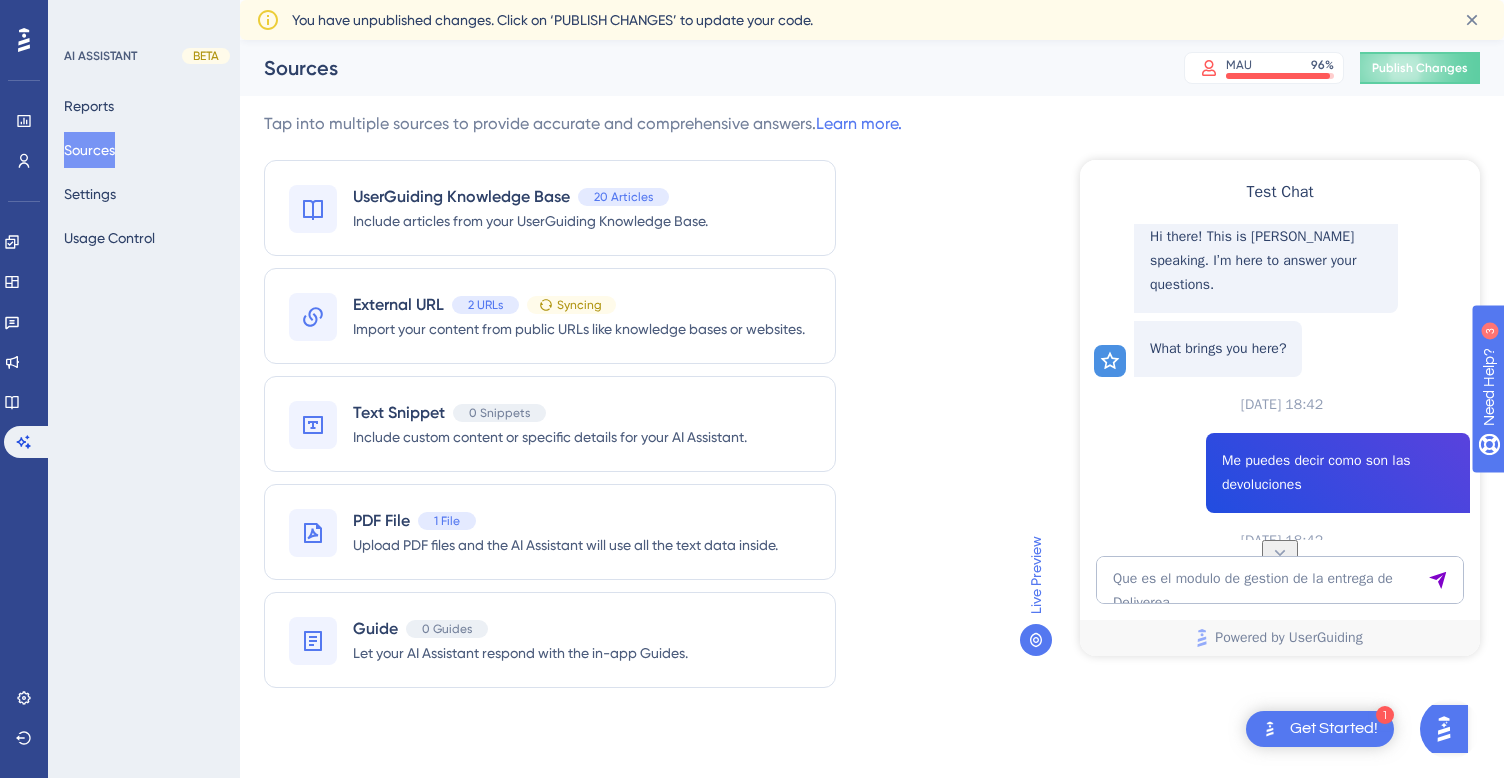 scroll, scrollTop: 0, scrollLeft: 0, axis: both 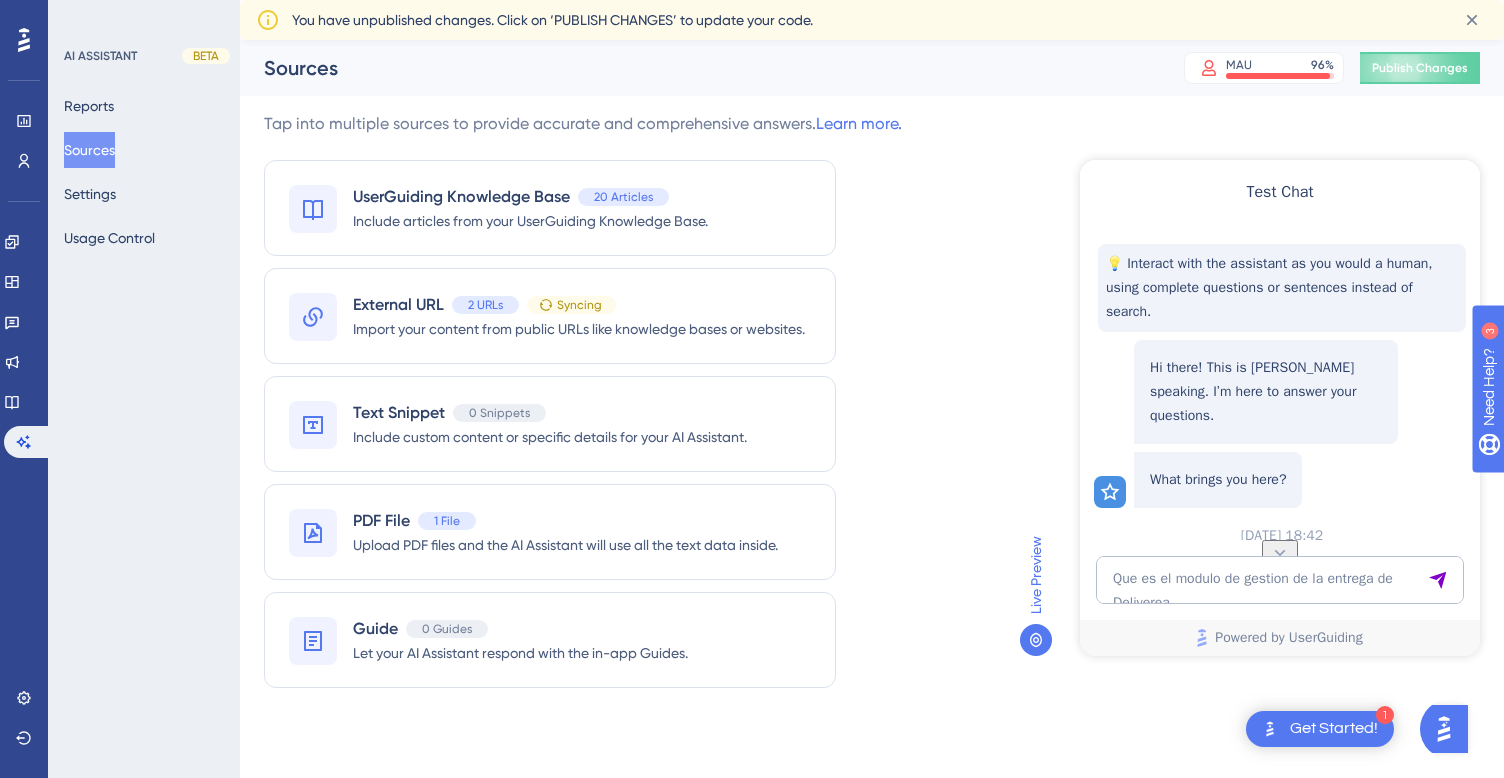 click on "Live Preview" at bounding box center (1244, 412) 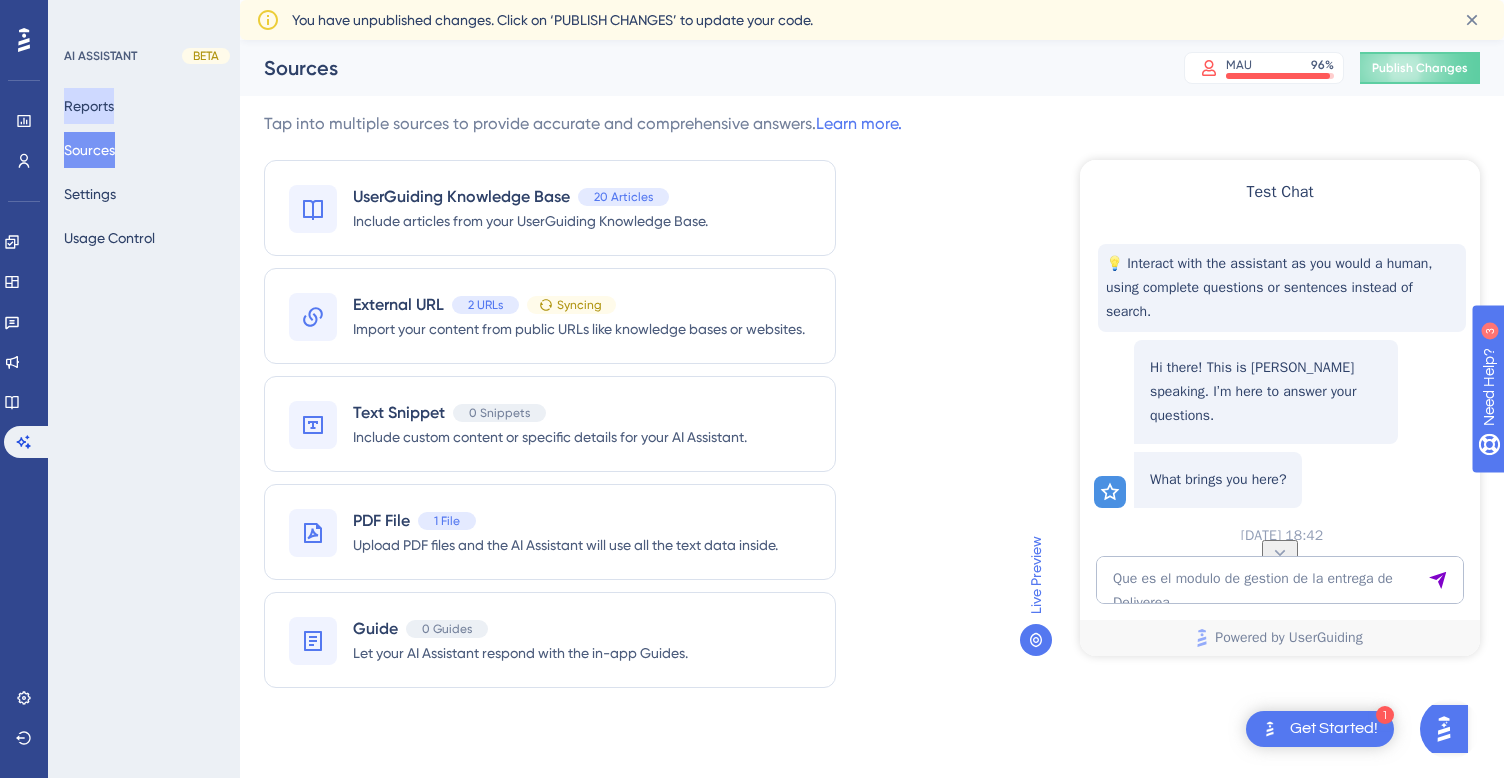click on "Reports" at bounding box center [89, 106] 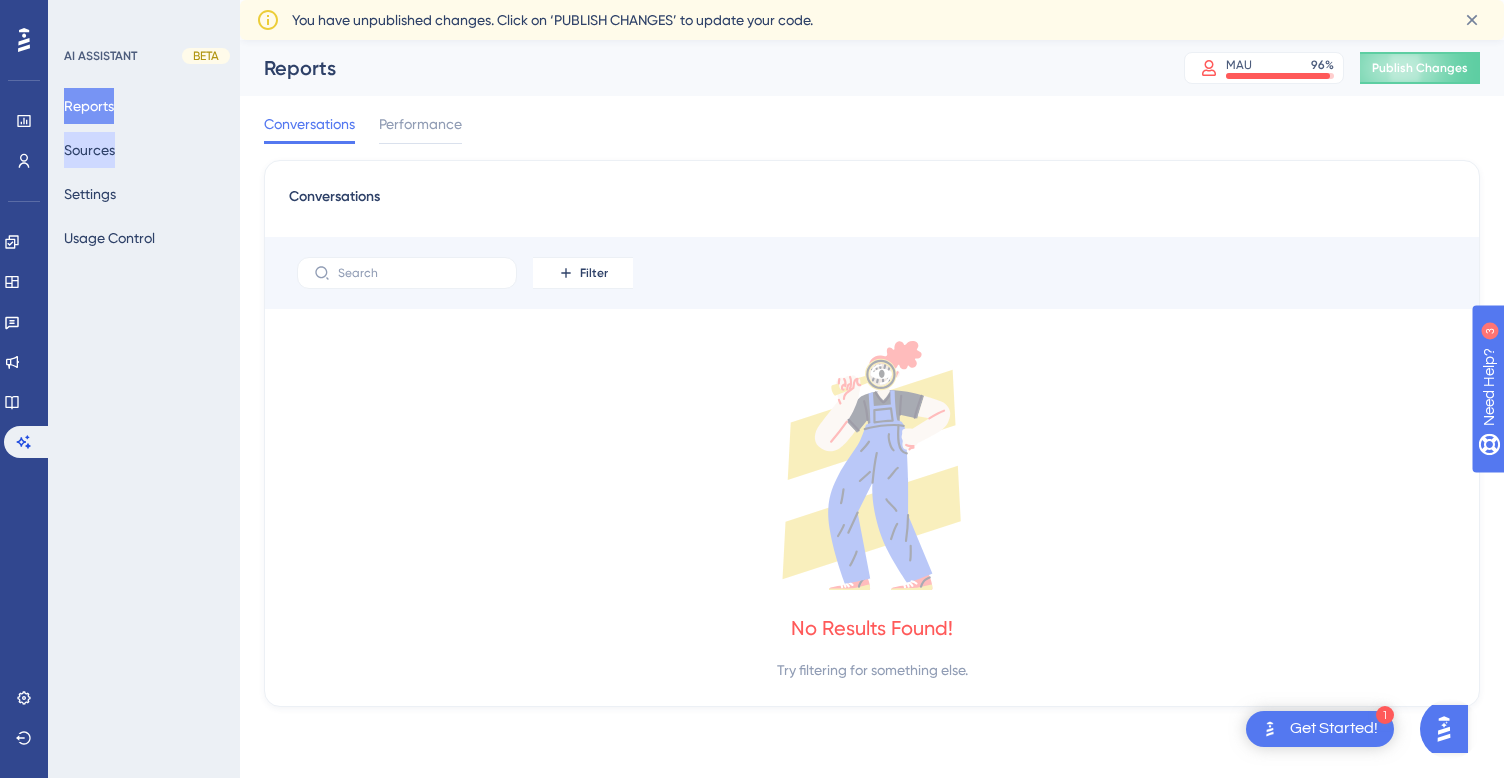 click on "Sources" at bounding box center (89, 150) 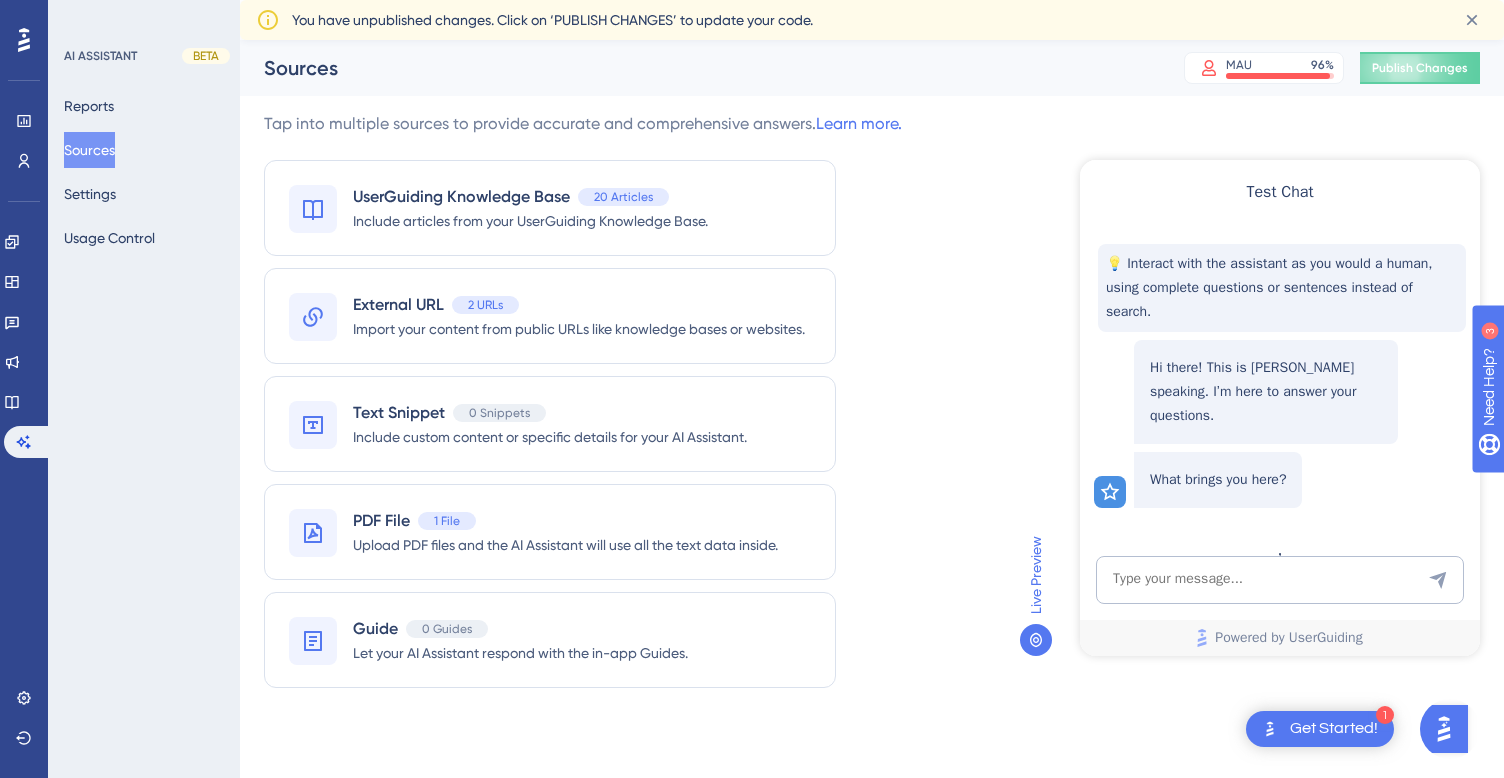 scroll, scrollTop: 0, scrollLeft: 0, axis: both 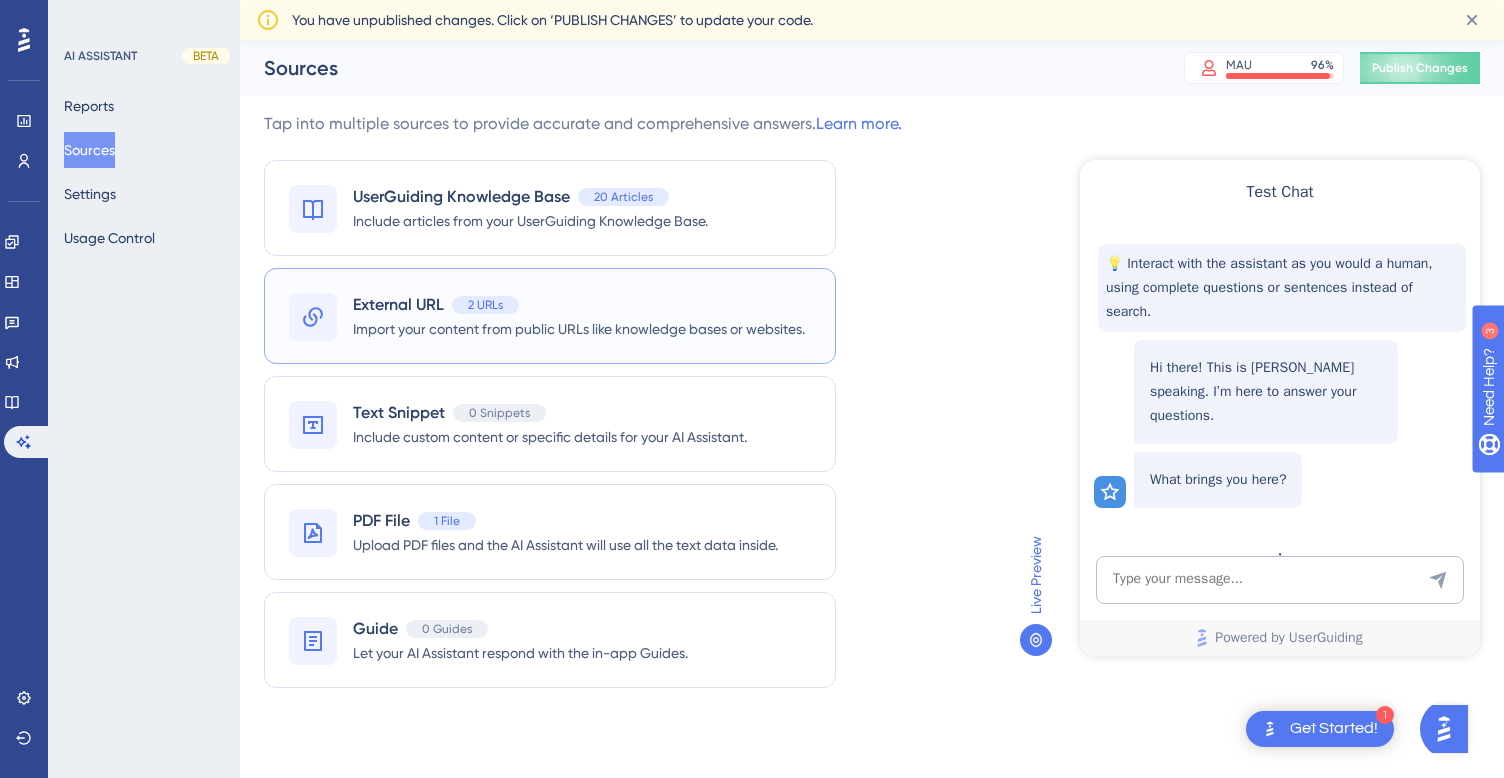 click on "Import your content from public URLs like knowledge bases or websites." at bounding box center [579, 329] 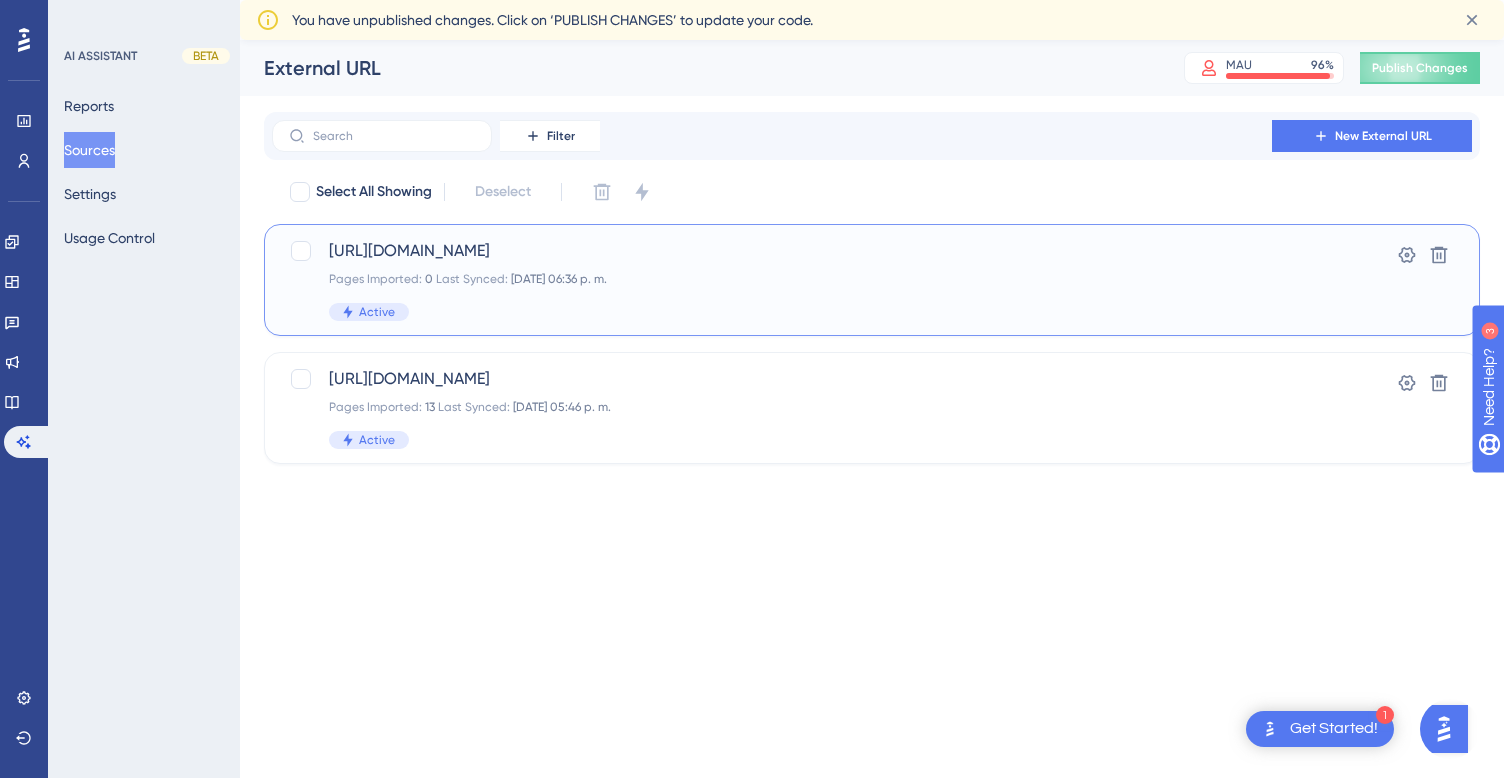 click on "[DATE] 06:36 p. m." at bounding box center [559, 279] 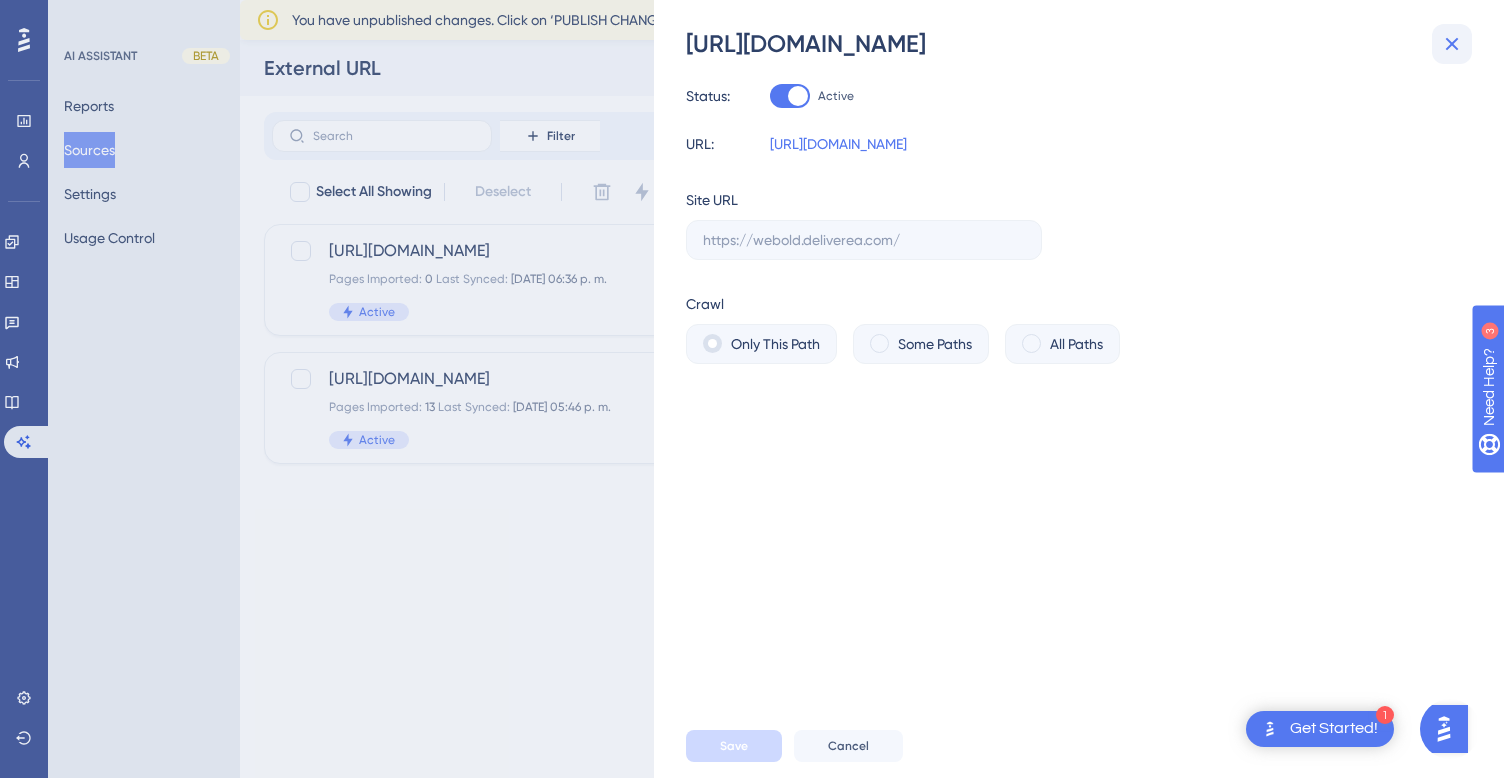 click 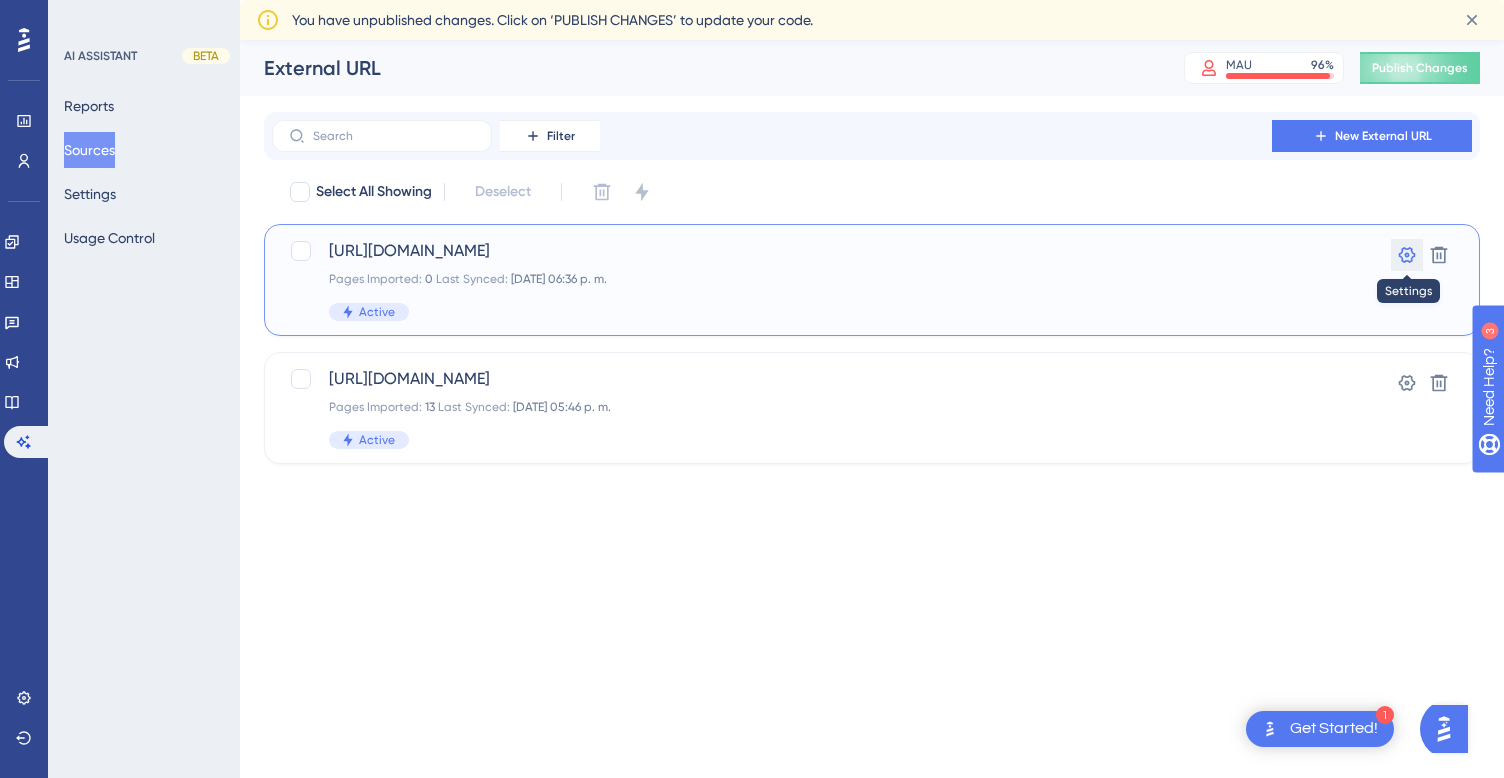 click 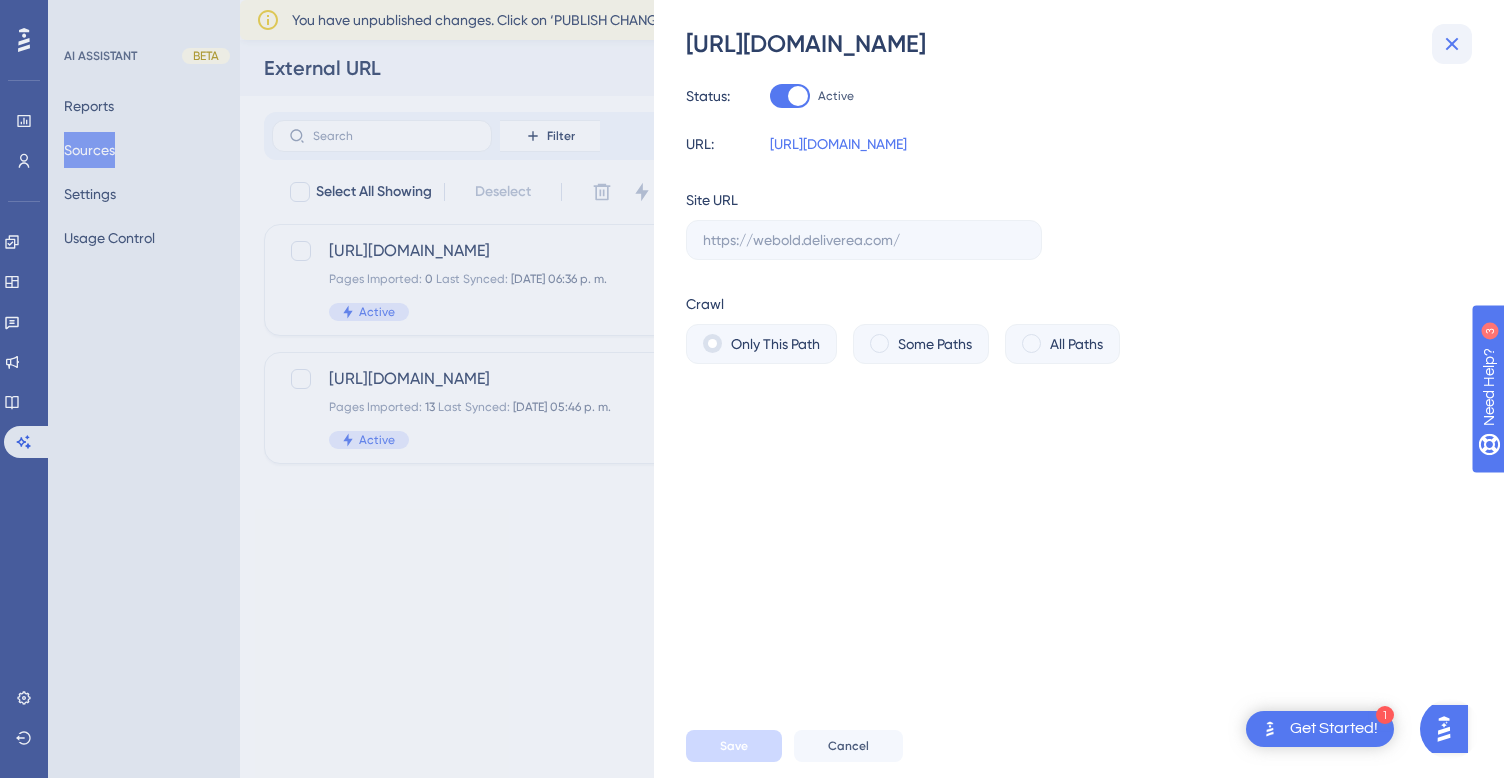 click 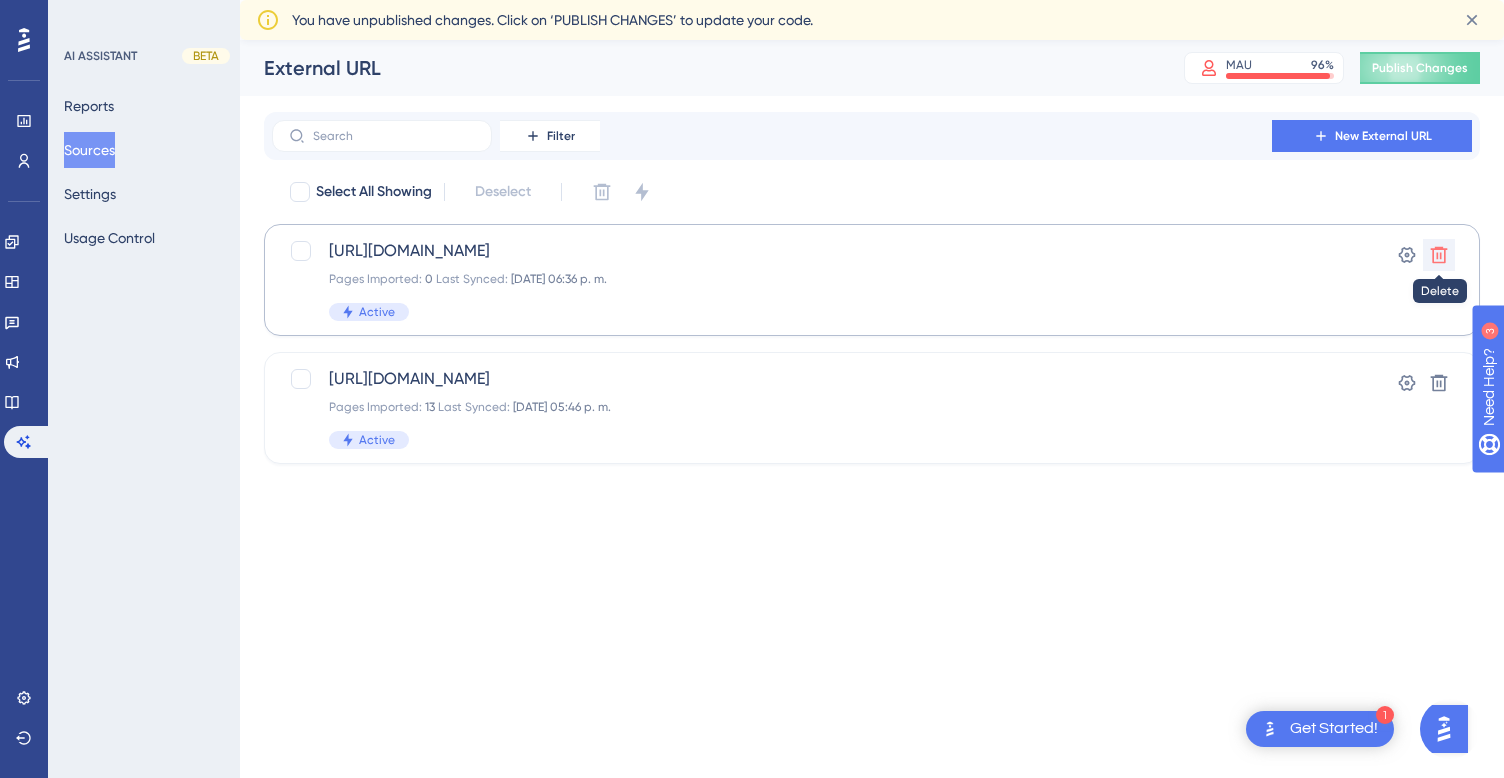 click 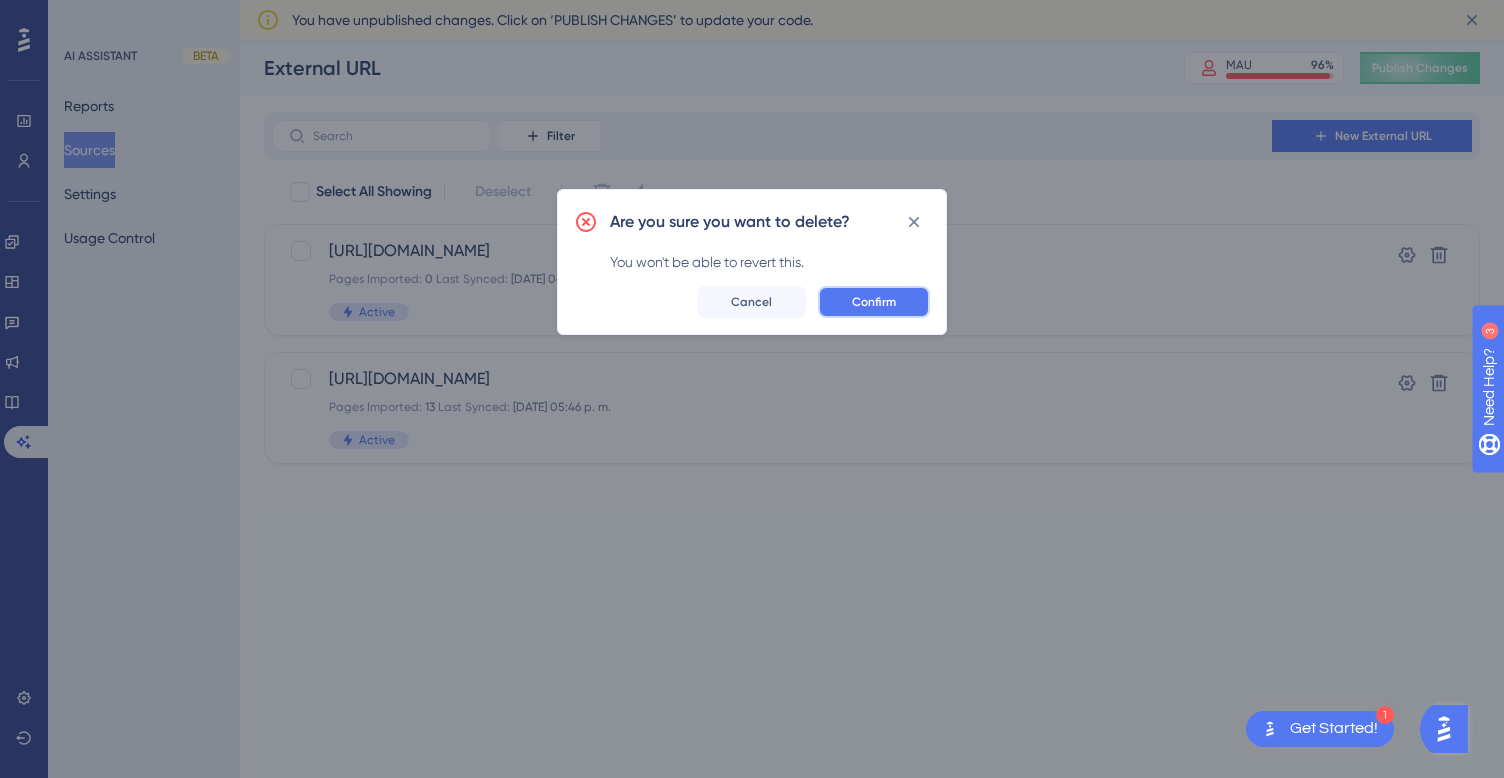click on "Confirm" at bounding box center [874, 302] 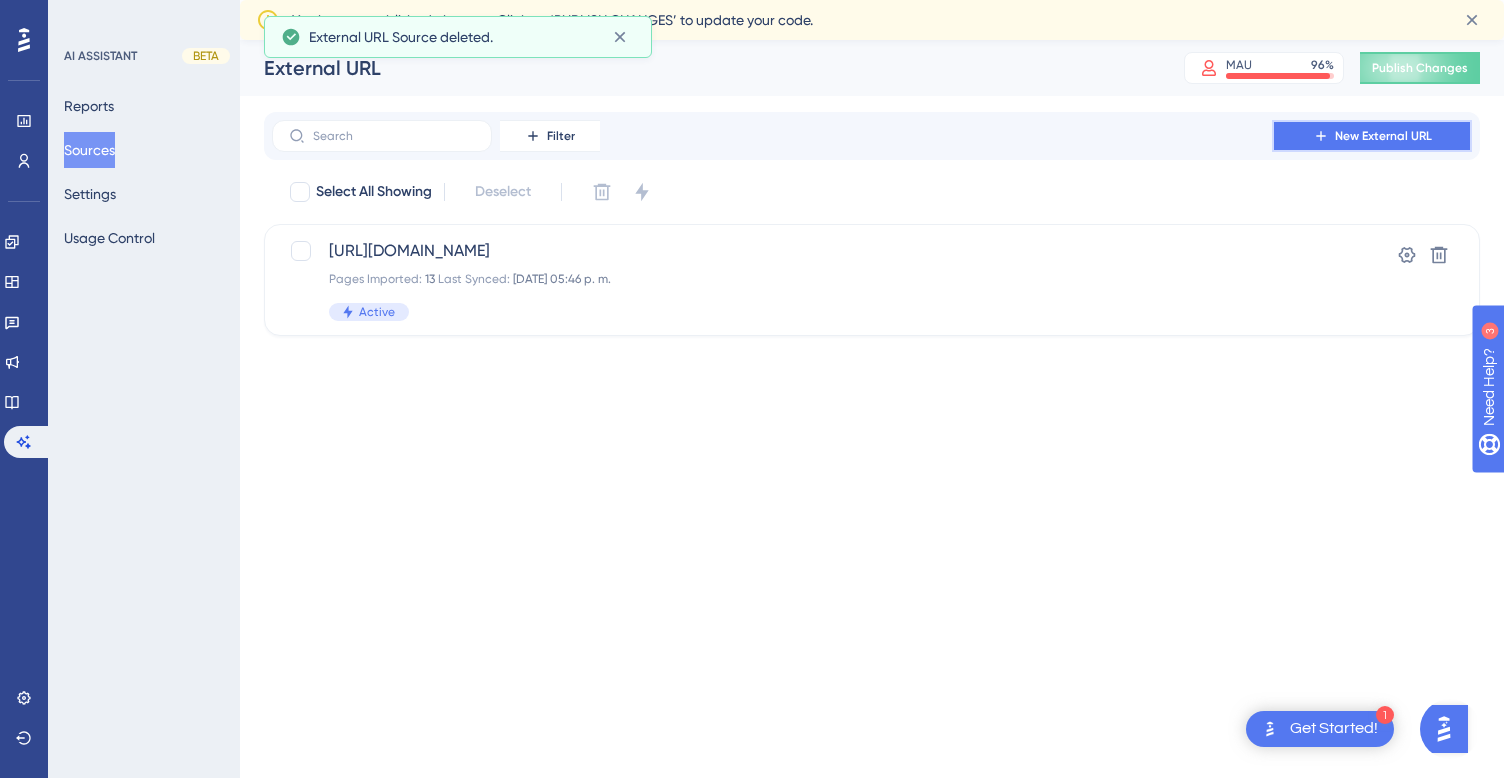 click on "New External URL" at bounding box center (1383, 136) 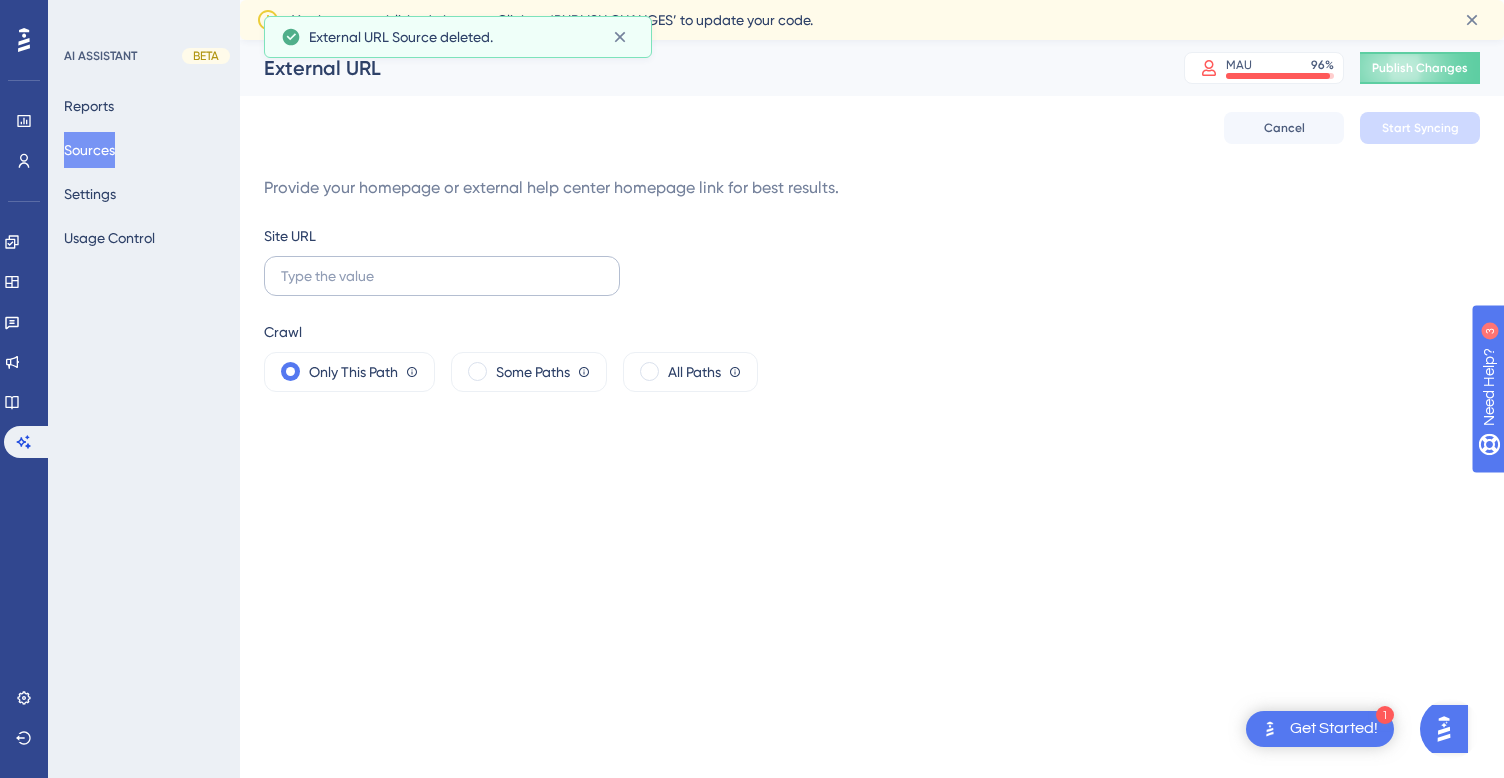 click at bounding box center [442, 276] 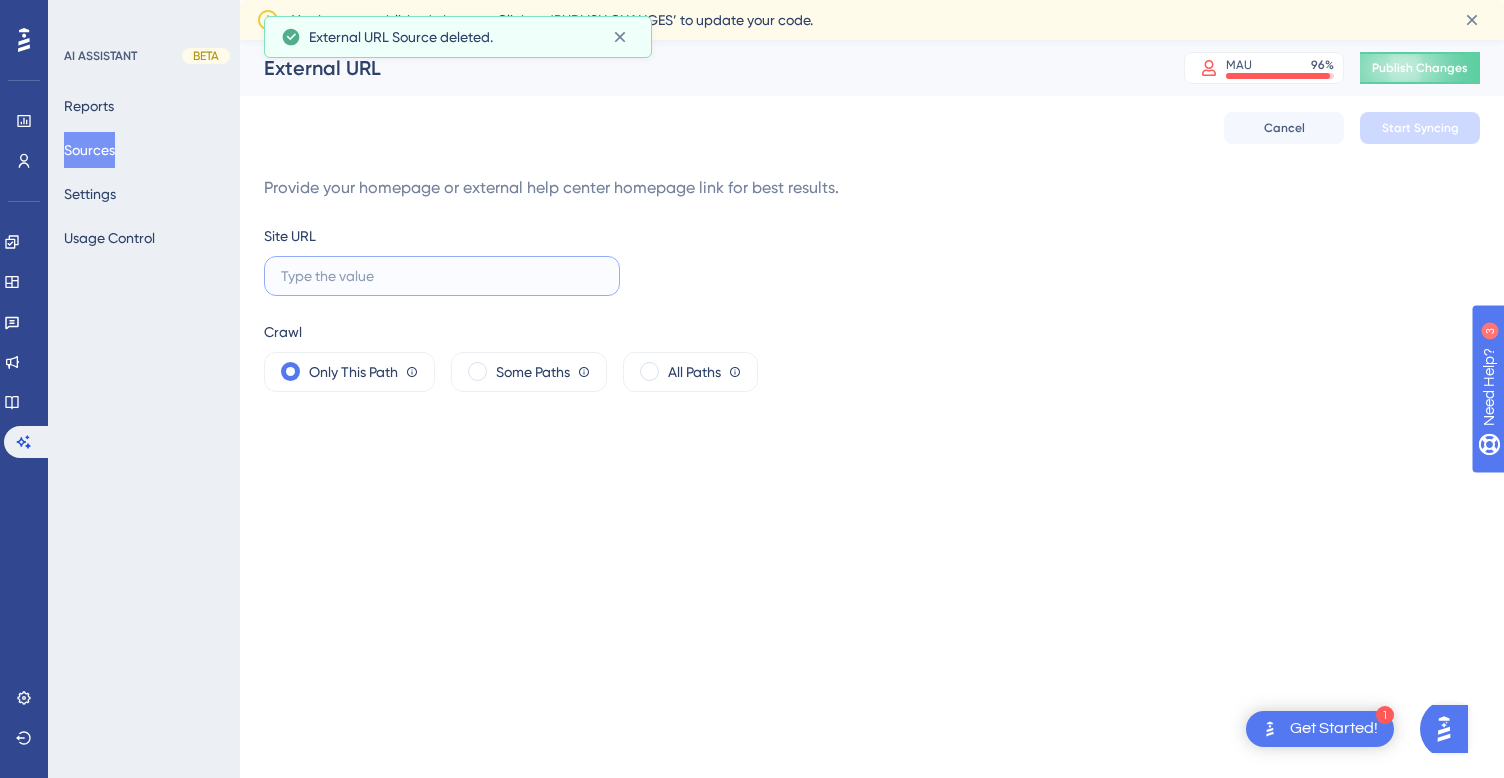 click at bounding box center [442, 276] 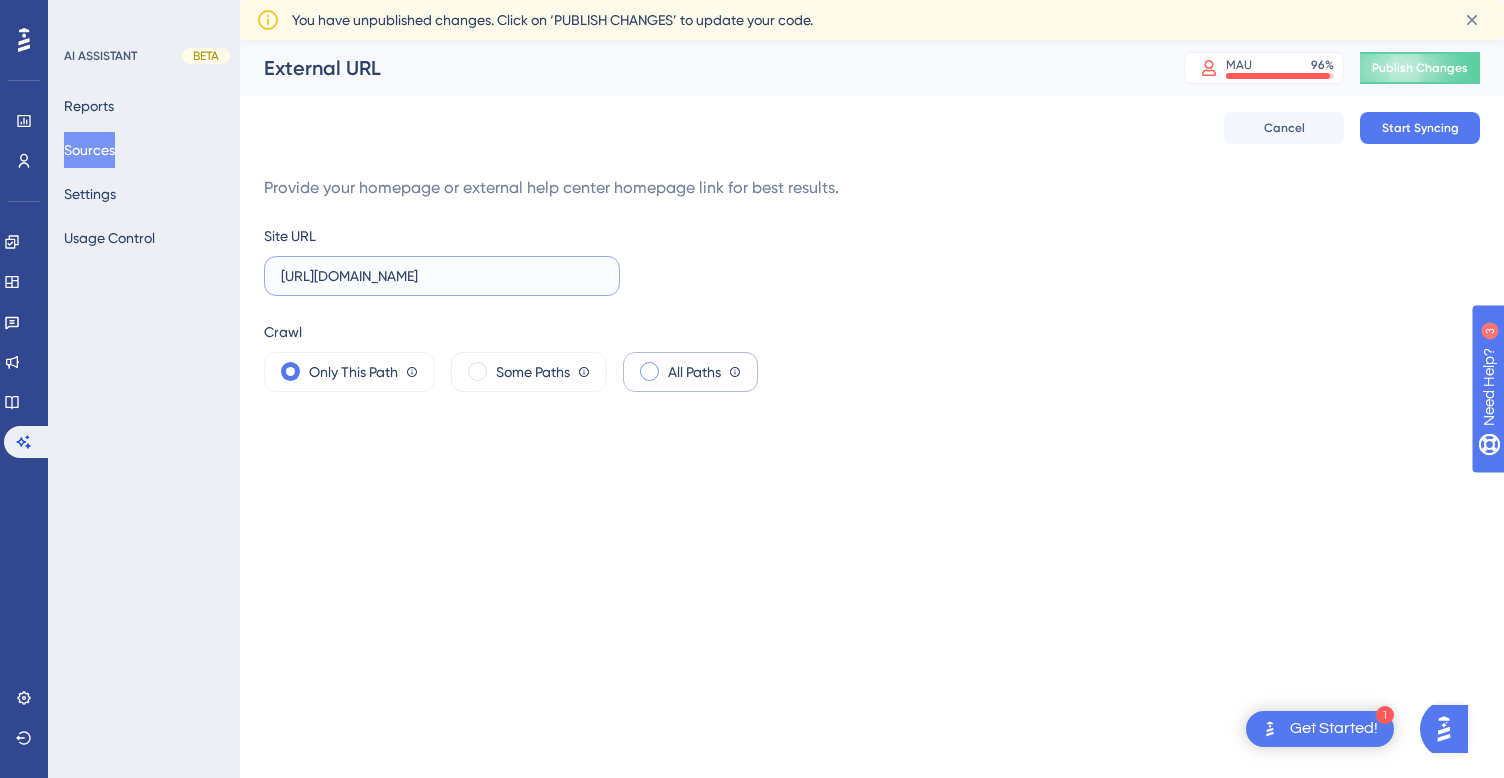 type on "[URL][DOMAIN_NAME]" 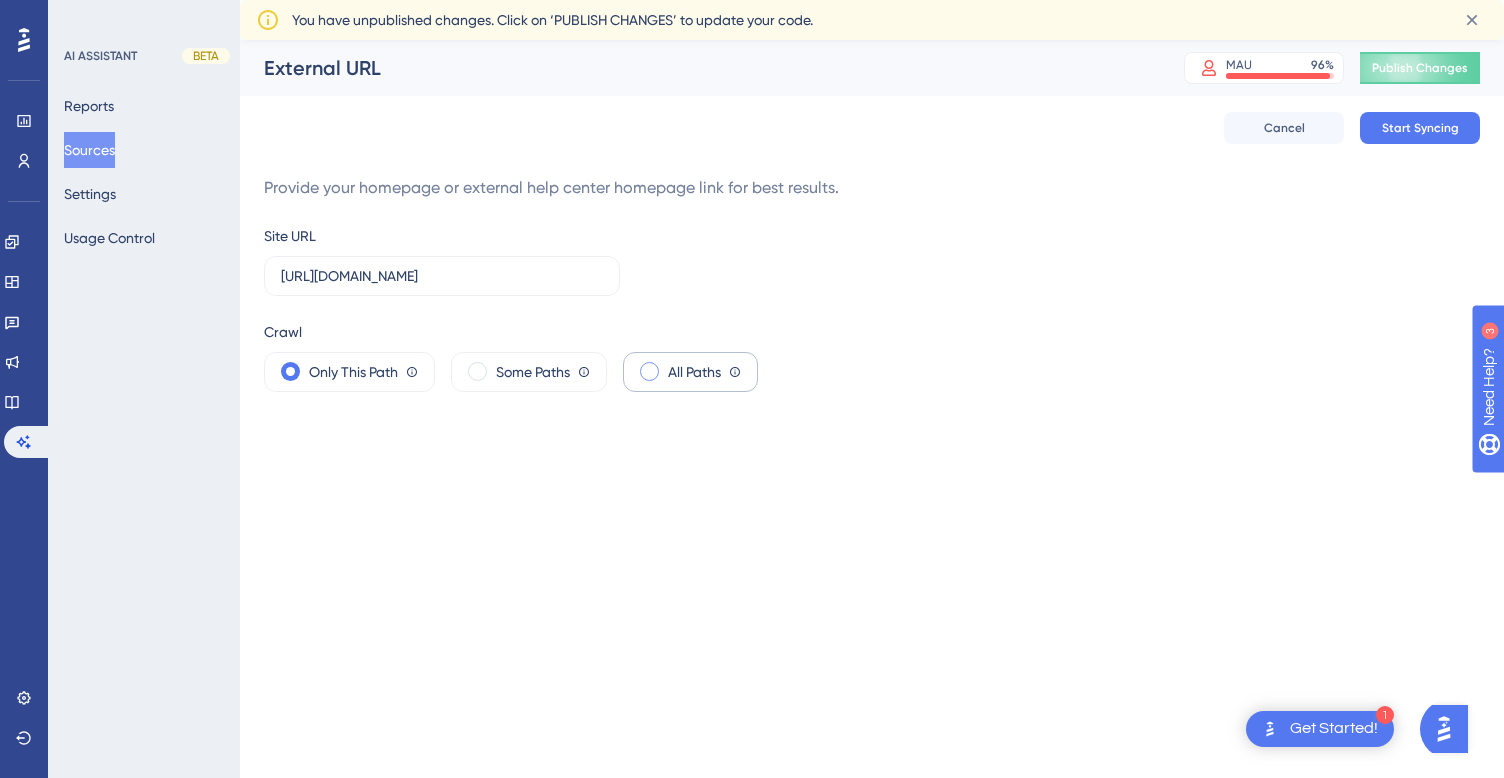 click on "All Paths Crawler will start from the site URL and scrape content from all pages on the website, following every available path." at bounding box center (690, 372) 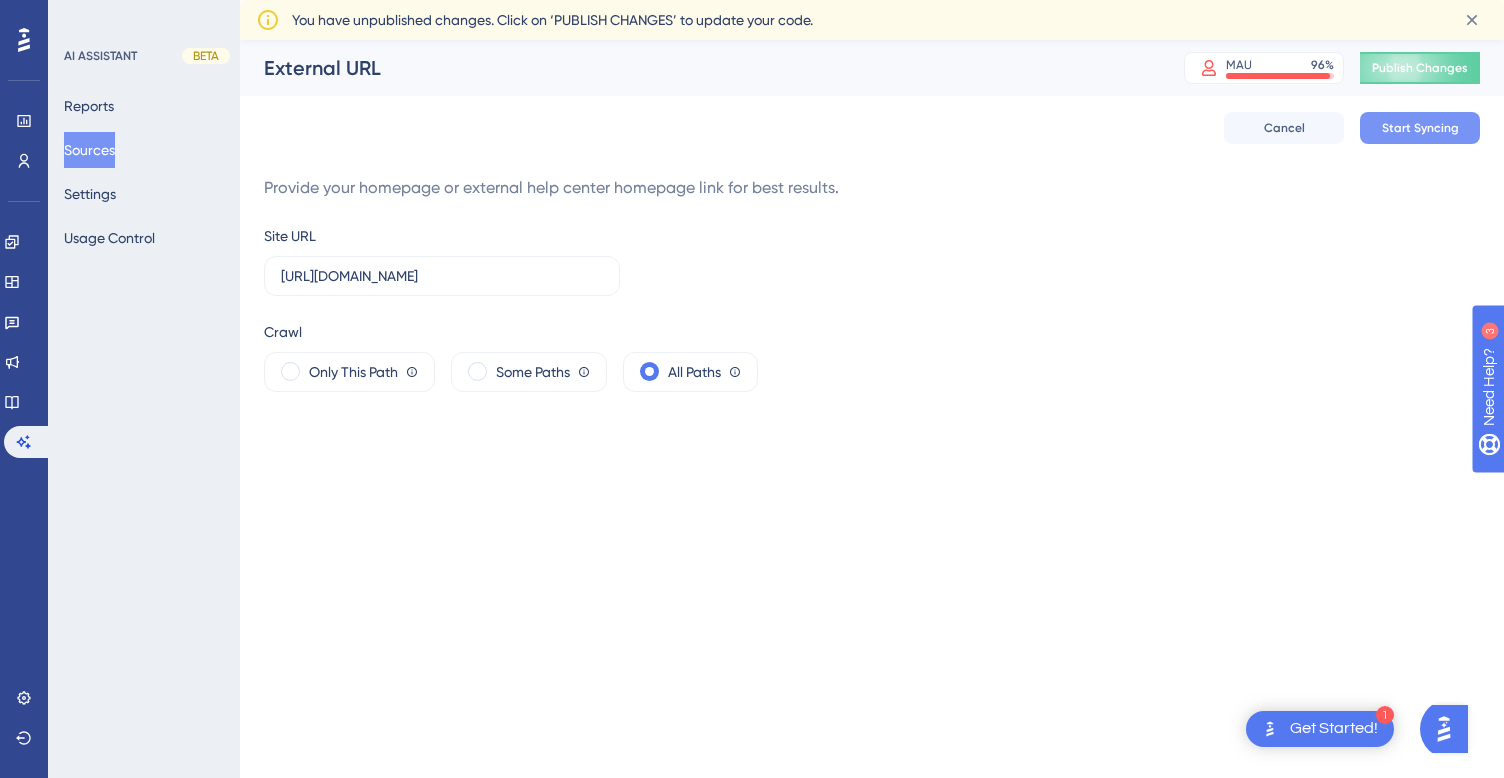 click on "Start Syncing" at bounding box center [1420, 128] 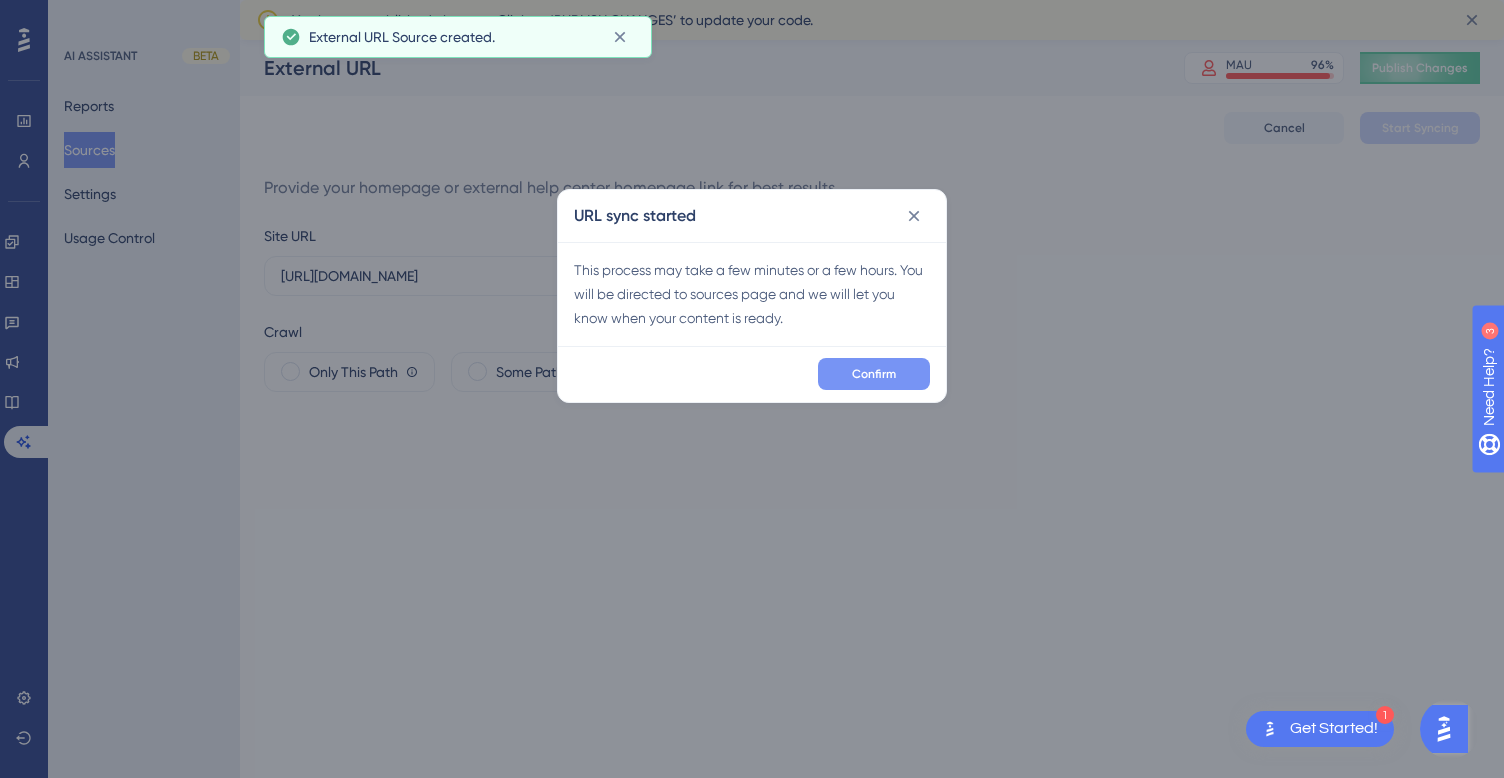 click on "Confirm" at bounding box center [874, 374] 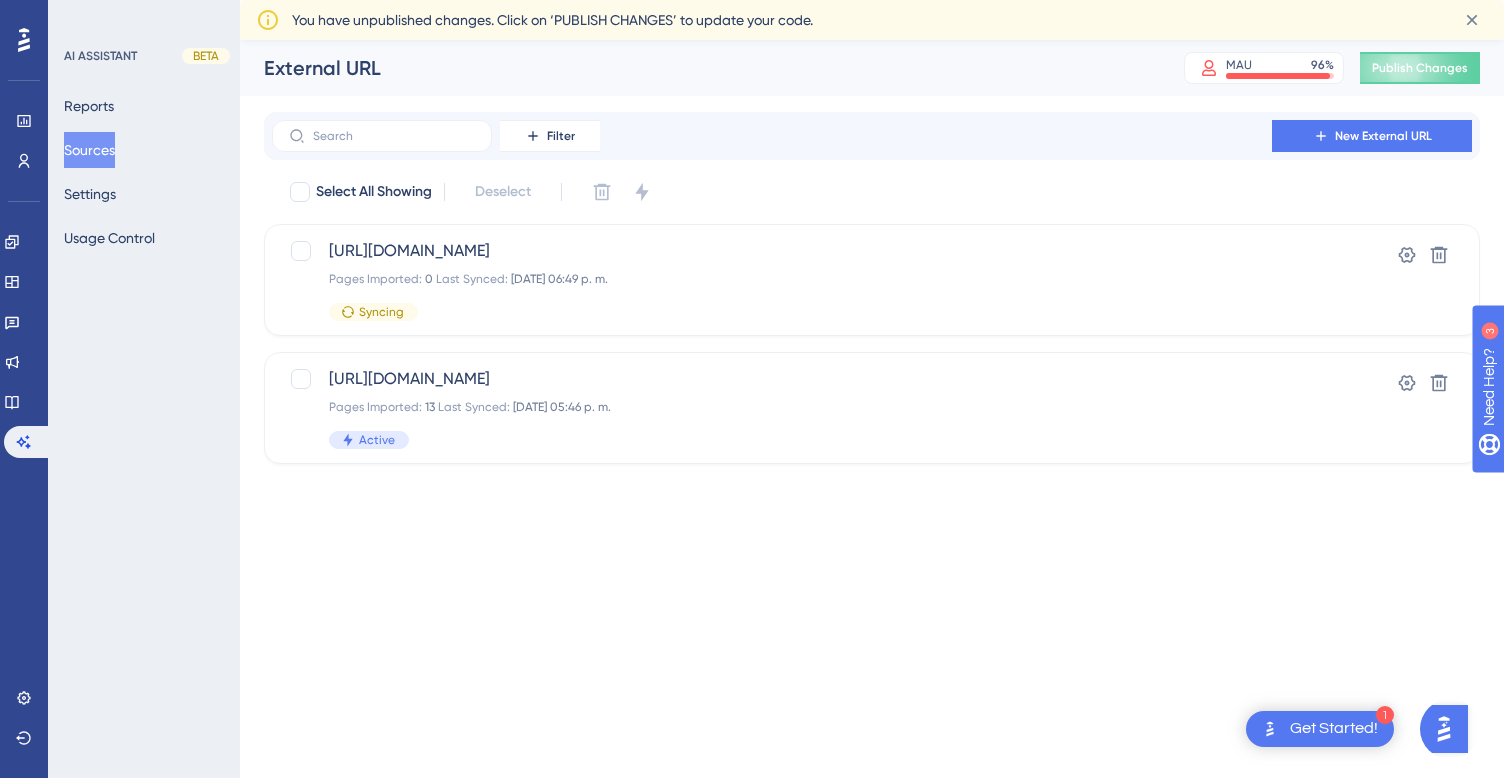 click on "Sources" at bounding box center (89, 150) 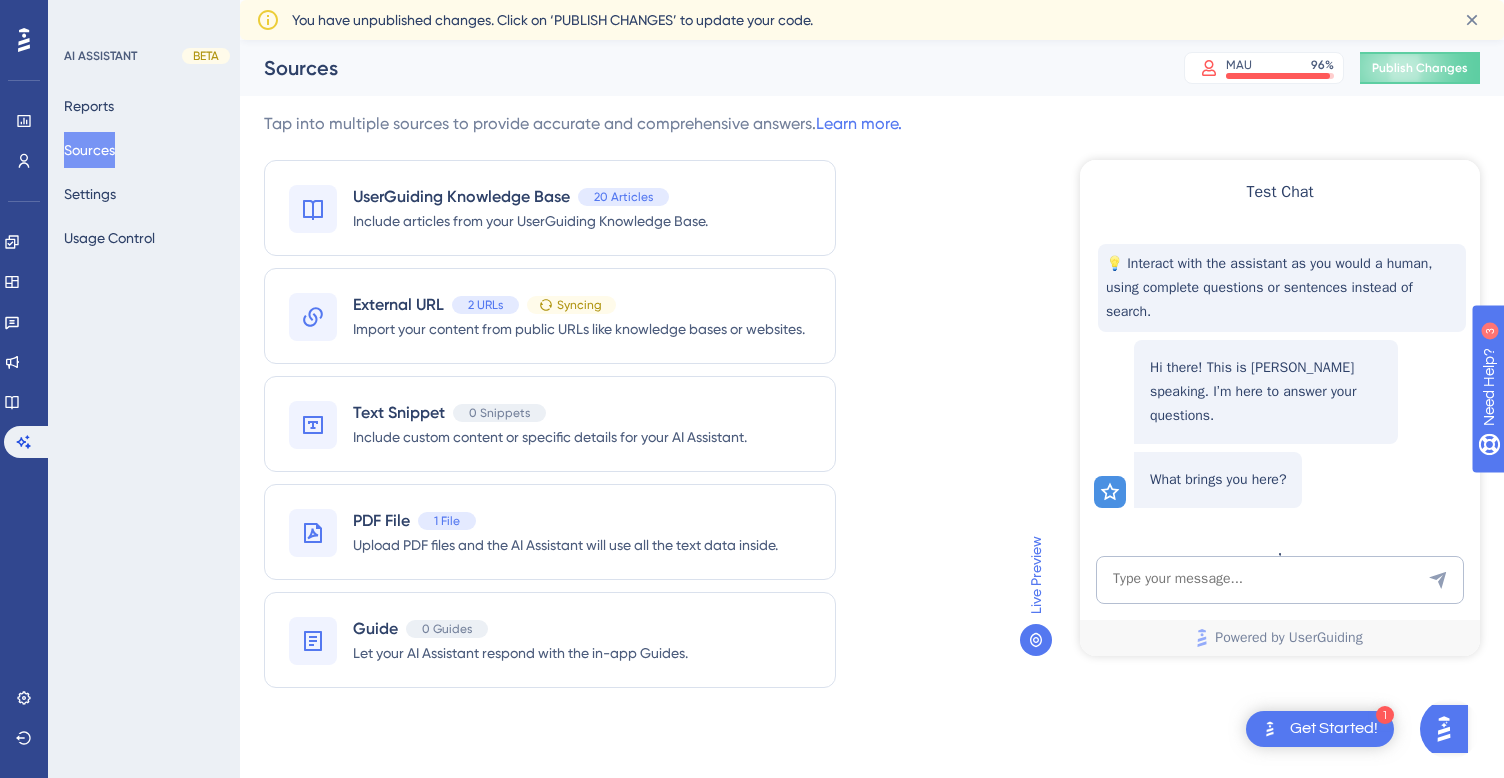 scroll, scrollTop: 0, scrollLeft: 0, axis: both 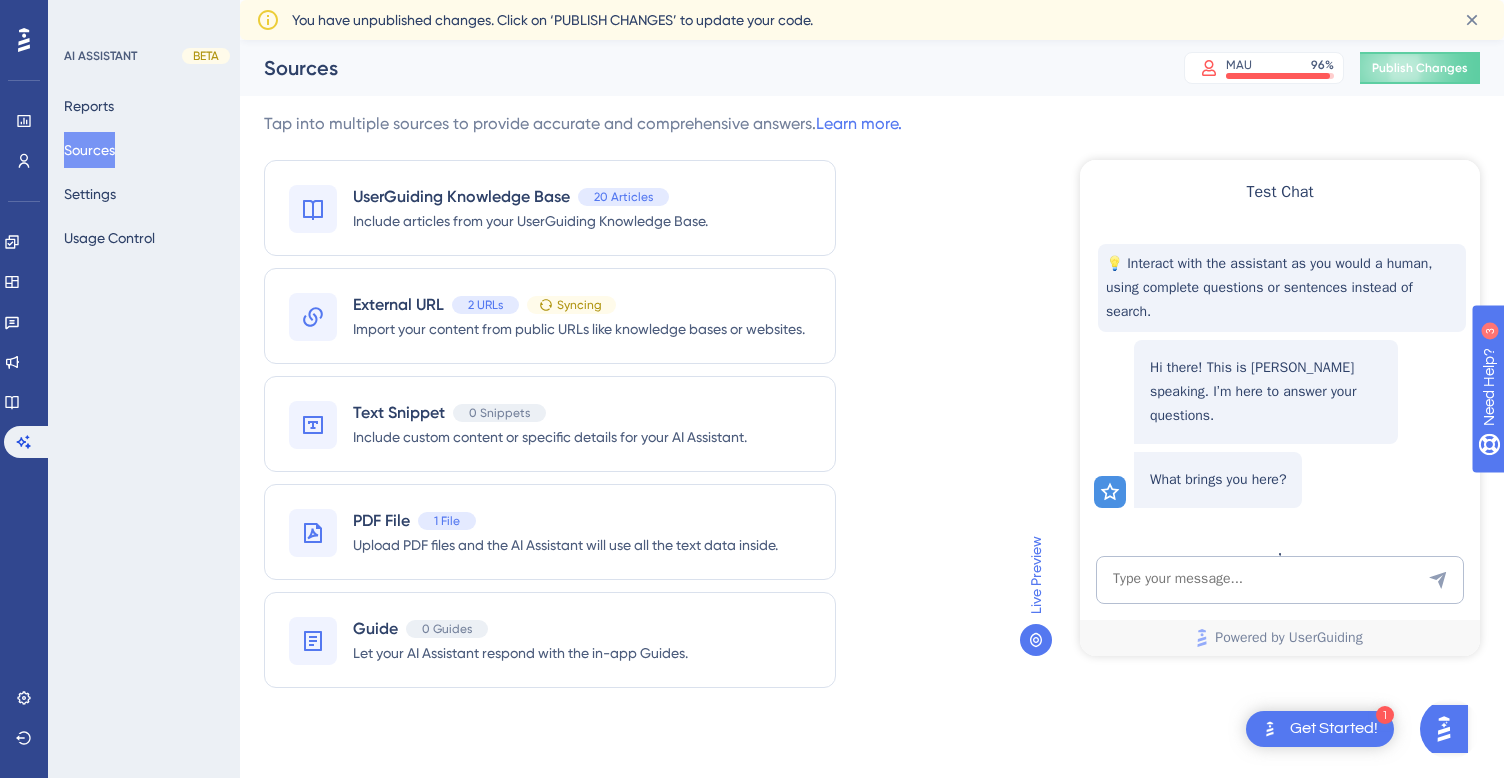 click on "Tap into multiple sources to provide accurate and comprehensive answers.   Learn more. UserGuiding Knowledge Base 20 Articles Include articles from your UserGuiding Knowledge Base. External URL 2 URLs Syncing Import your content from public URLs like knowledge bases or websites. Text Snippet 0 Snippets Include custom content or specific details for your AI Assistant. PDF File 1 File Upload PDF files and the AI Assistant will use all the text data inside. Guide 0 Guides Let your AI Assistant respond with the in-app Guides. Live Preview" at bounding box center [872, 412] 